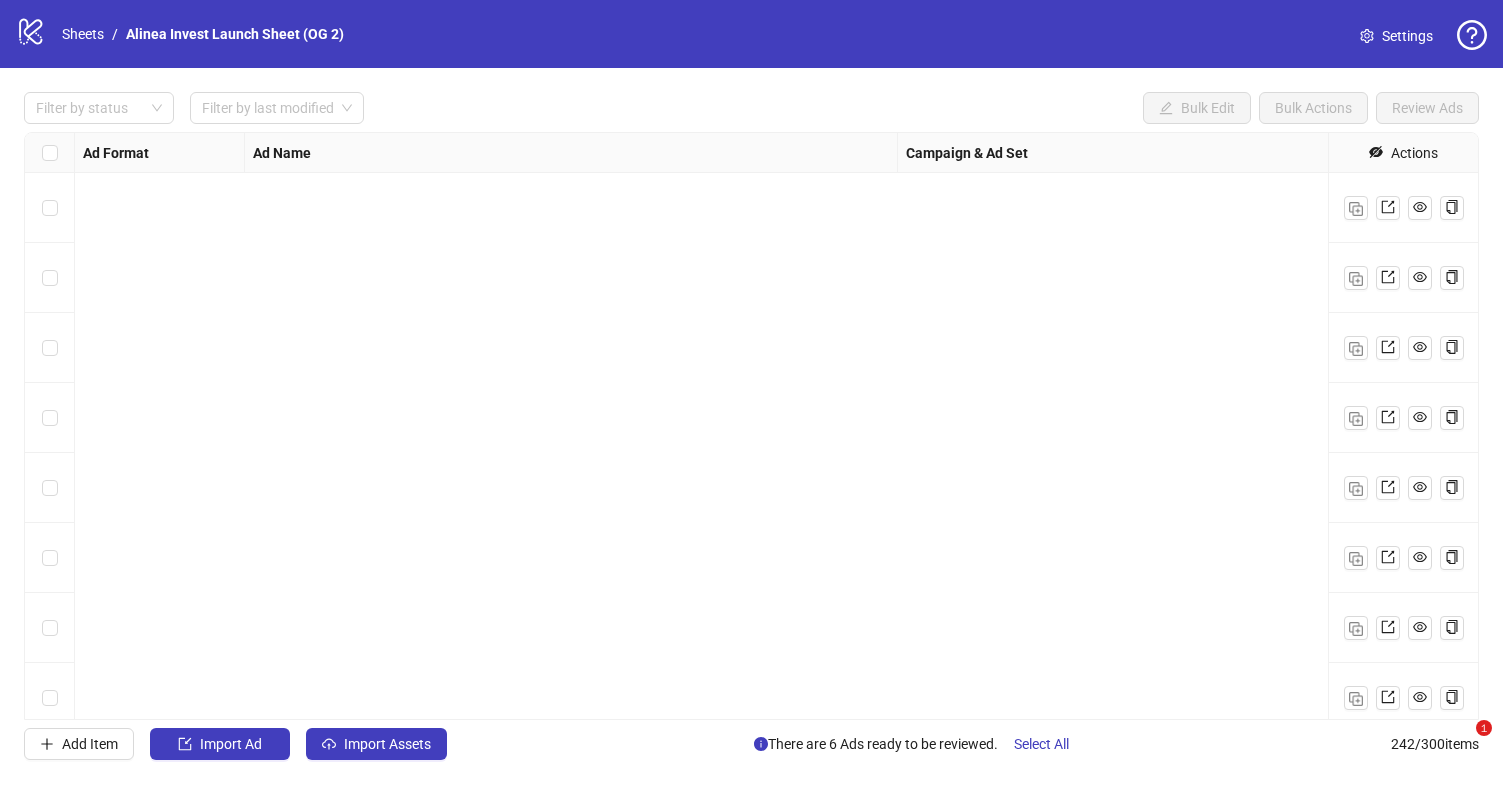 scroll, scrollTop: 0, scrollLeft: 0, axis: both 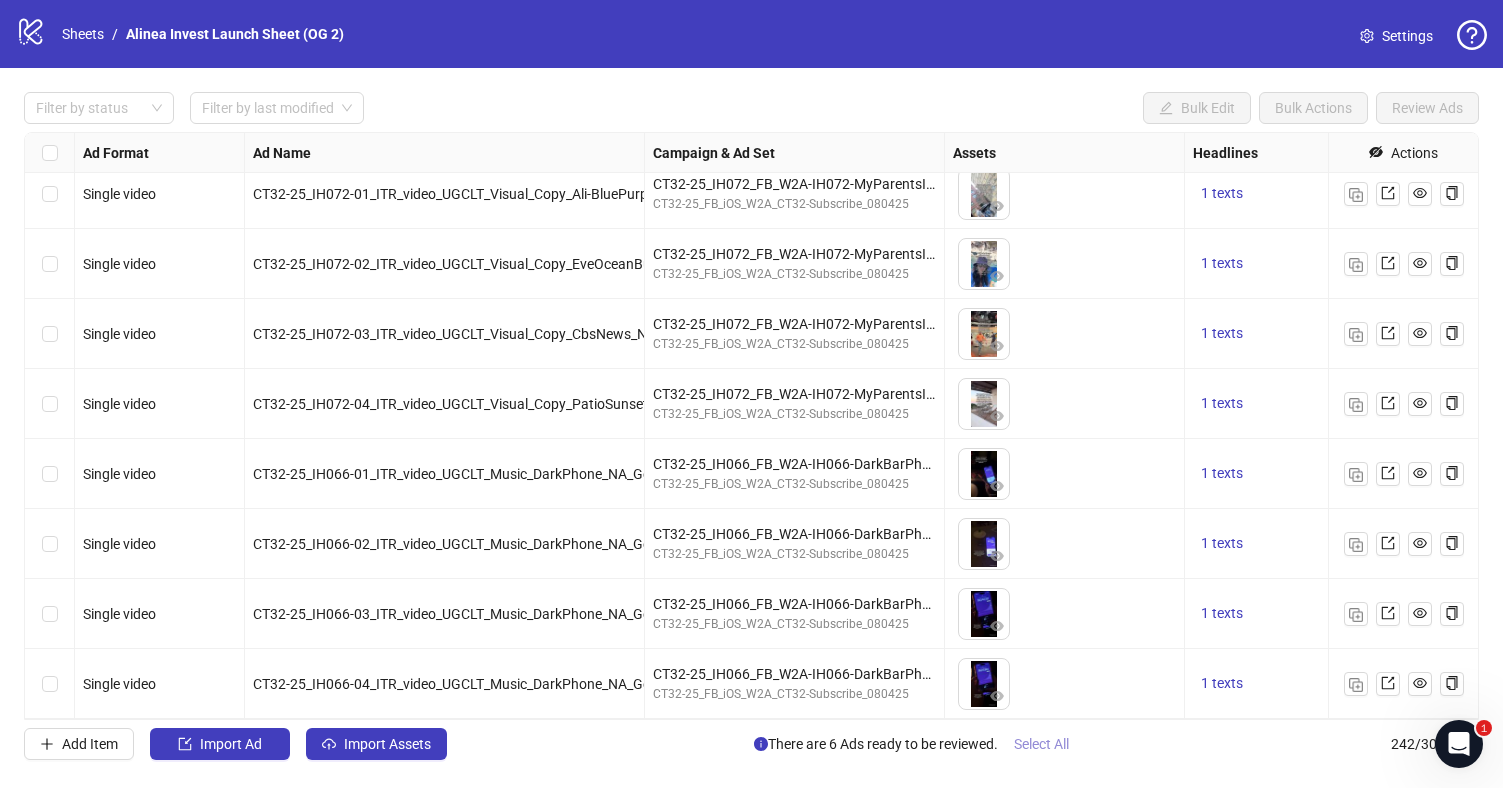 click on "Select All" at bounding box center (1041, 744) 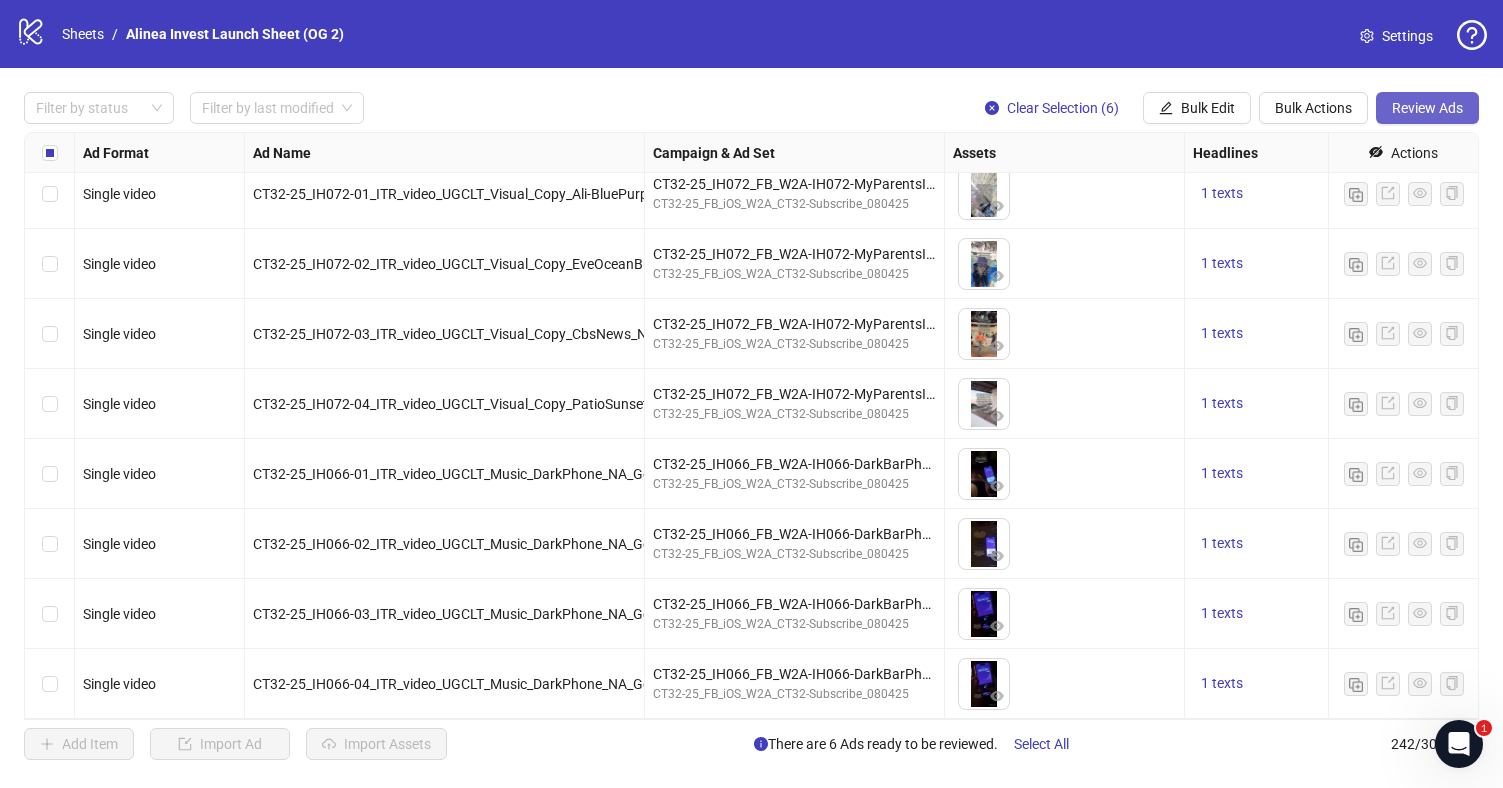 click on "Review Ads" at bounding box center (1427, 108) 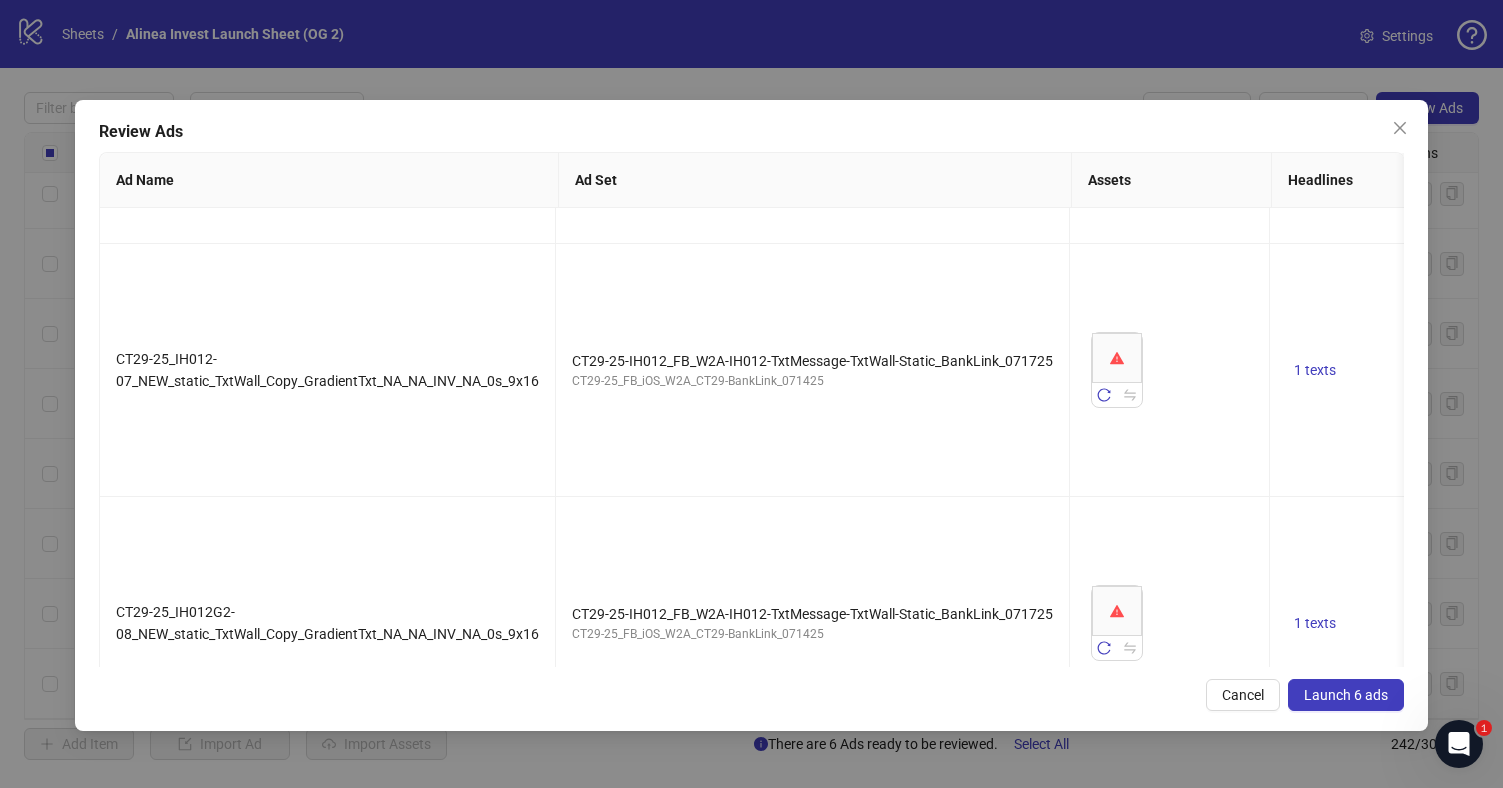 scroll, scrollTop: 1059, scrollLeft: 0, axis: vertical 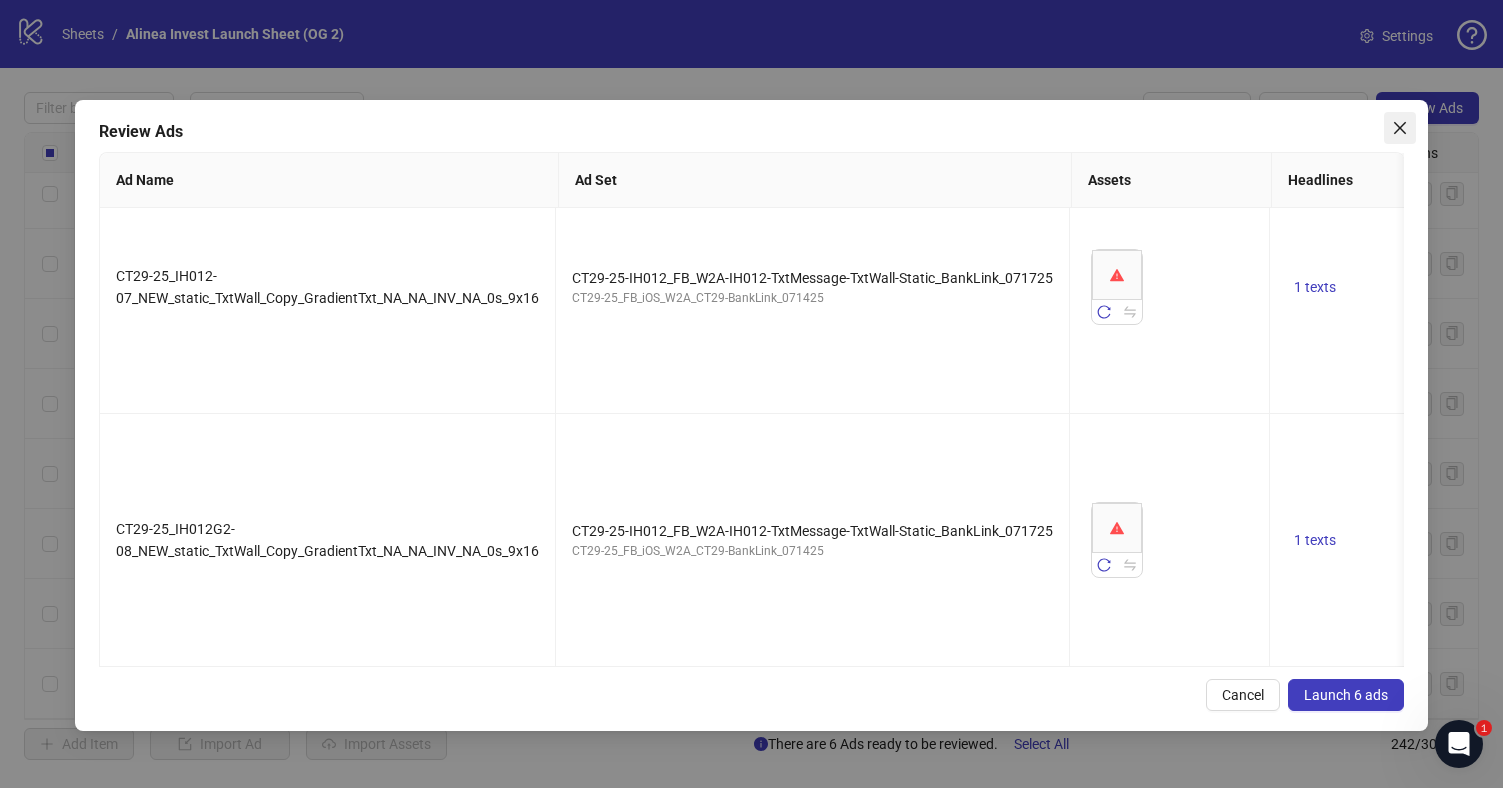 click 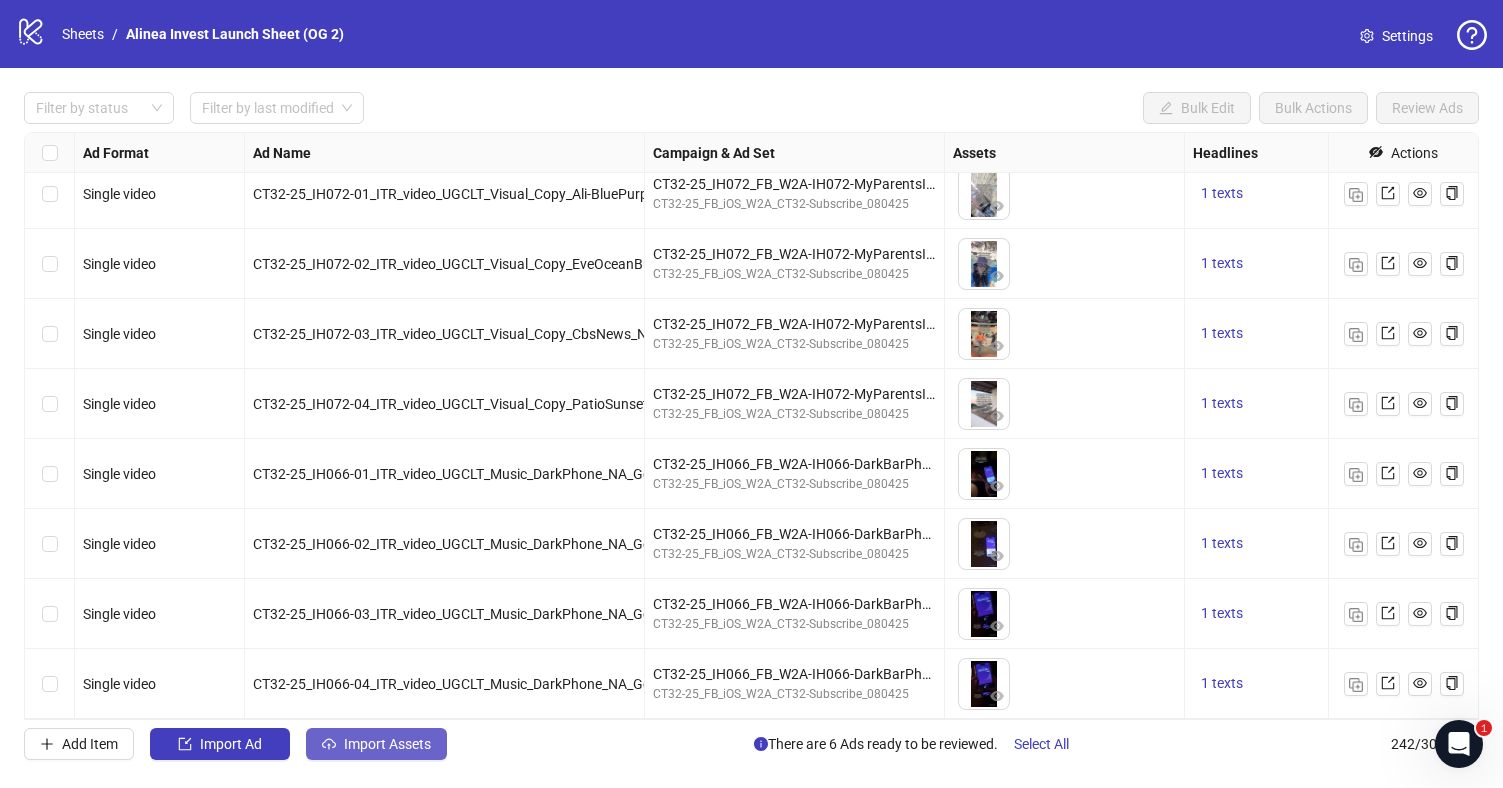 click on "Import Assets" at bounding box center (376, 744) 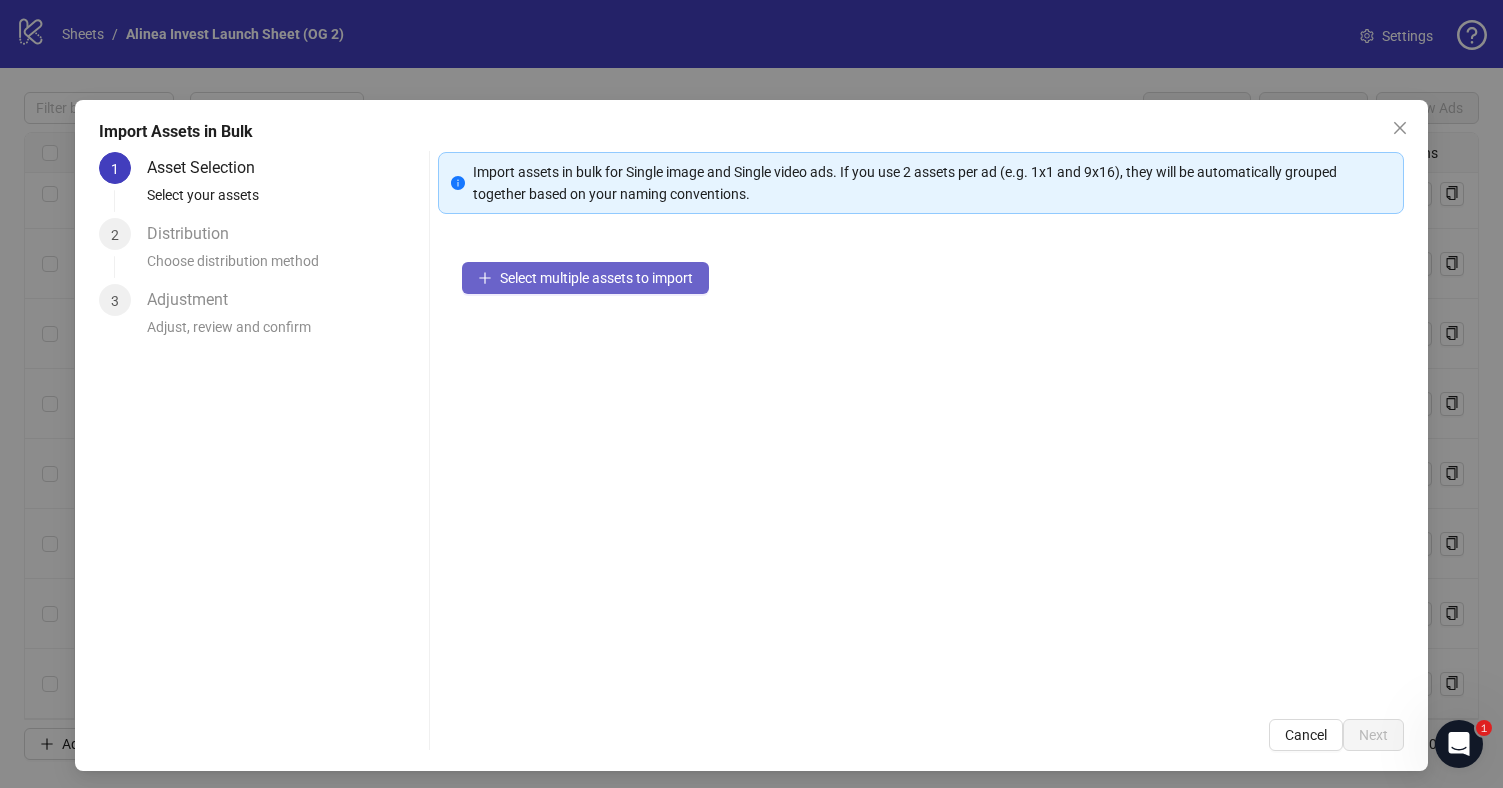 click on "Select multiple assets to import" at bounding box center (596, 278) 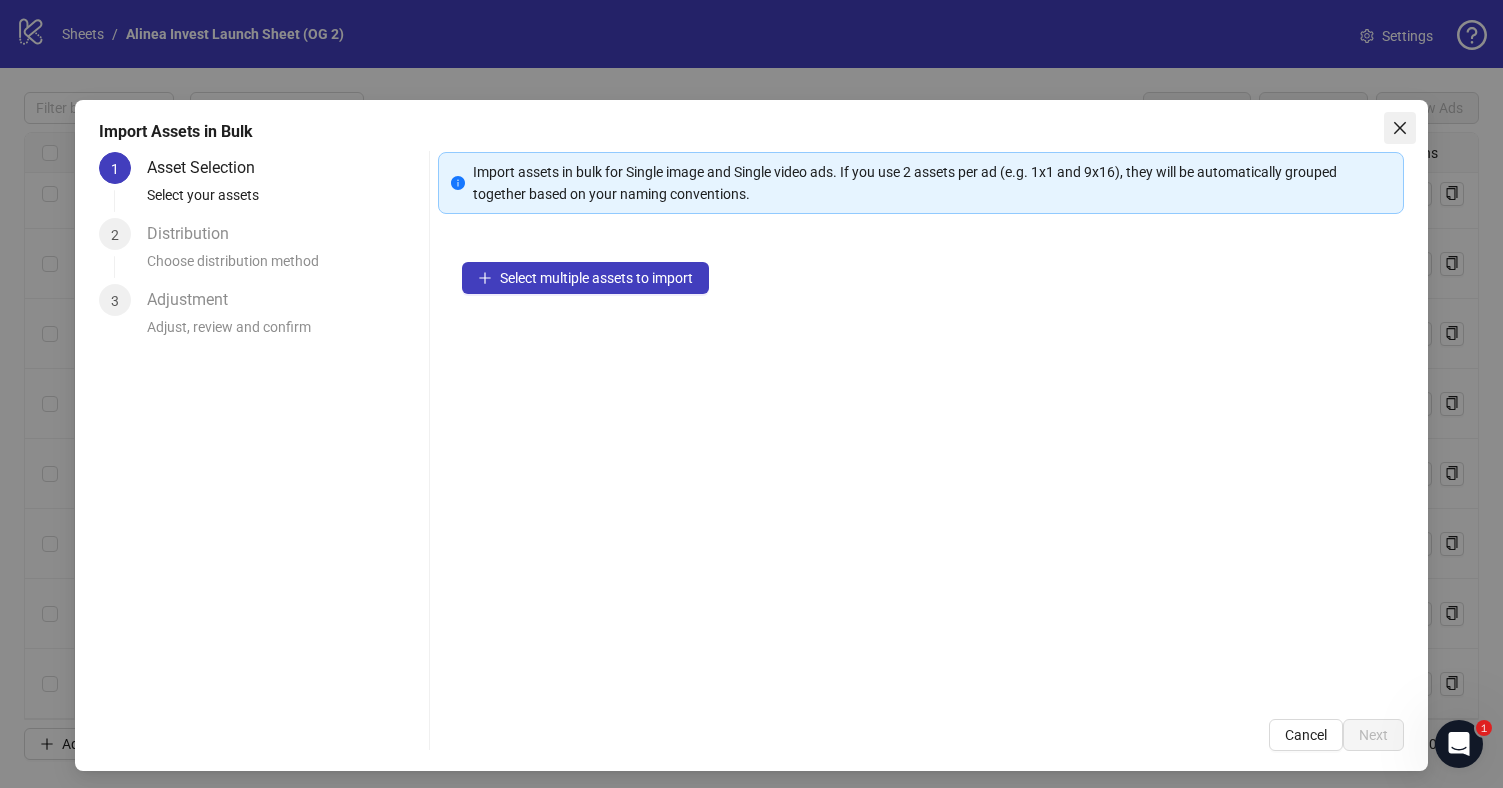 click 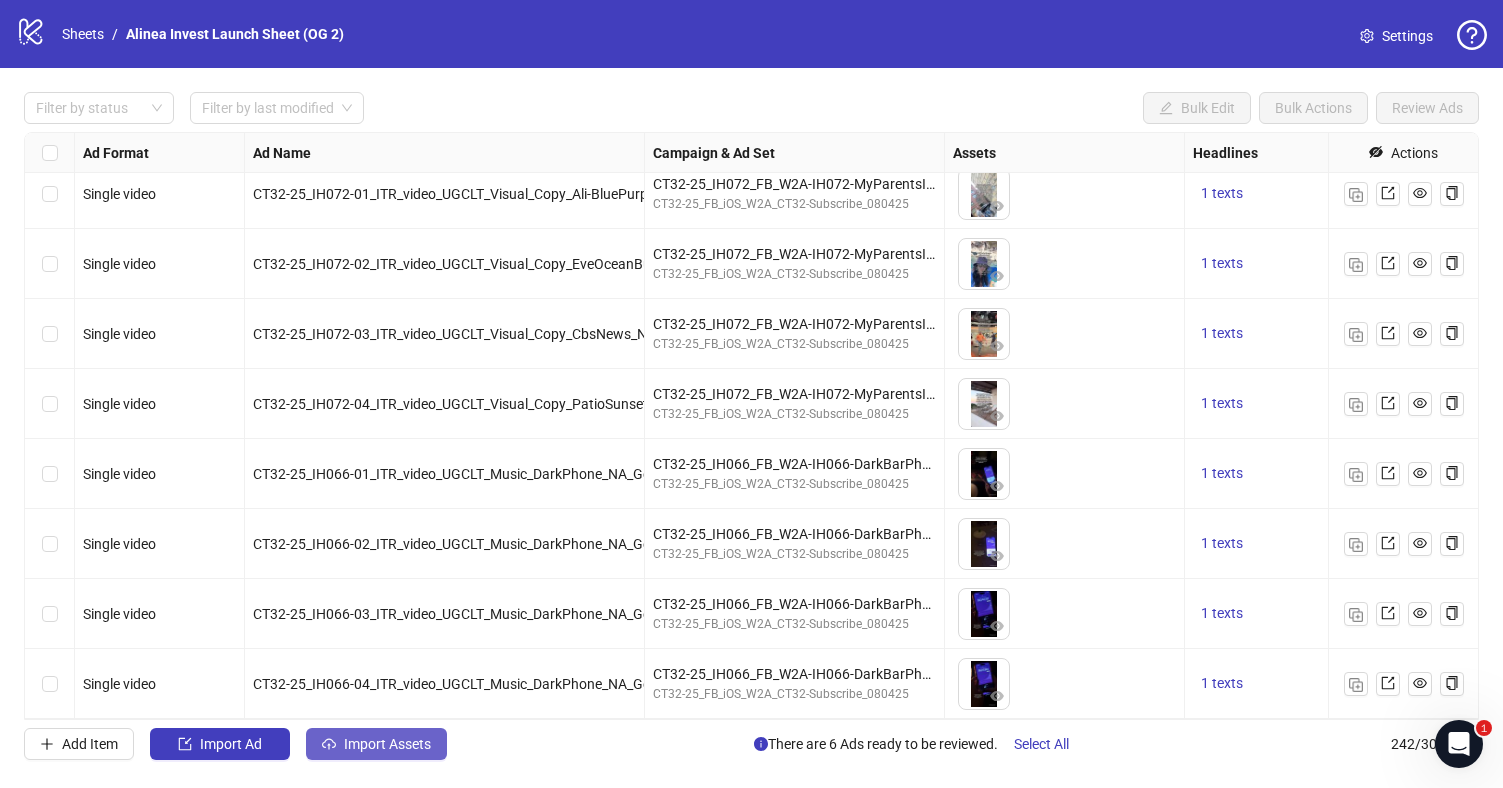 click on "Import Assets" at bounding box center [387, 744] 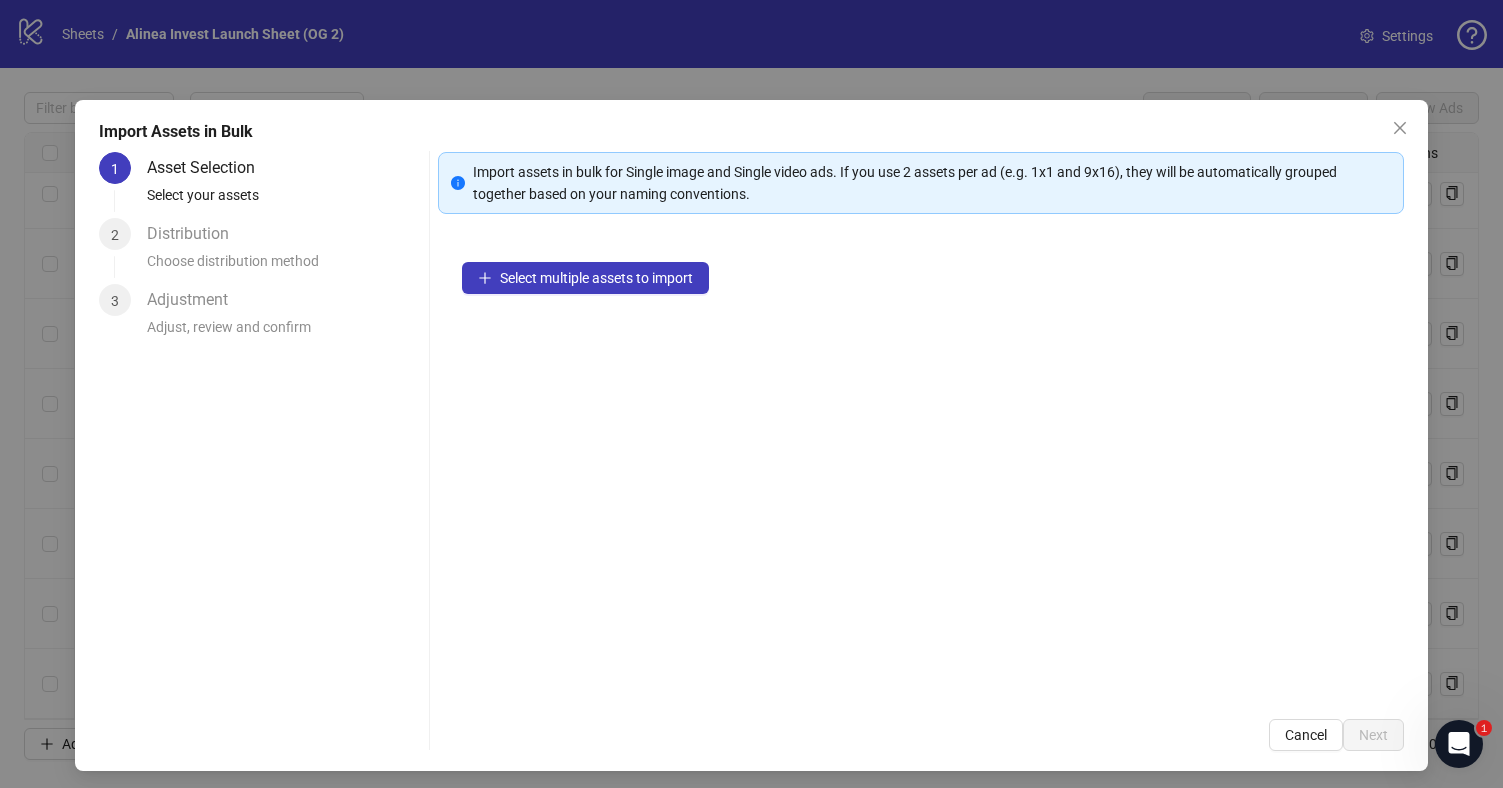 click on "Select multiple assets to import" at bounding box center (921, 466) 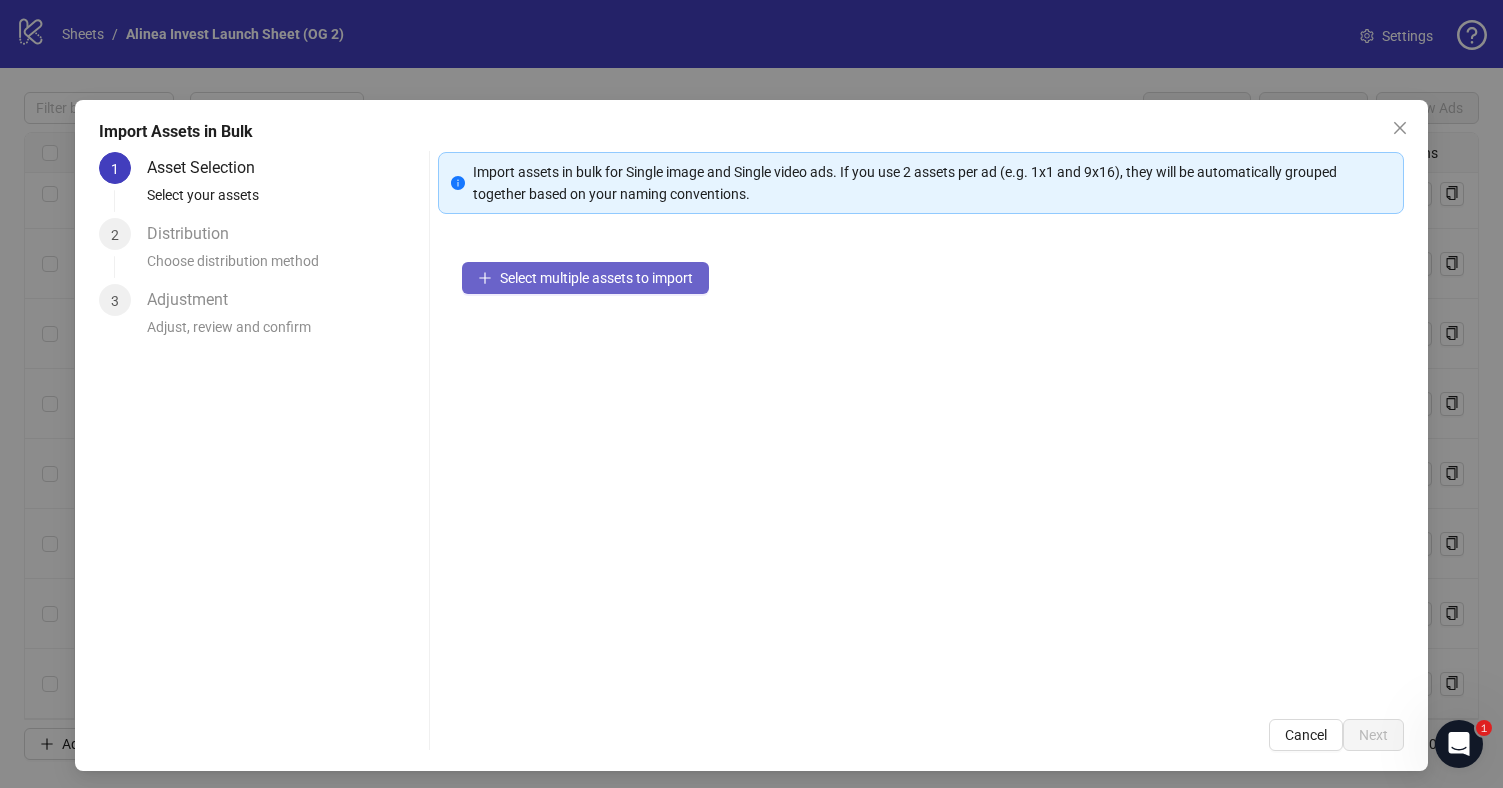 click on "Select multiple assets to import" at bounding box center (585, 278) 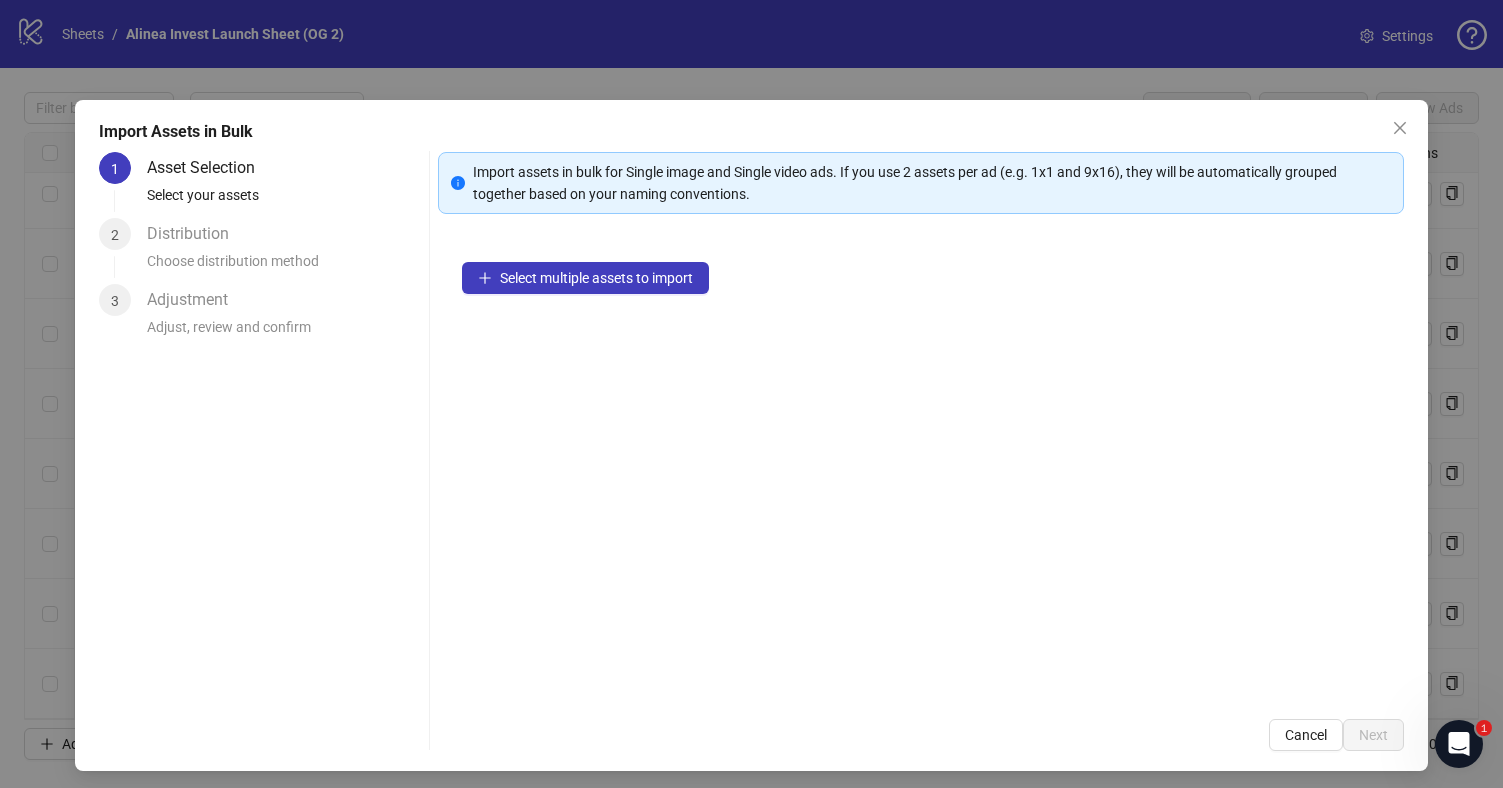 click on "Select multiple assets to import" at bounding box center [921, 466] 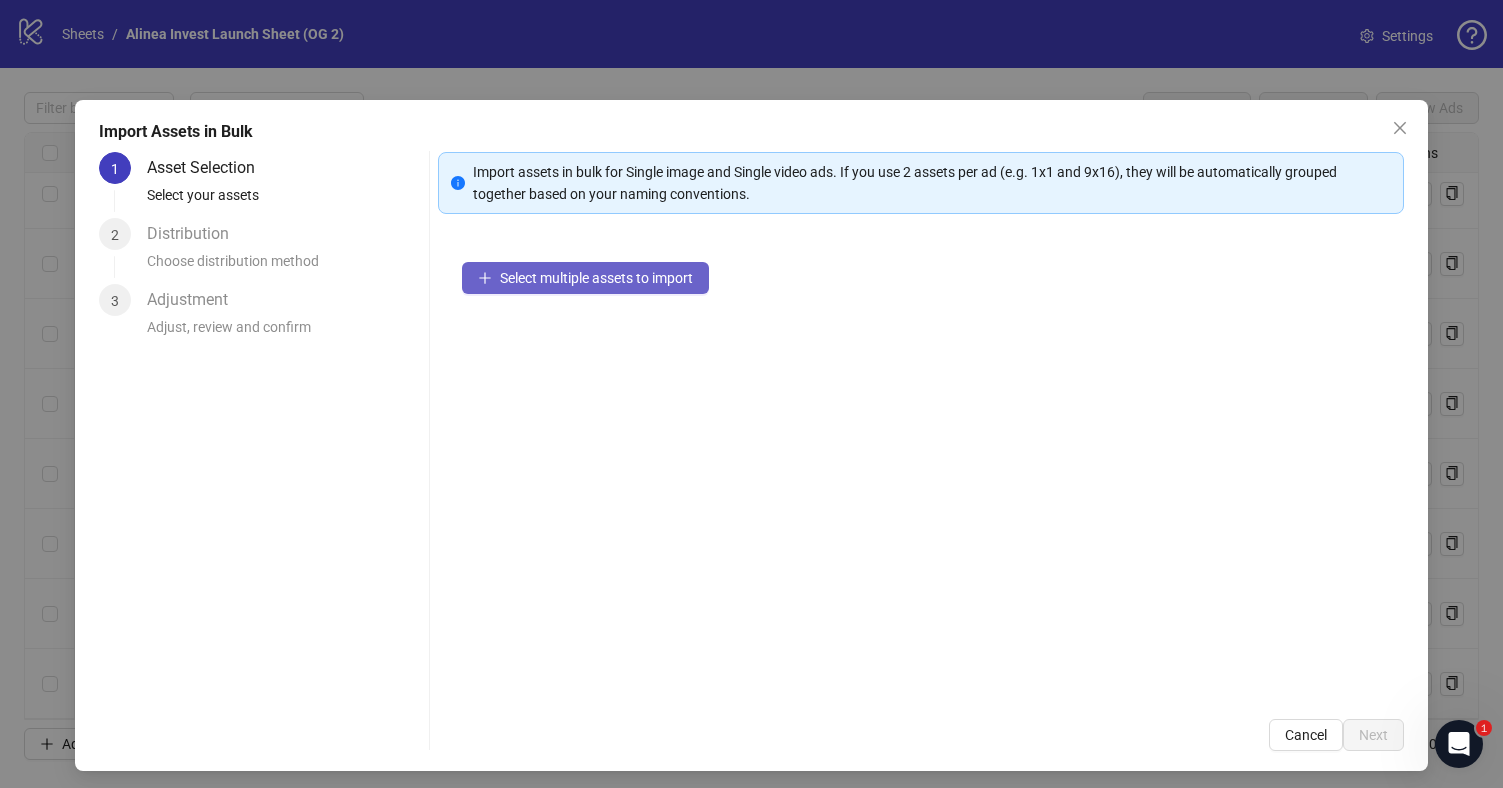 click on "Select multiple assets to import" at bounding box center (596, 278) 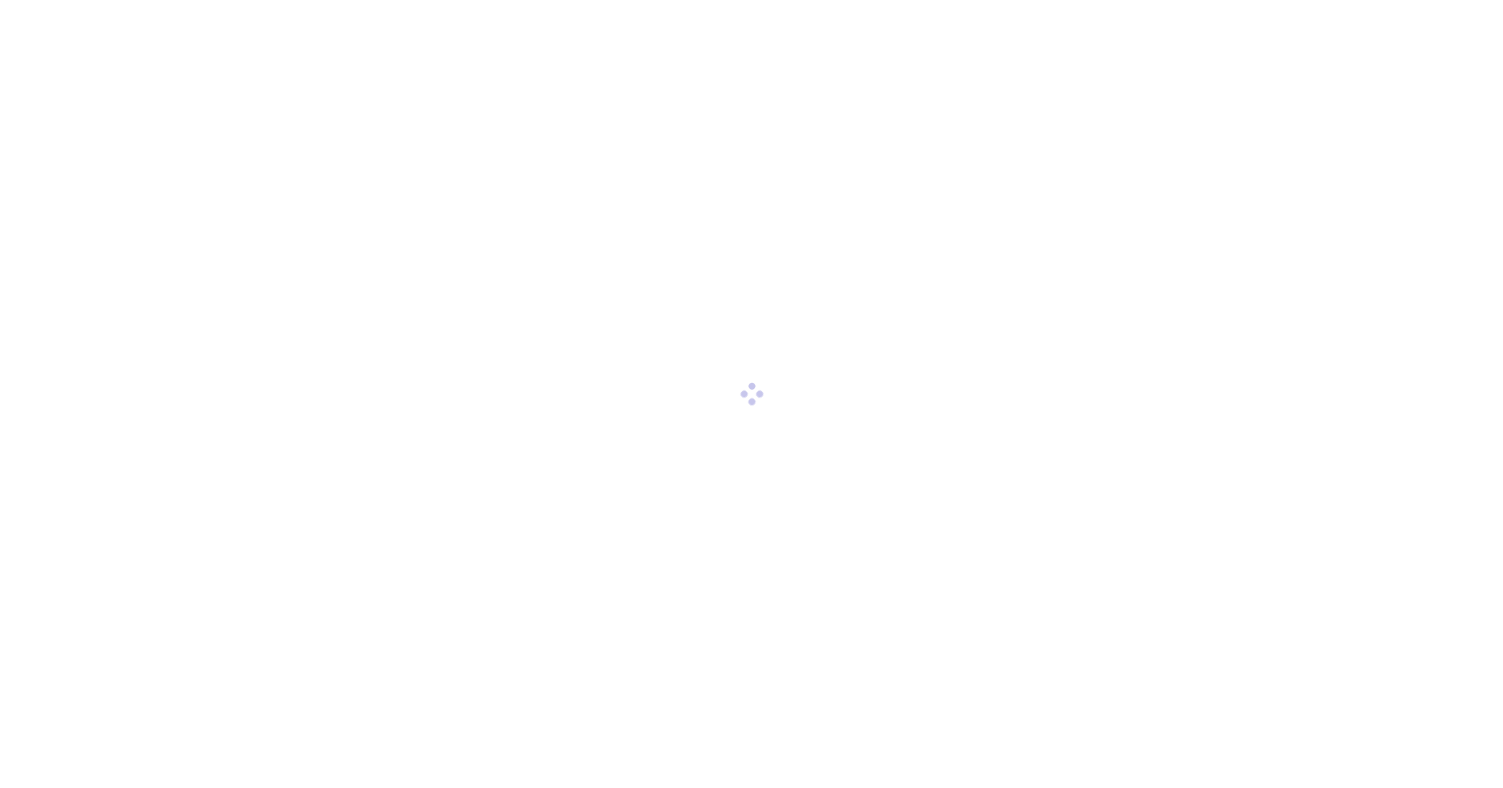 scroll, scrollTop: 0, scrollLeft: 0, axis: both 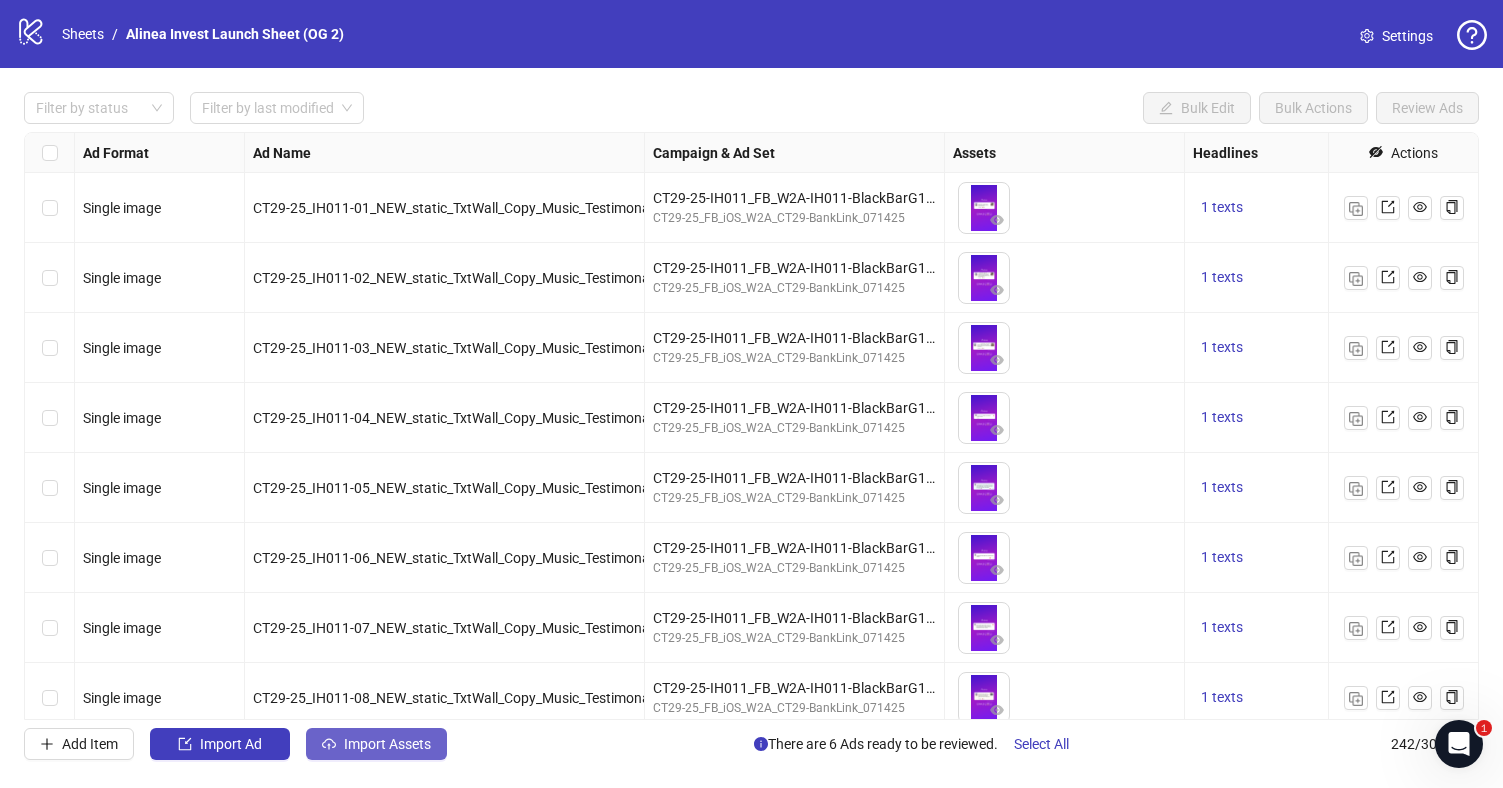 click on "Import Assets" at bounding box center (387, 744) 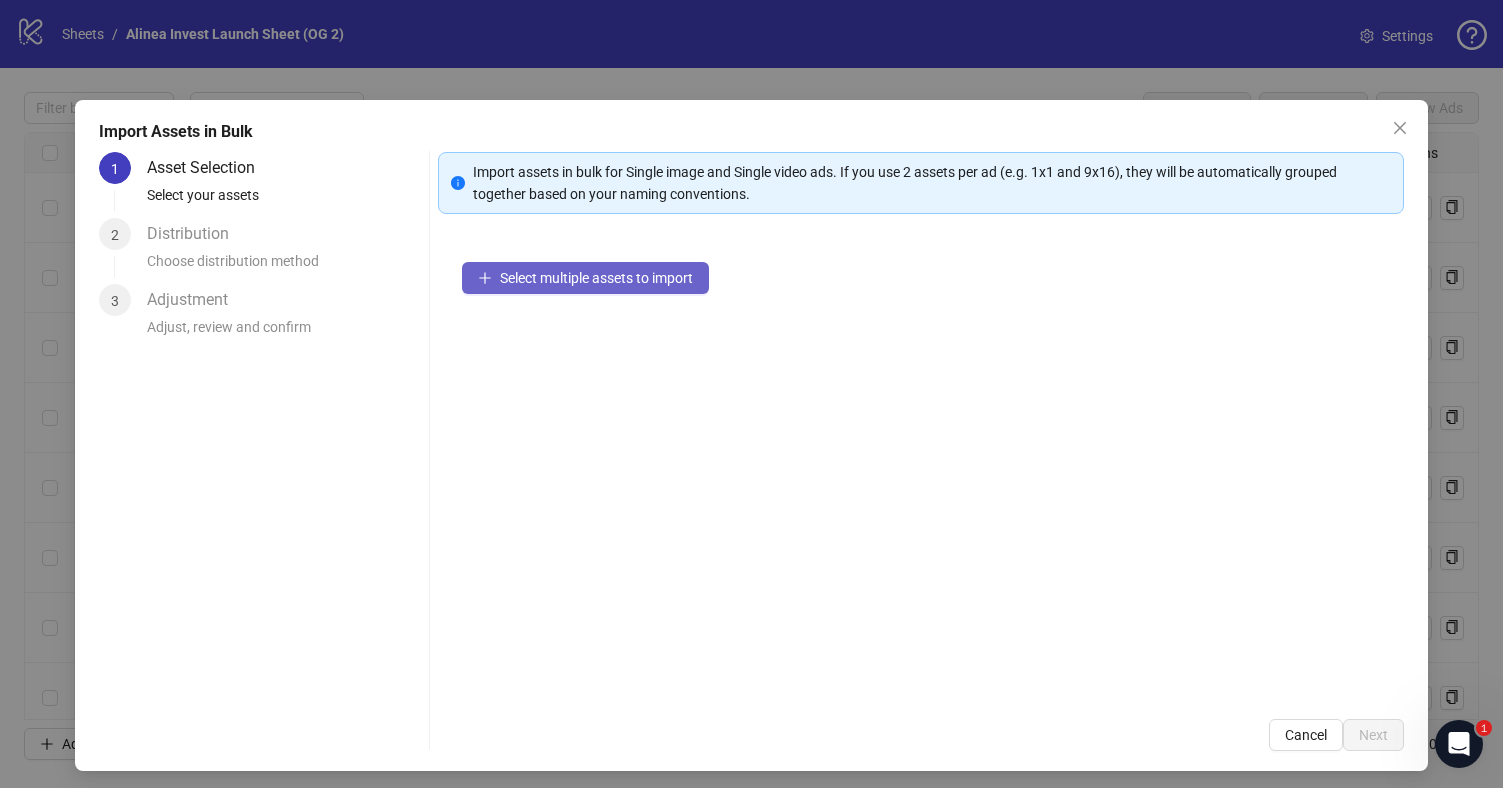 click on "Select multiple assets to import" at bounding box center (596, 278) 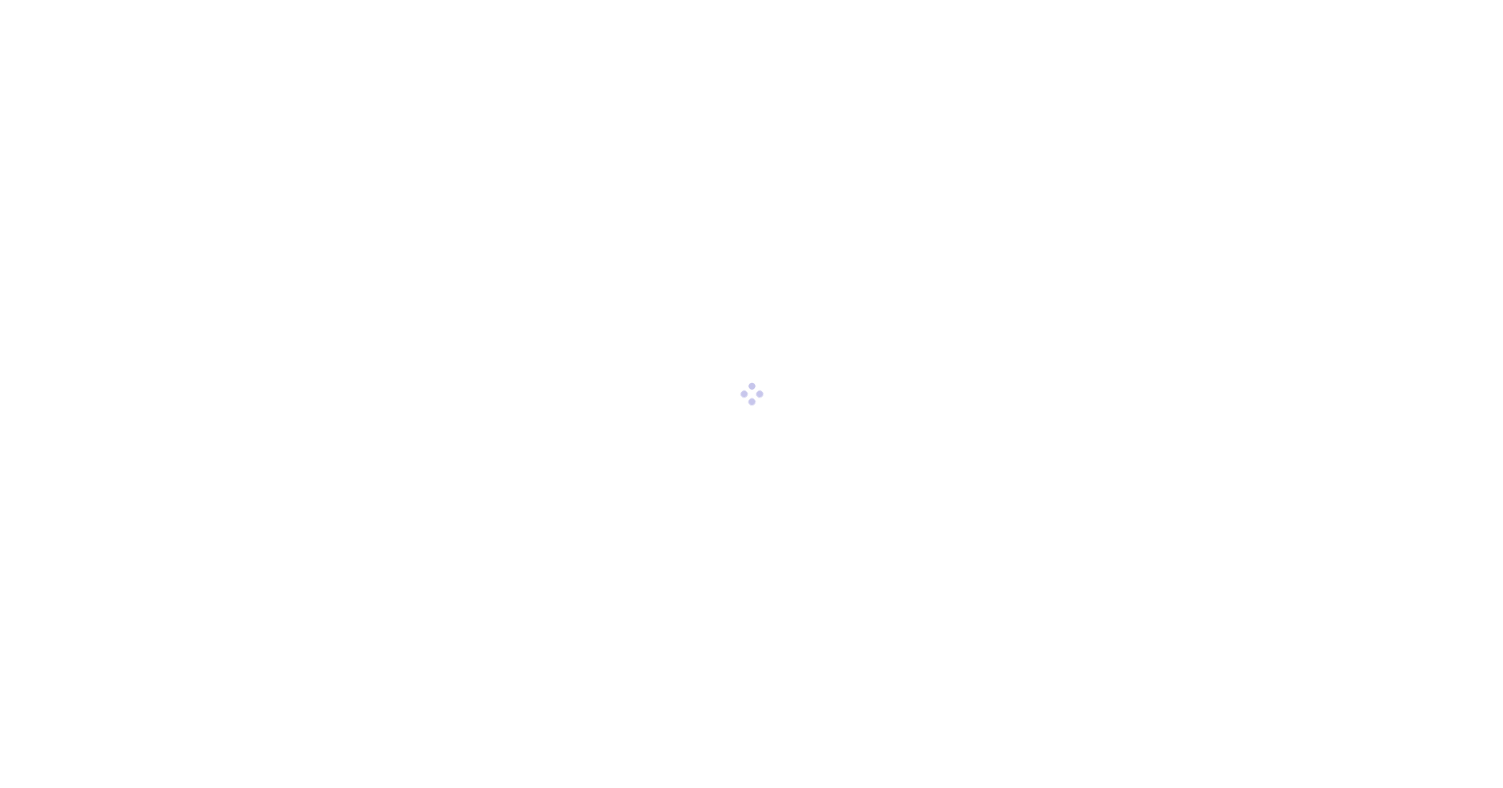 scroll, scrollTop: 0, scrollLeft: 0, axis: both 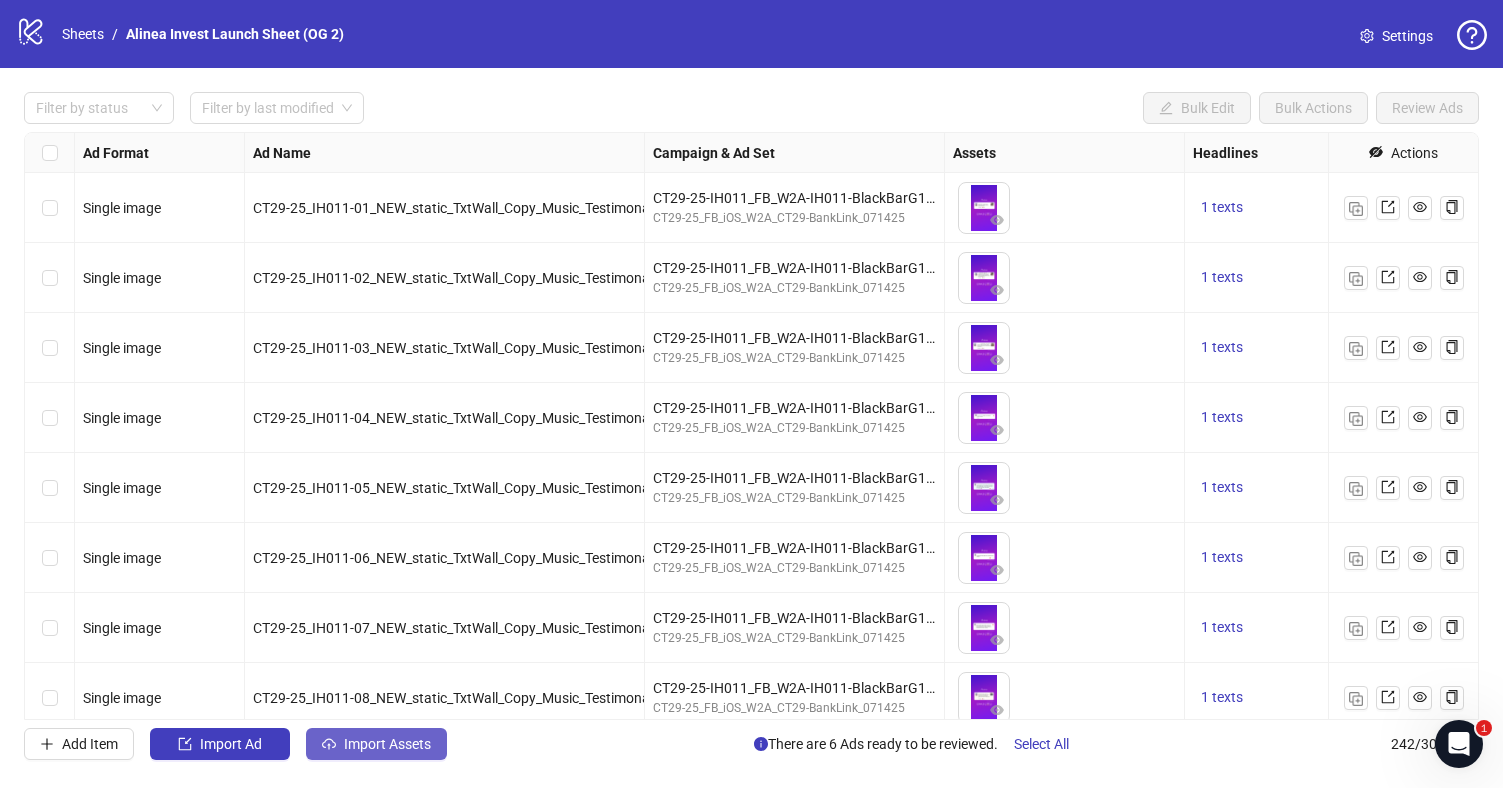 click on "Import Assets" at bounding box center (376, 744) 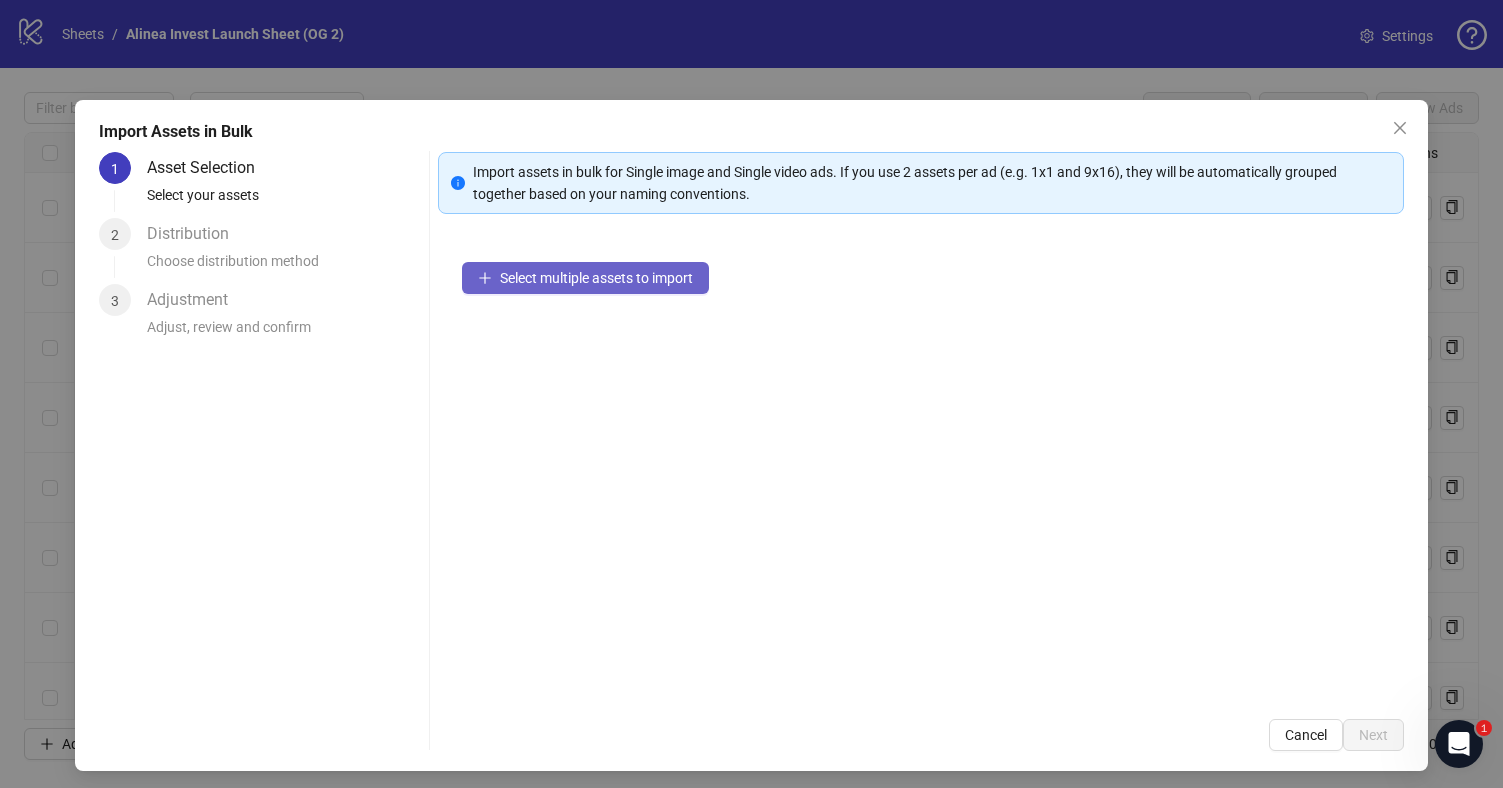 click on "Select multiple assets to import" at bounding box center (585, 278) 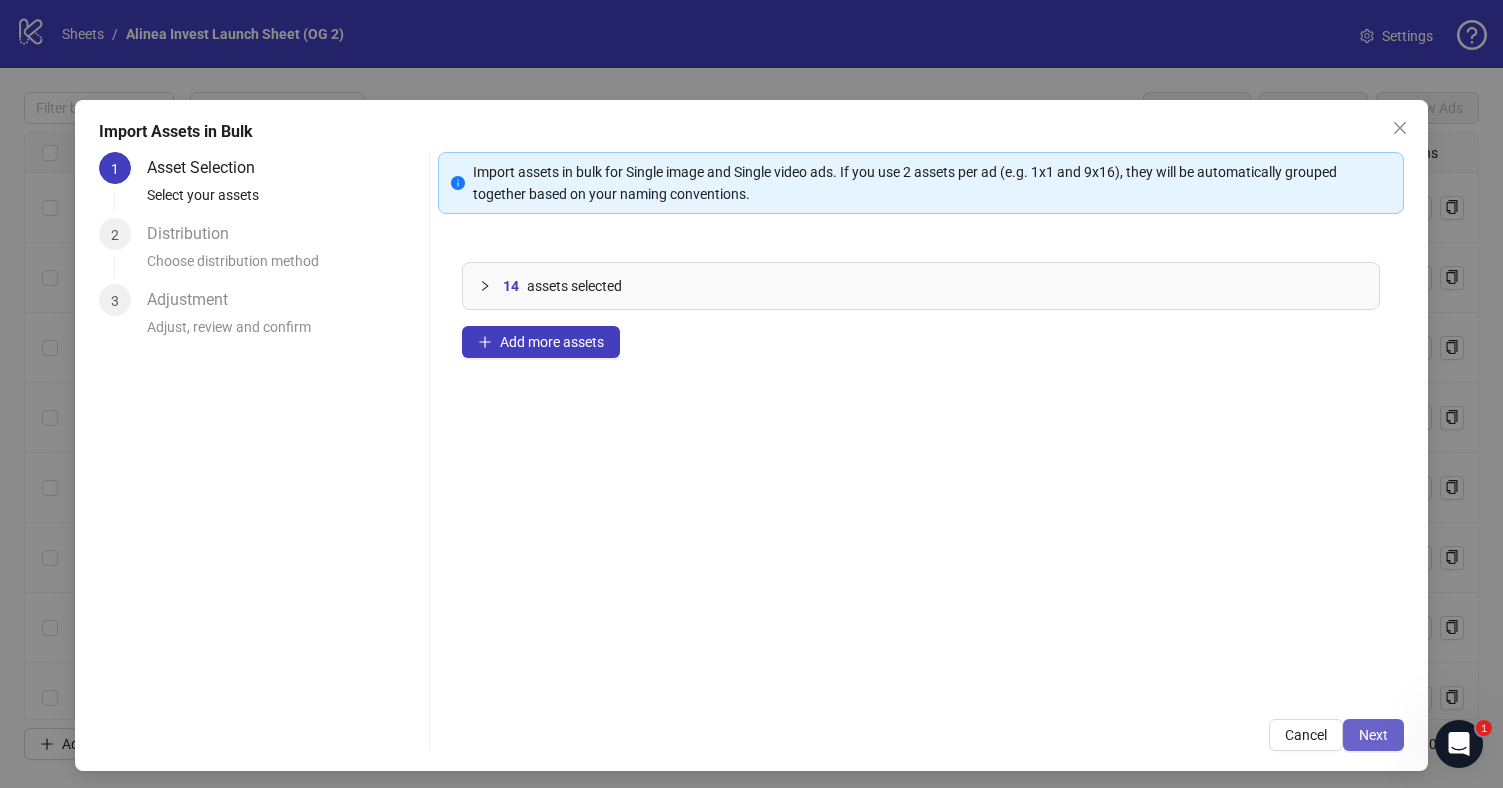 click on "Next" at bounding box center (1373, 735) 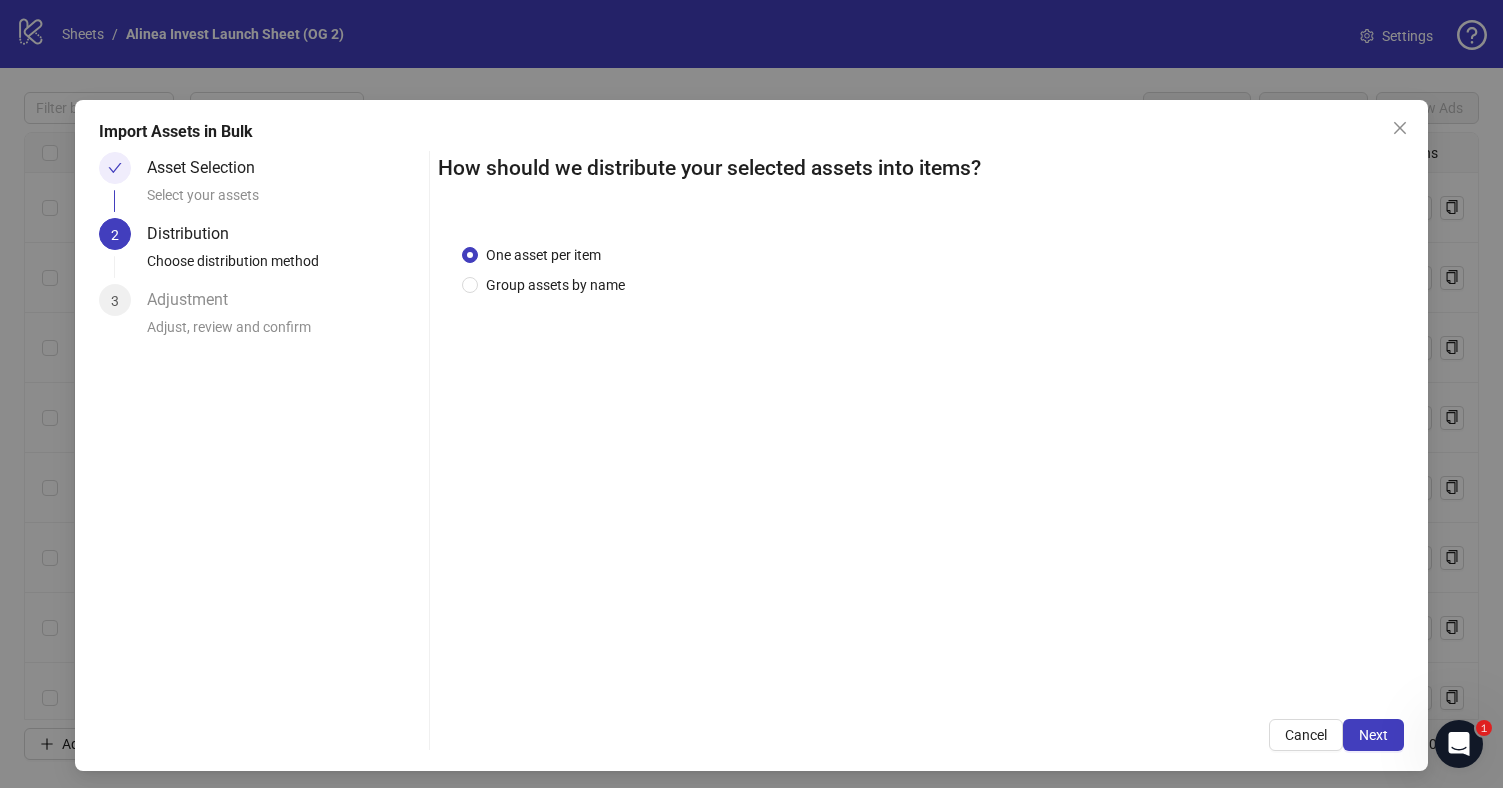 click on "One asset per item Group assets by name" at bounding box center (547, 270) 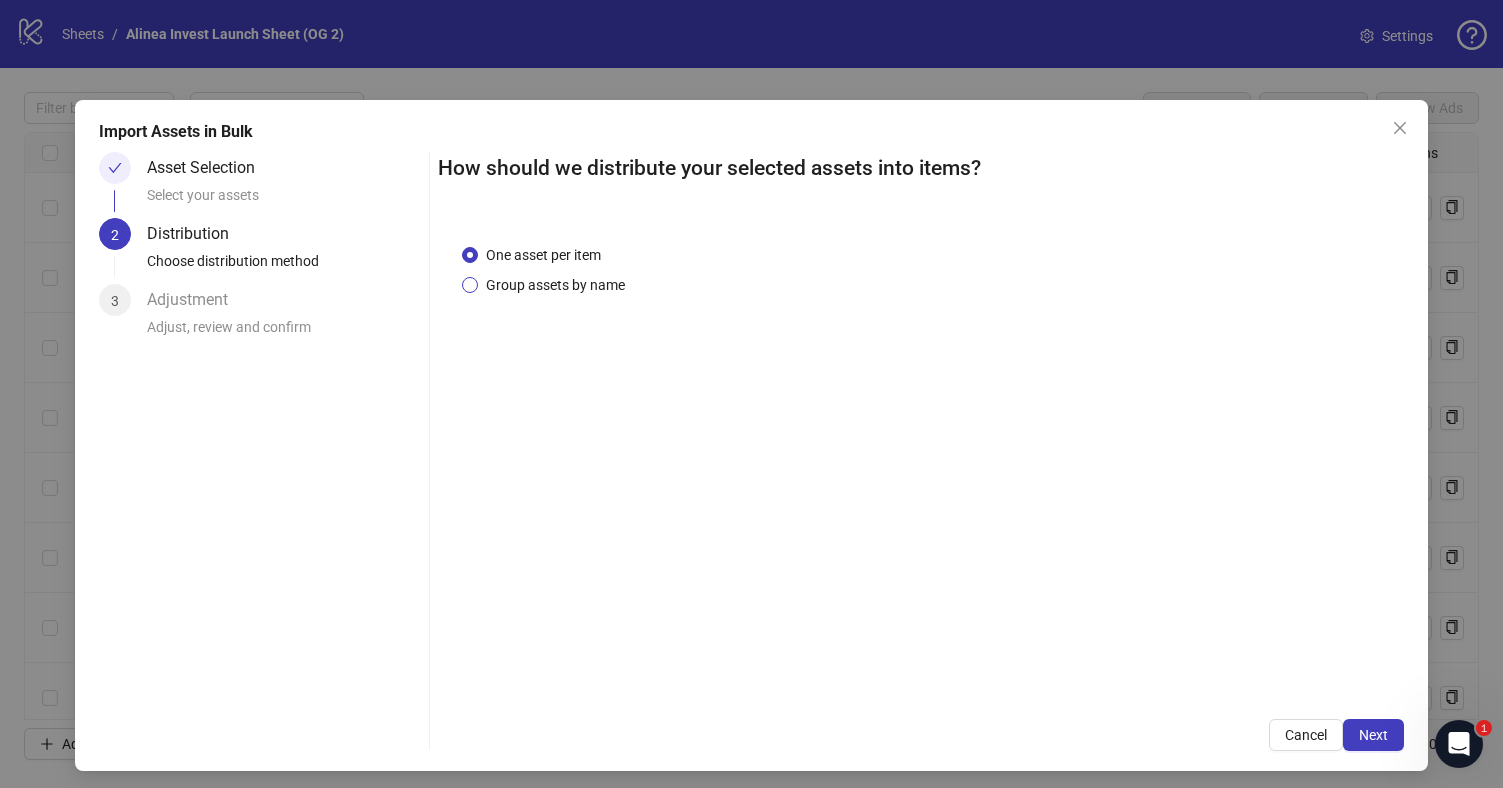 click on "Group assets by name" at bounding box center [555, 285] 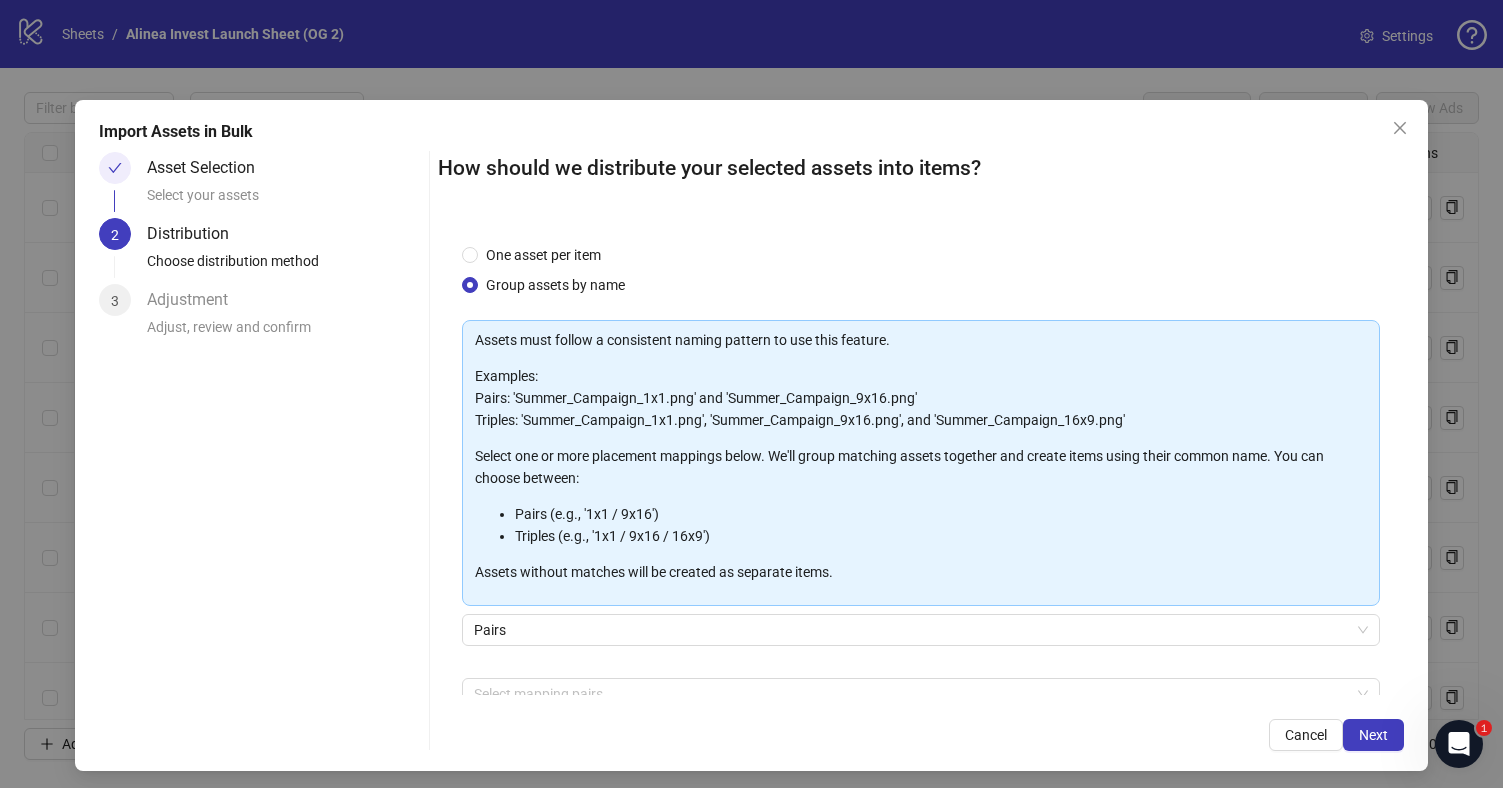 scroll, scrollTop: 110, scrollLeft: 0, axis: vertical 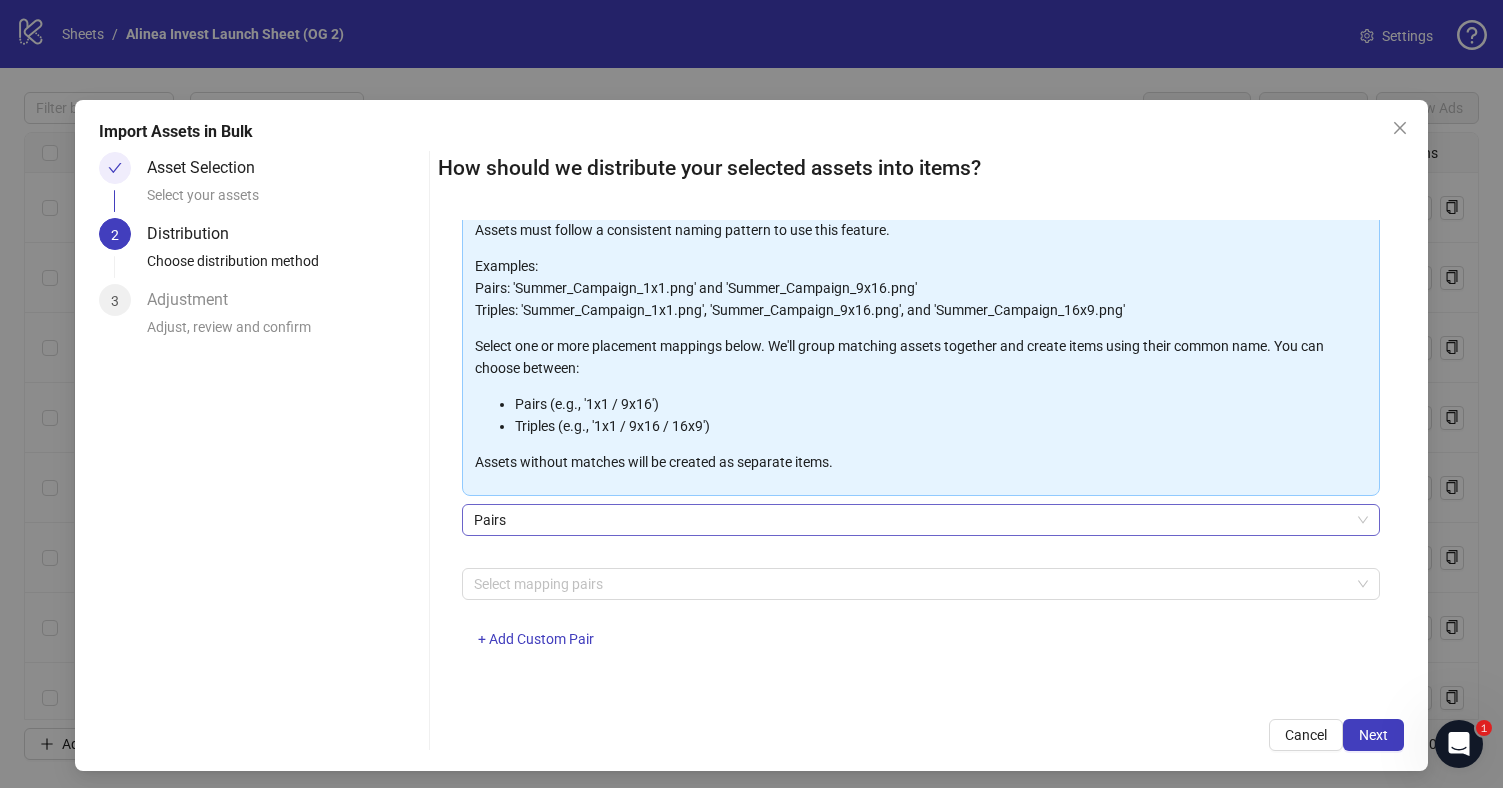 click on "Pairs" at bounding box center [921, 520] 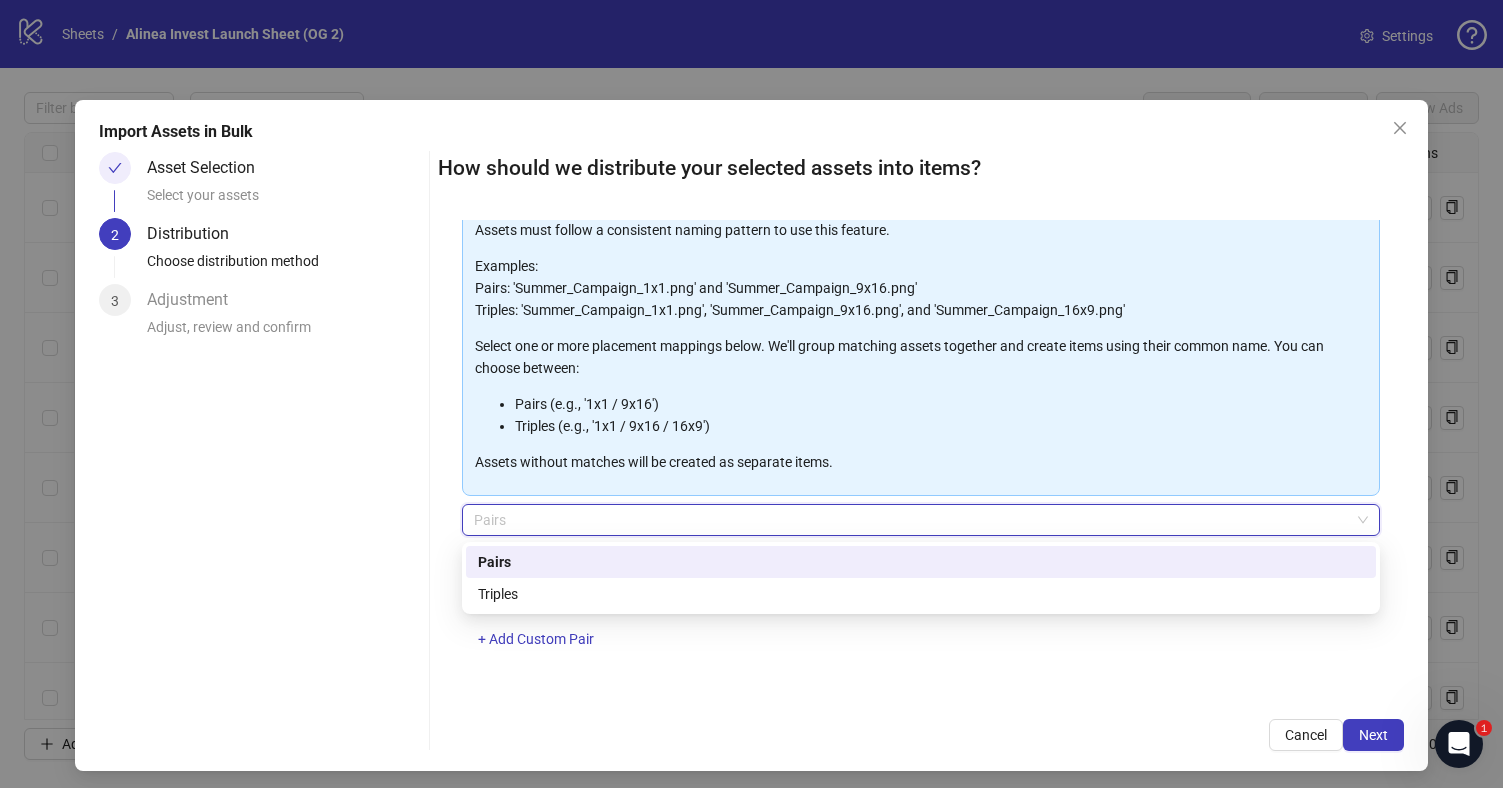 scroll, scrollTop: 78, scrollLeft: 0, axis: vertical 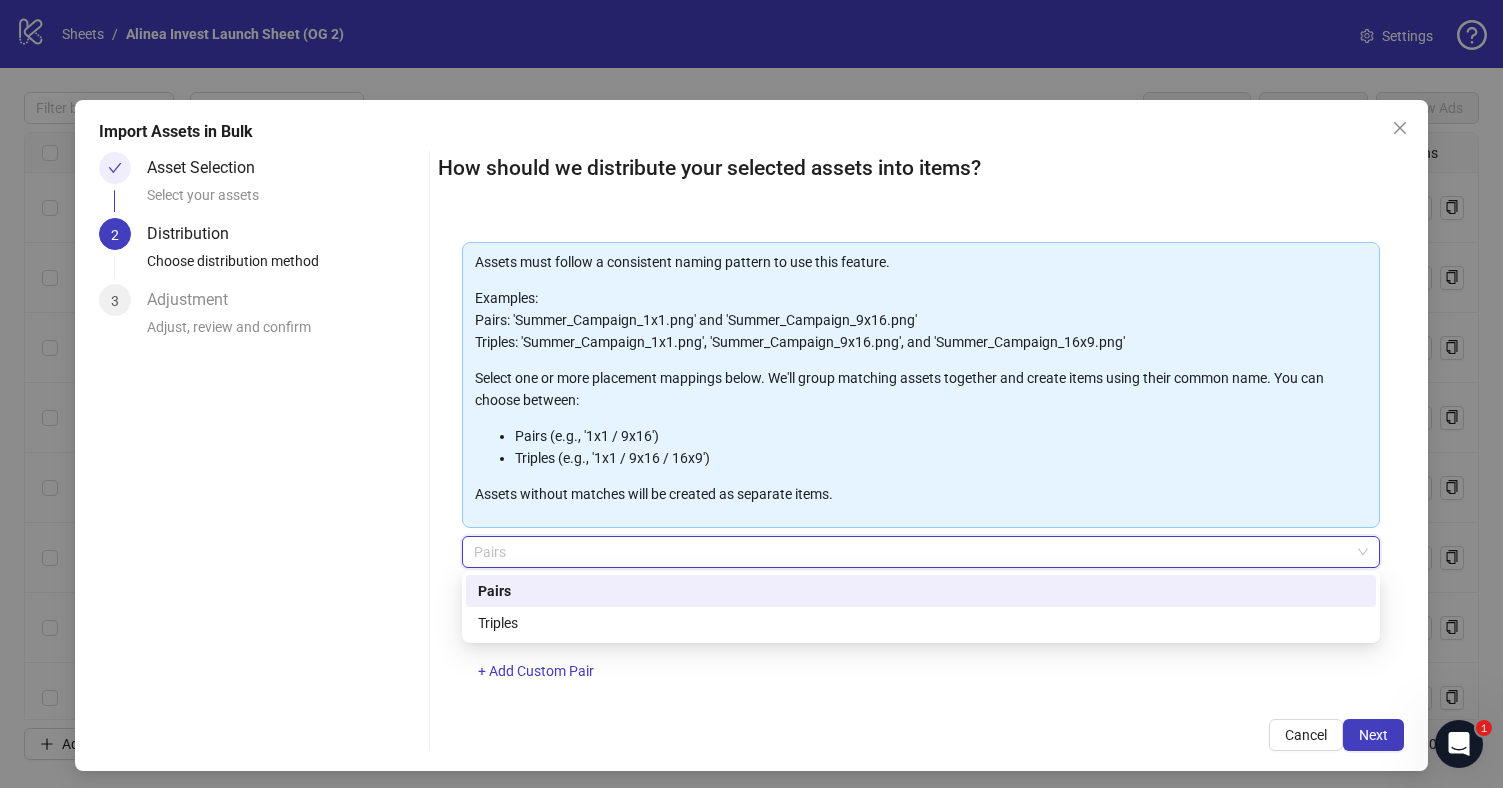 click on "Pairs" at bounding box center (921, 591) 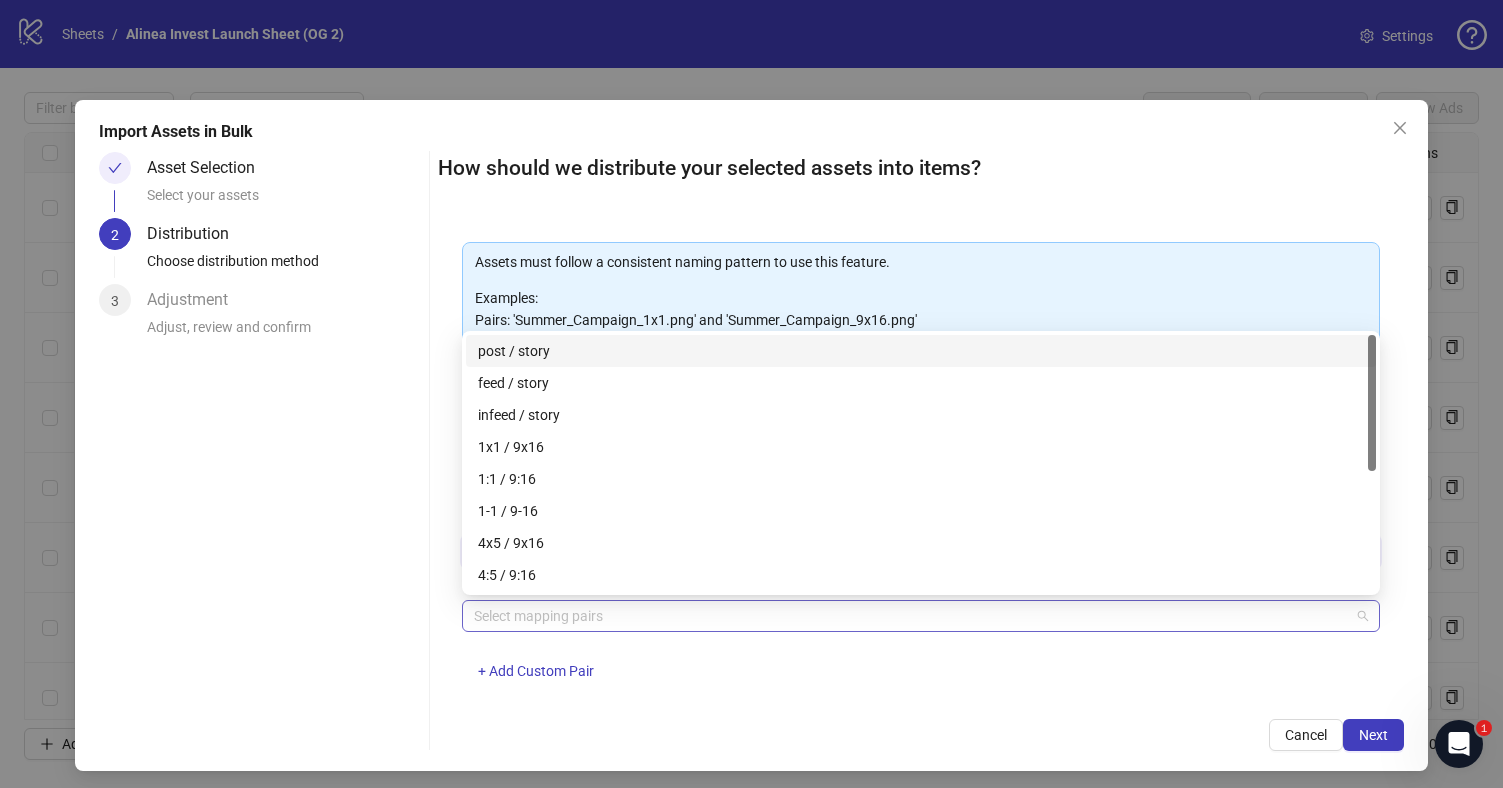 click at bounding box center (910, 616) 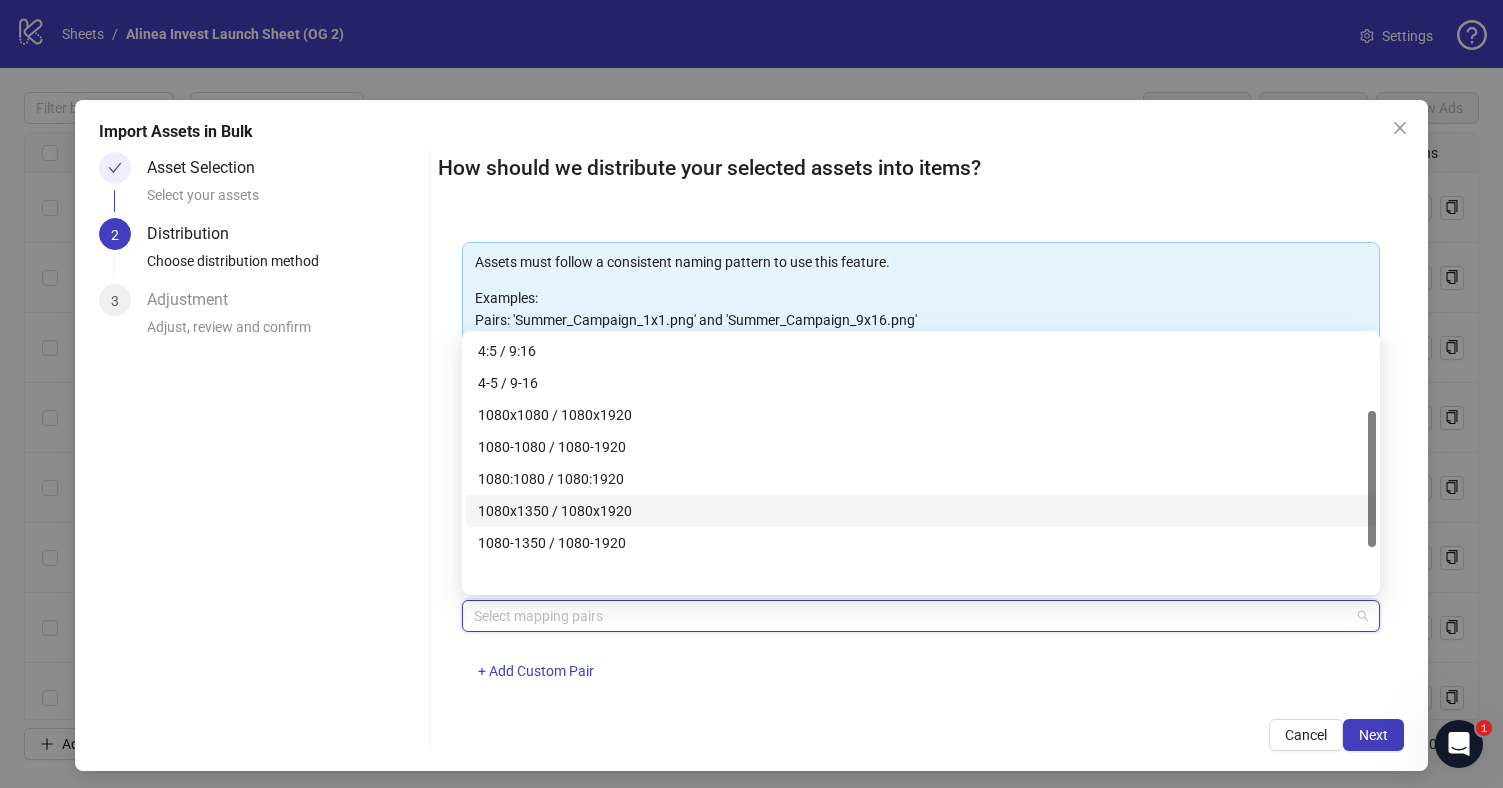 scroll, scrollTop: 0, scrollLeft: 0, axis: both 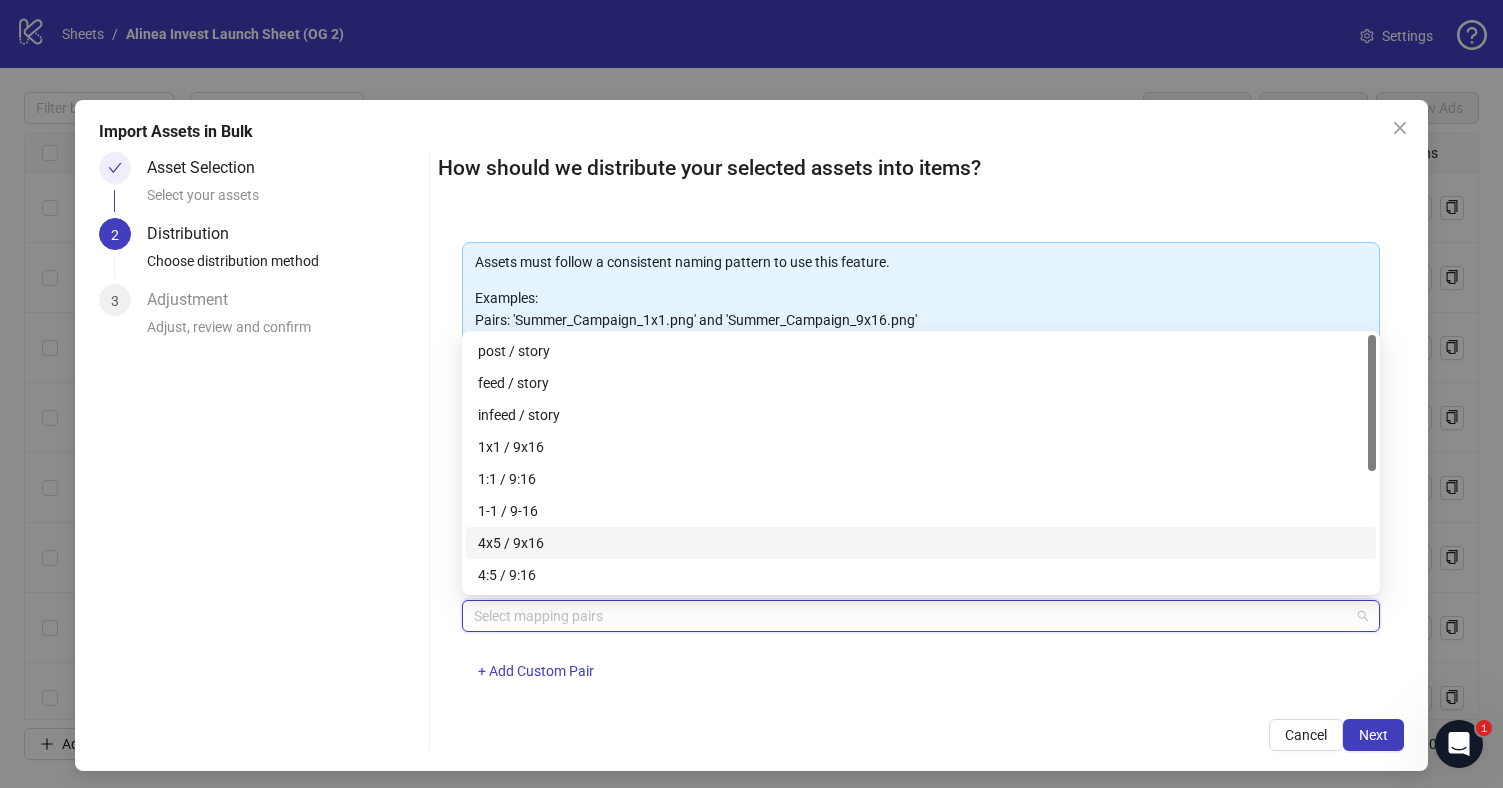 click on "4x5 / 9x16" at bounding box center (921, 543) 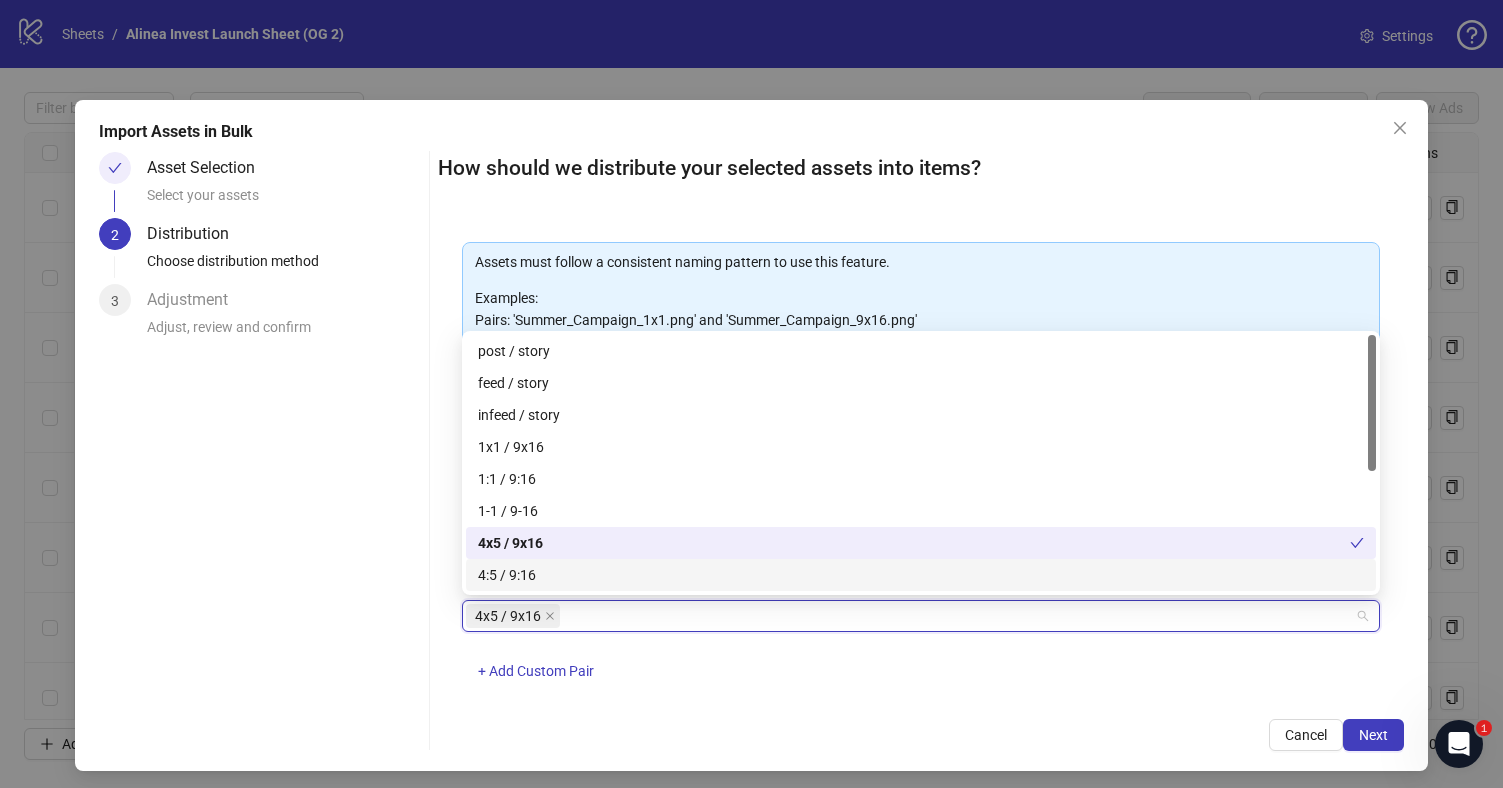 click on "How should we distribute your selected assets into items? One asset per item Group assets by name Assets must follow a consistent naming pattern to use this feature. Examples: Pairs: 'Summer_Campaign_1x1.png' and 'Summer_Campaign_9x16.png' Triples: 'Summer_Campaign_1x1.png', 'Summer_Campaign_9x16.png', and 'Summer_Campaign_16x9.png' Select one or more placement mappings below. We'll group matching assets together and create items using their common name. You can choose between: Pairs (e.g., '1x1 / 9x16') Triples (e.g., '1x1 / 9x16 / 16x9') Assets without matches will be created as separate items. Pairs 4x5 / 9x16   + Add Custom Pair Cancel Next" at bounding box center (921, 451) 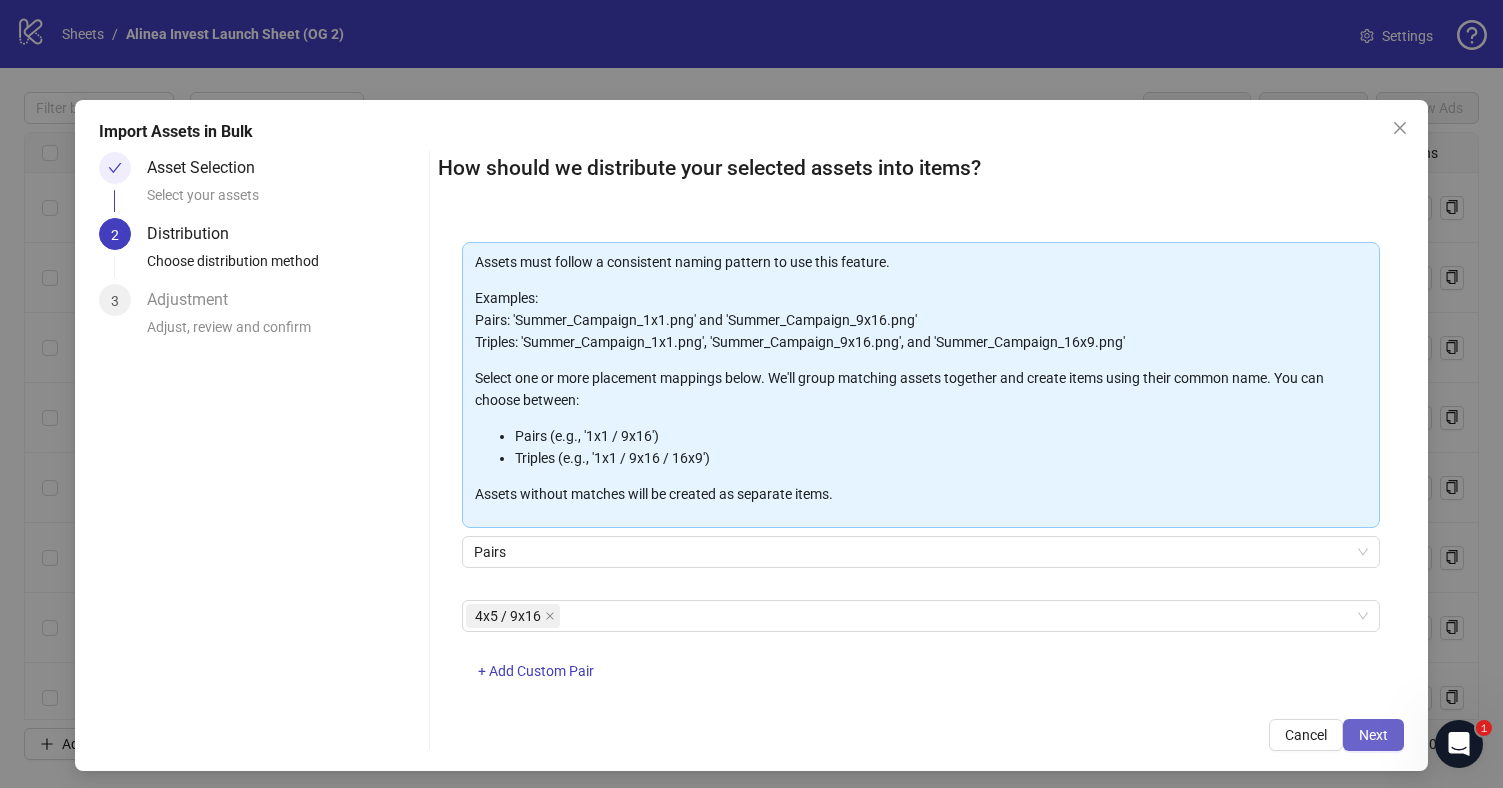 click on "Next" at bounding box center (1373, 735) 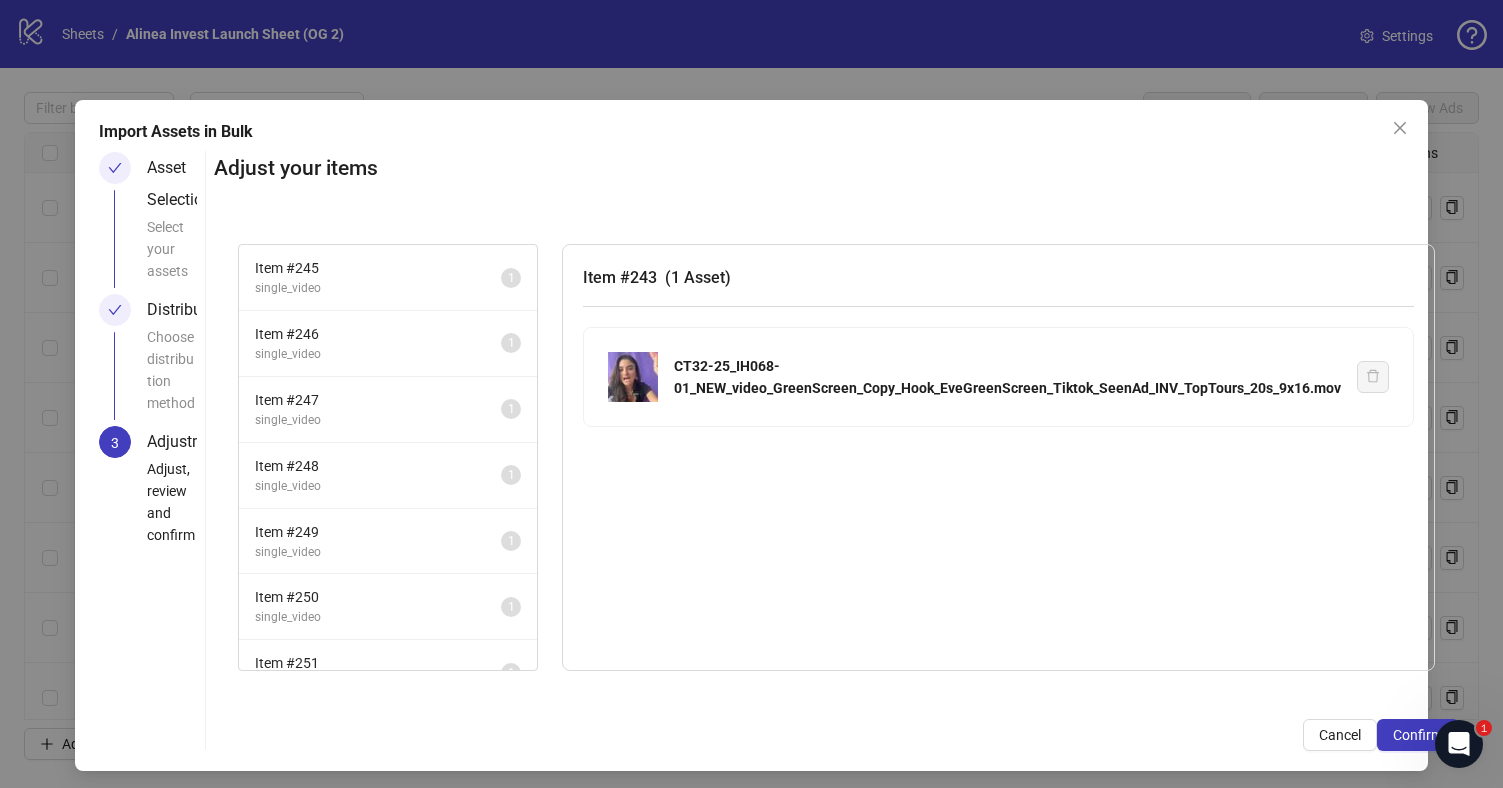 scroll, scrollTop: 48, scrollLeft: 0, axis: vertical 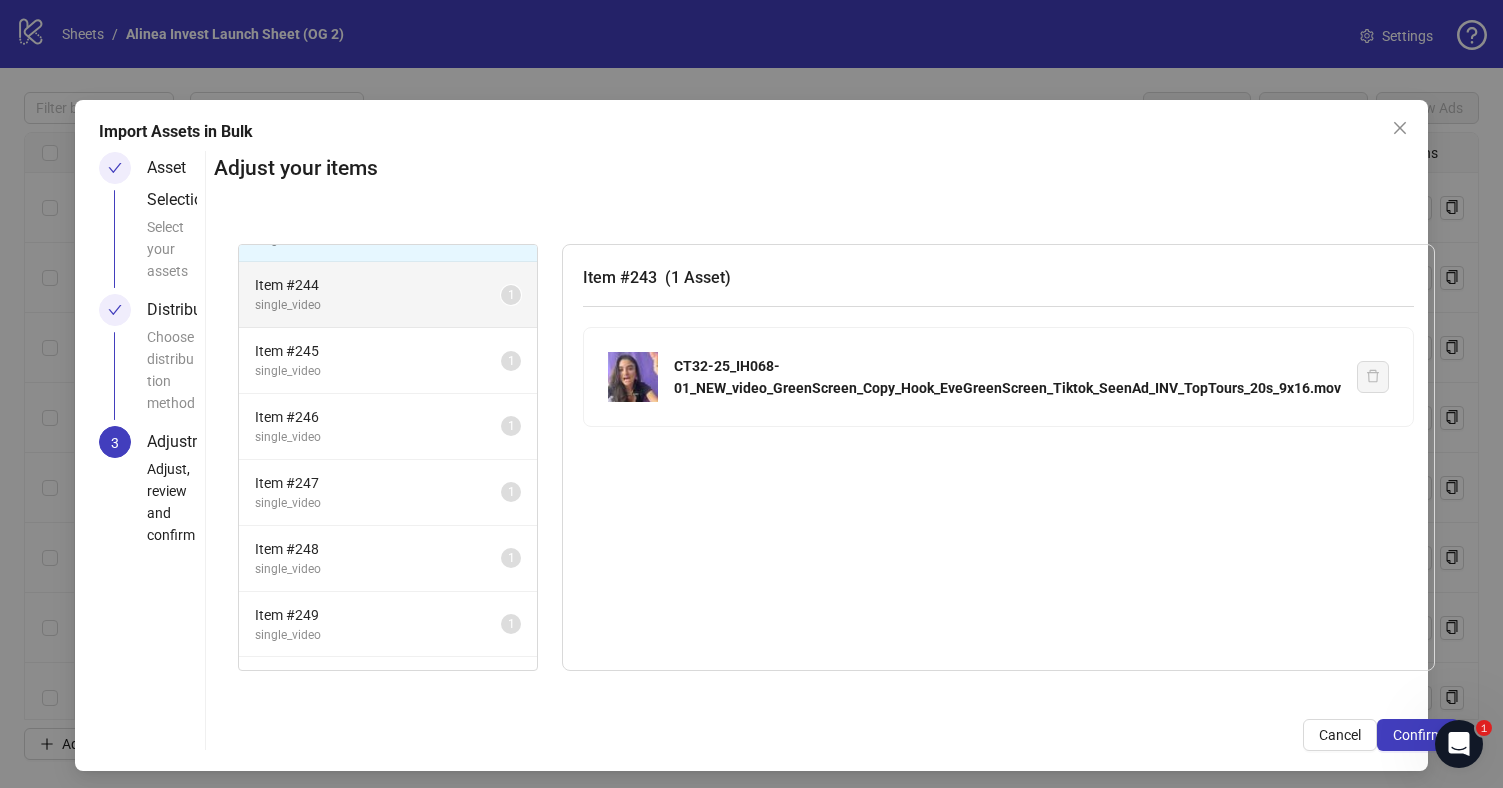 click on "Item # 244" at bounding box center (378, 285) 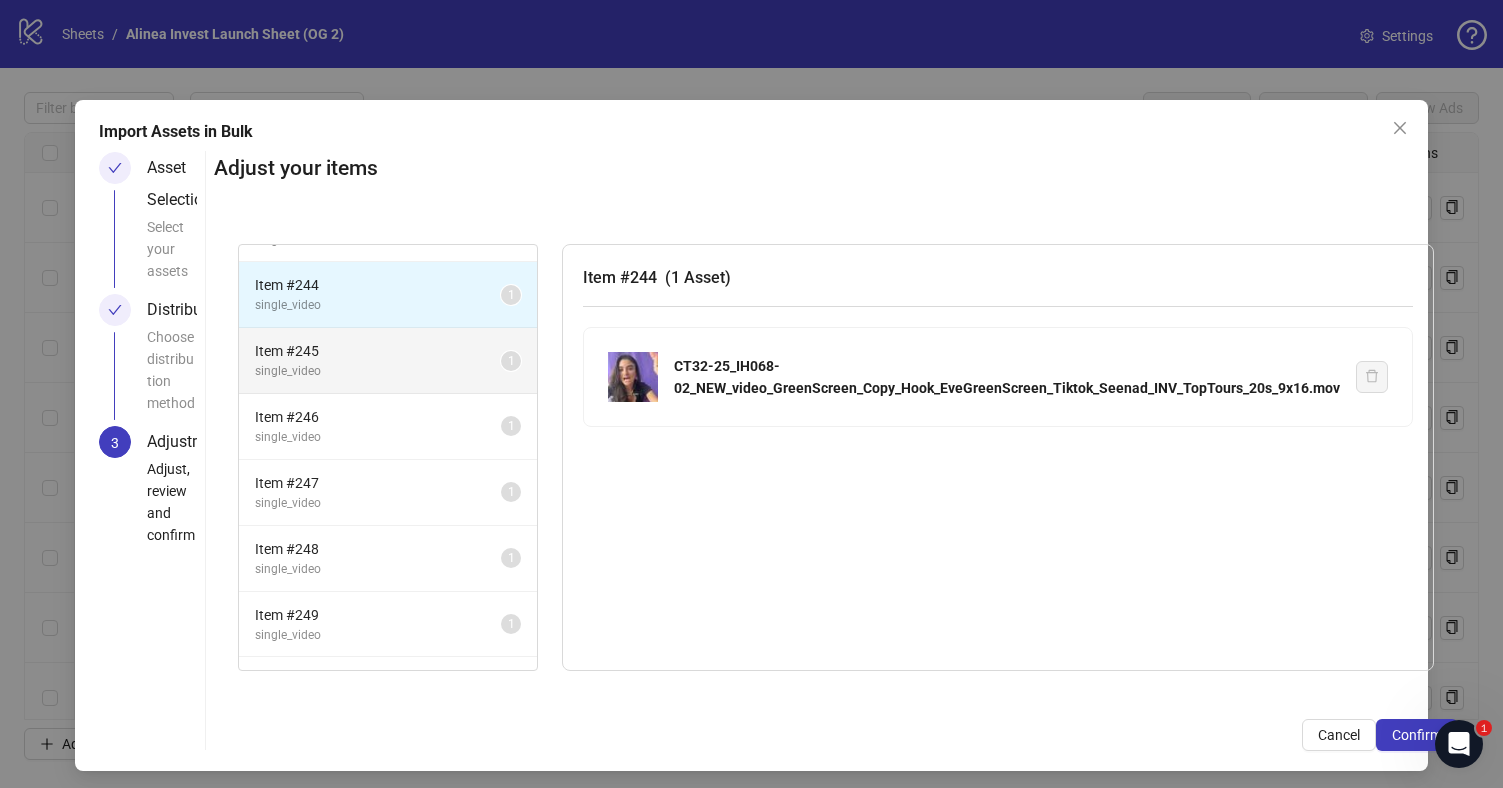 scroll, scrollTop: 0, scrollLeft: 0, axis: both 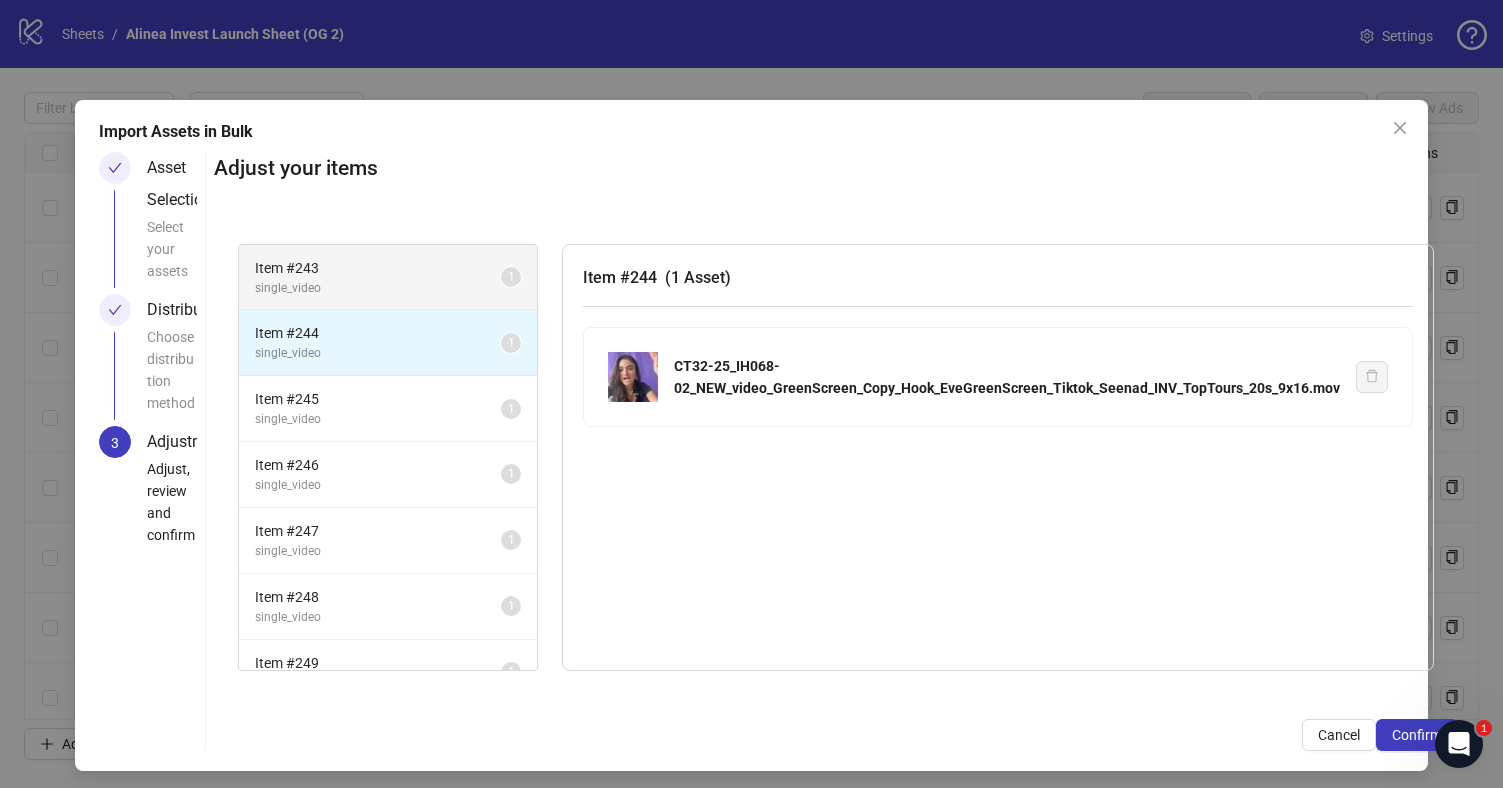 click on "single_video" at bounding box center (378, 288) 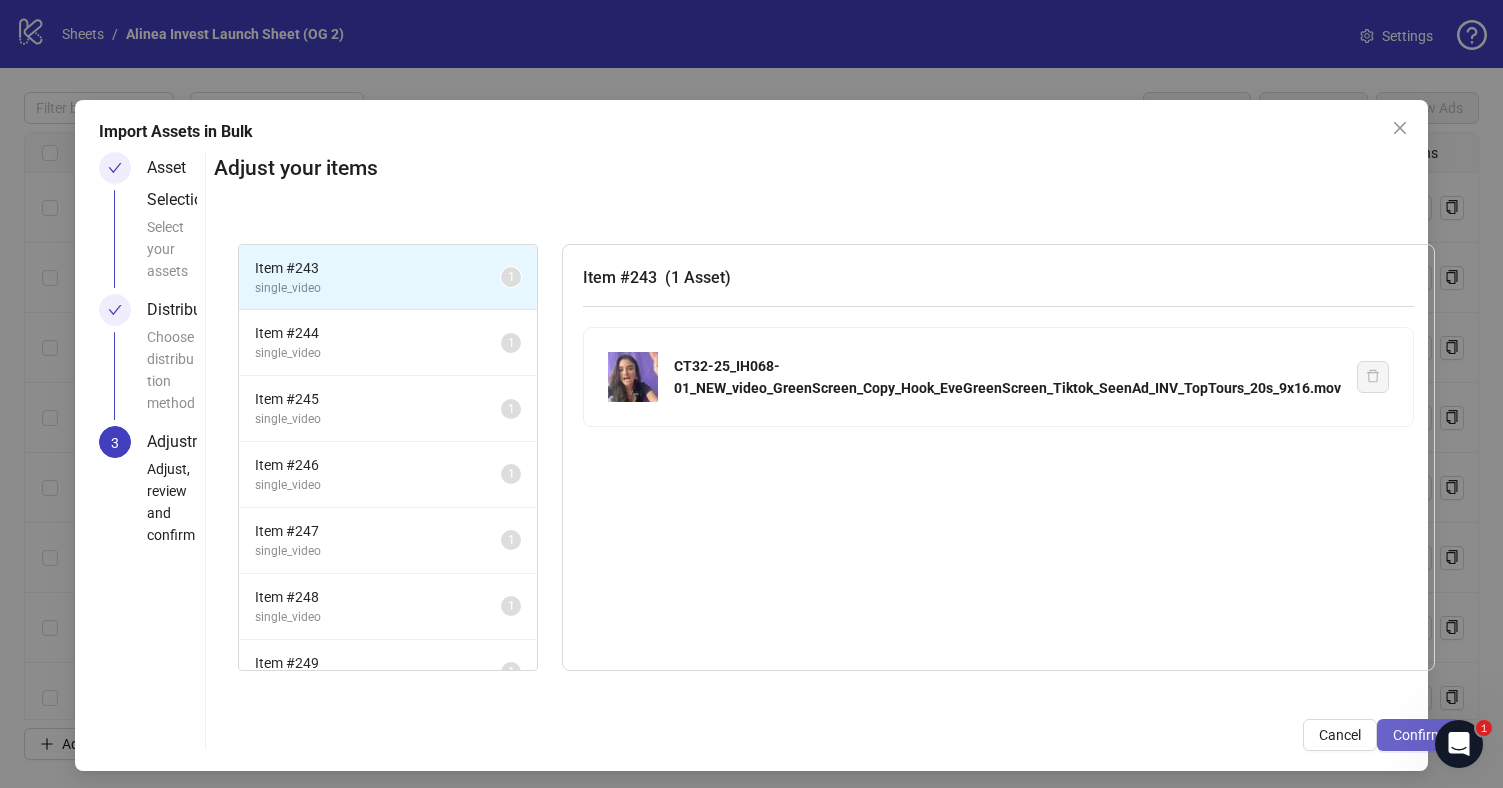 click on "Confirm" at bounding box center (1418, 735) 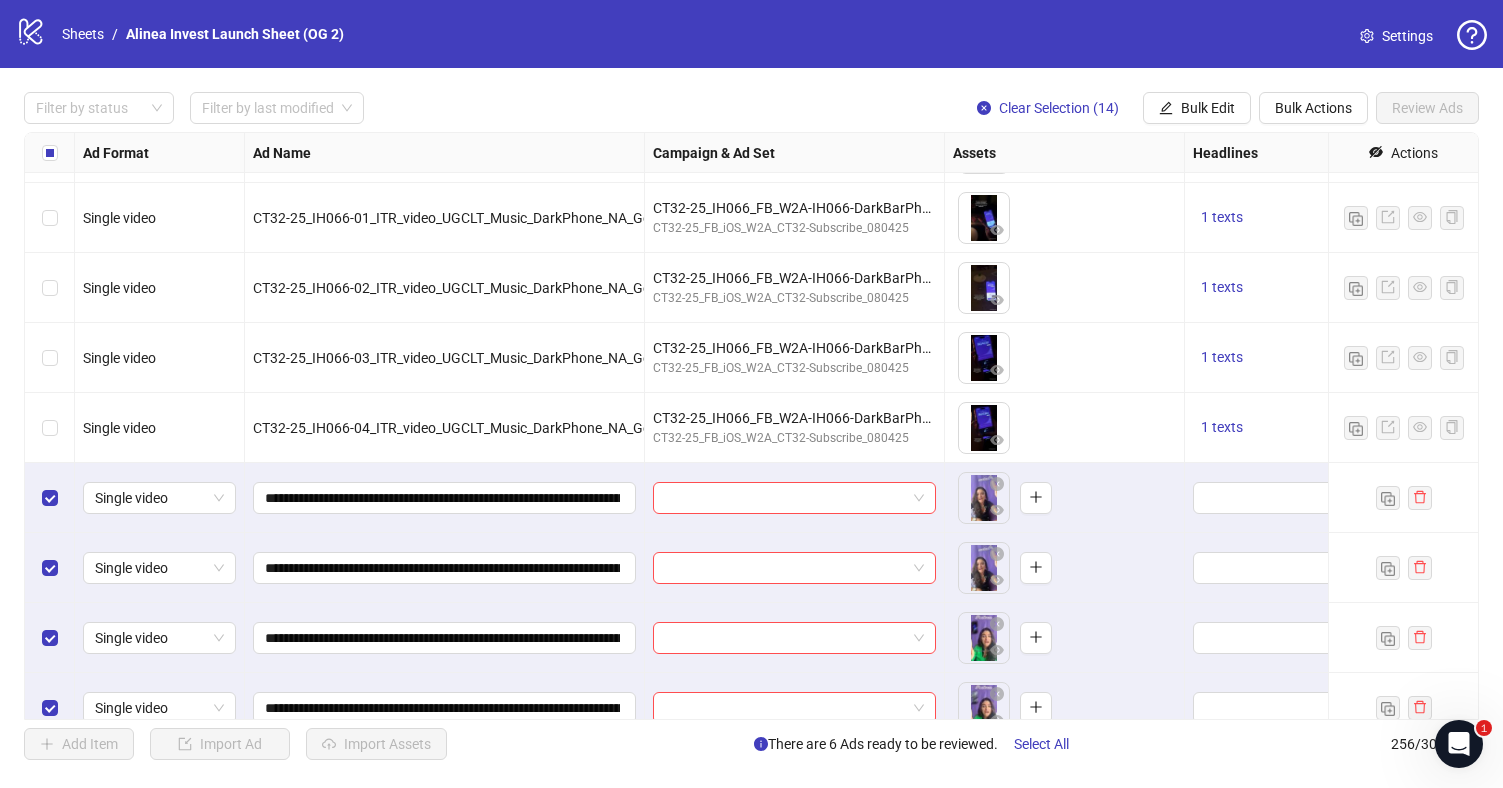 scroll, scrollTop: 16622, scrollLeft: 0, axis: vertical 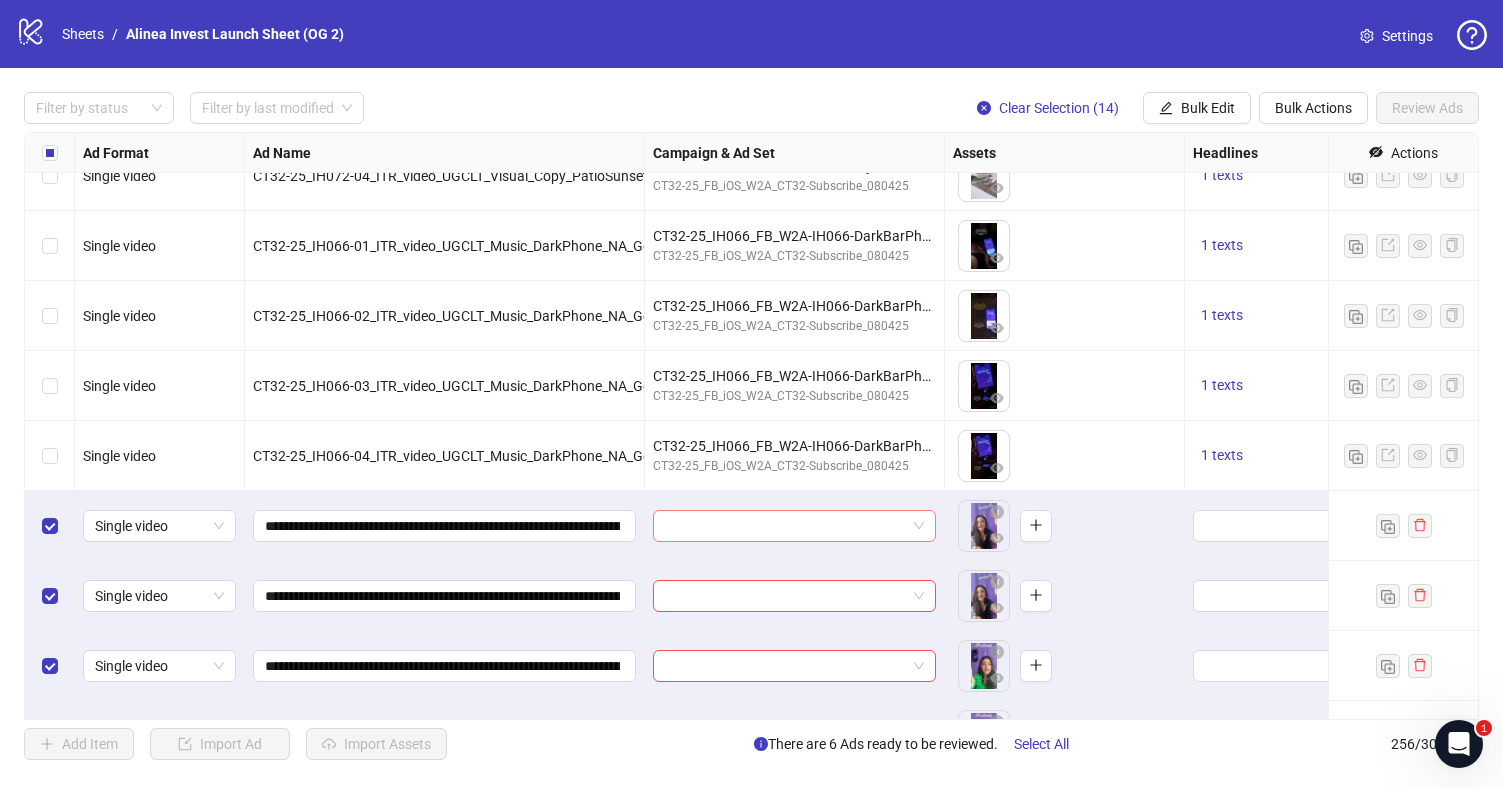 click at bounding box center (785, 526) 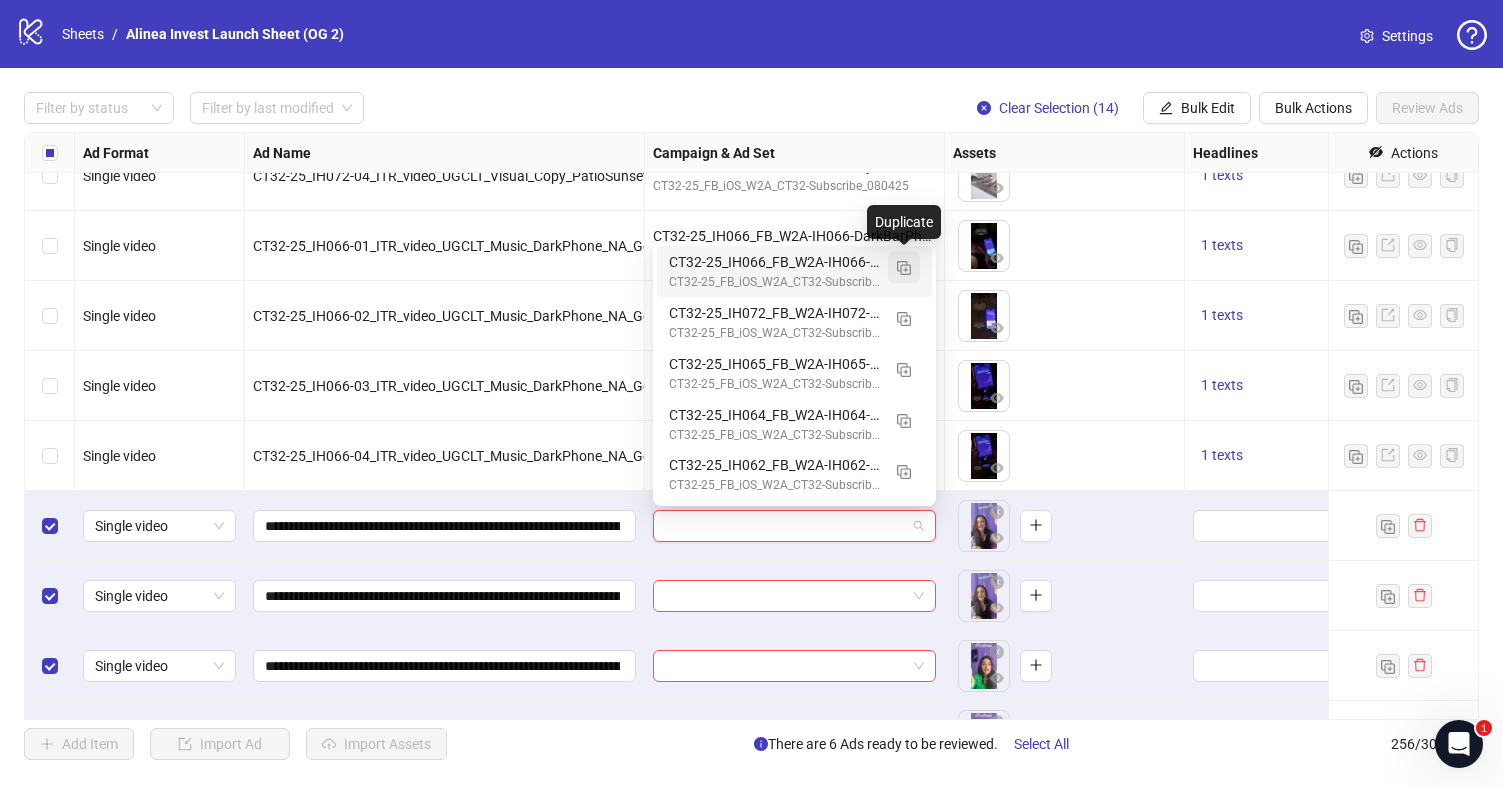 click at bounding box center [904, 268] 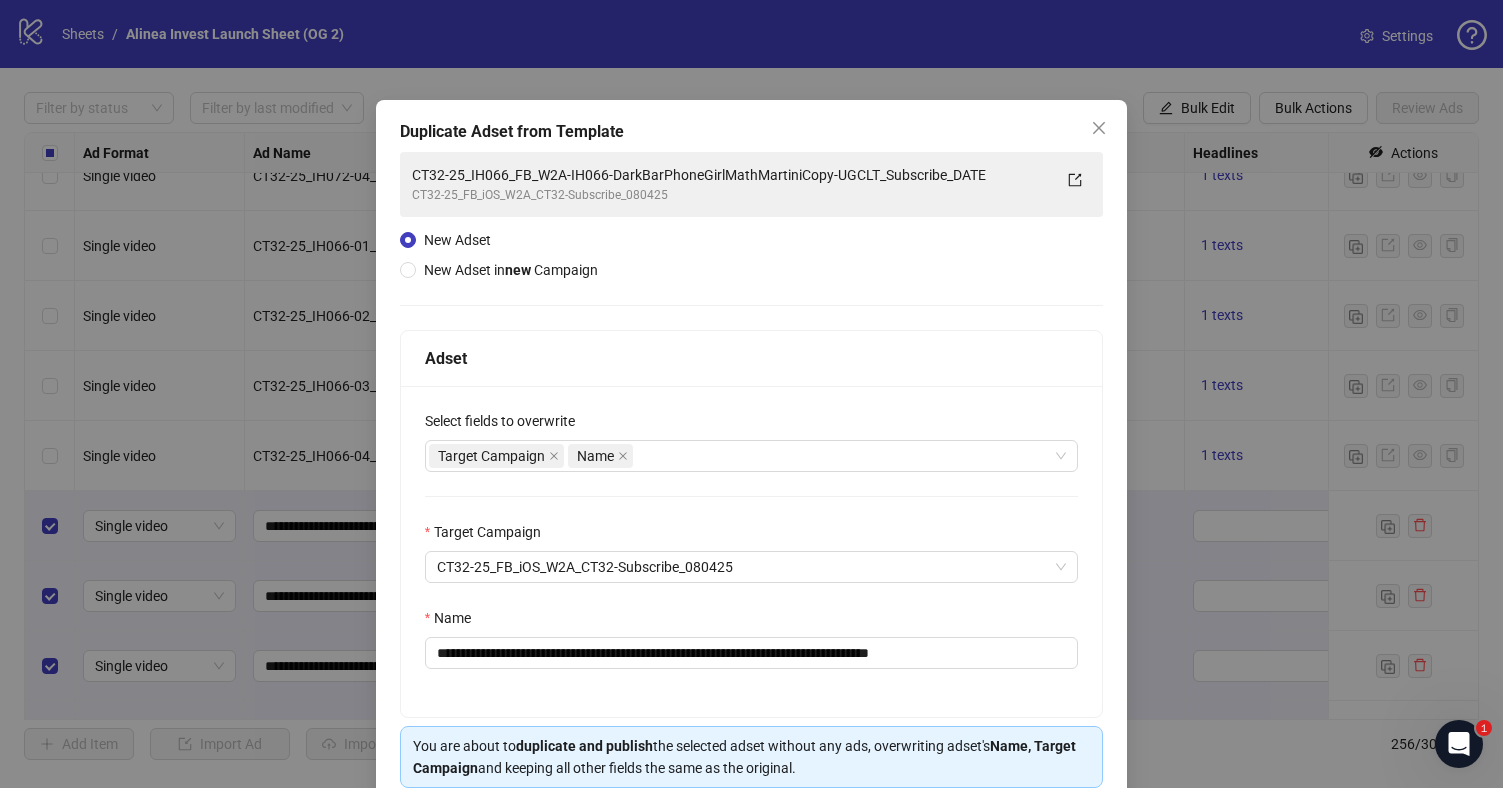 scroll, scrollTop: 79, scrollLeft: 0, axis: vertical 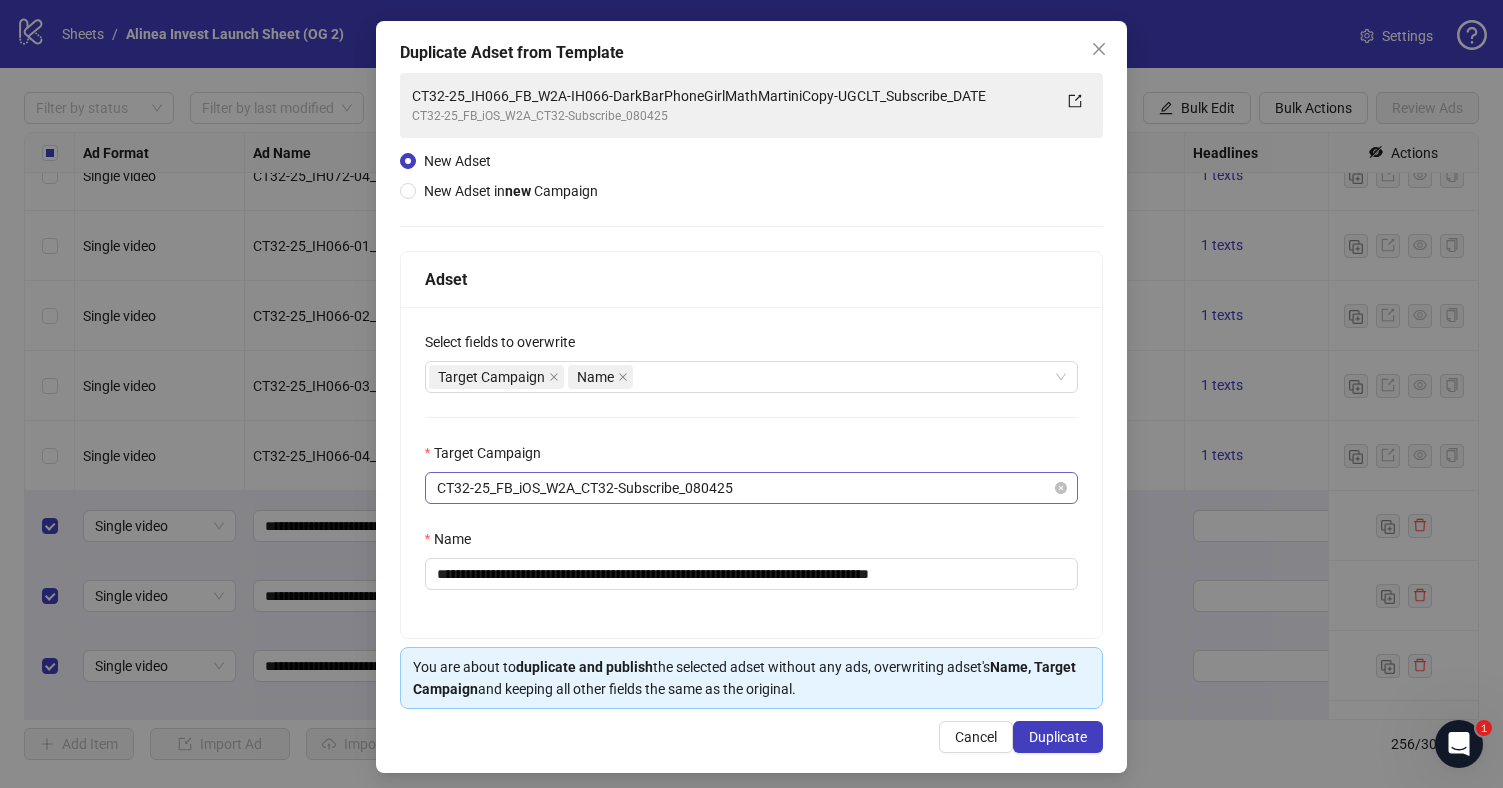 click on "CT32-25_FB_iOS_W2A_CT32-Subscribe_080425" at bounding box center [752, 488] 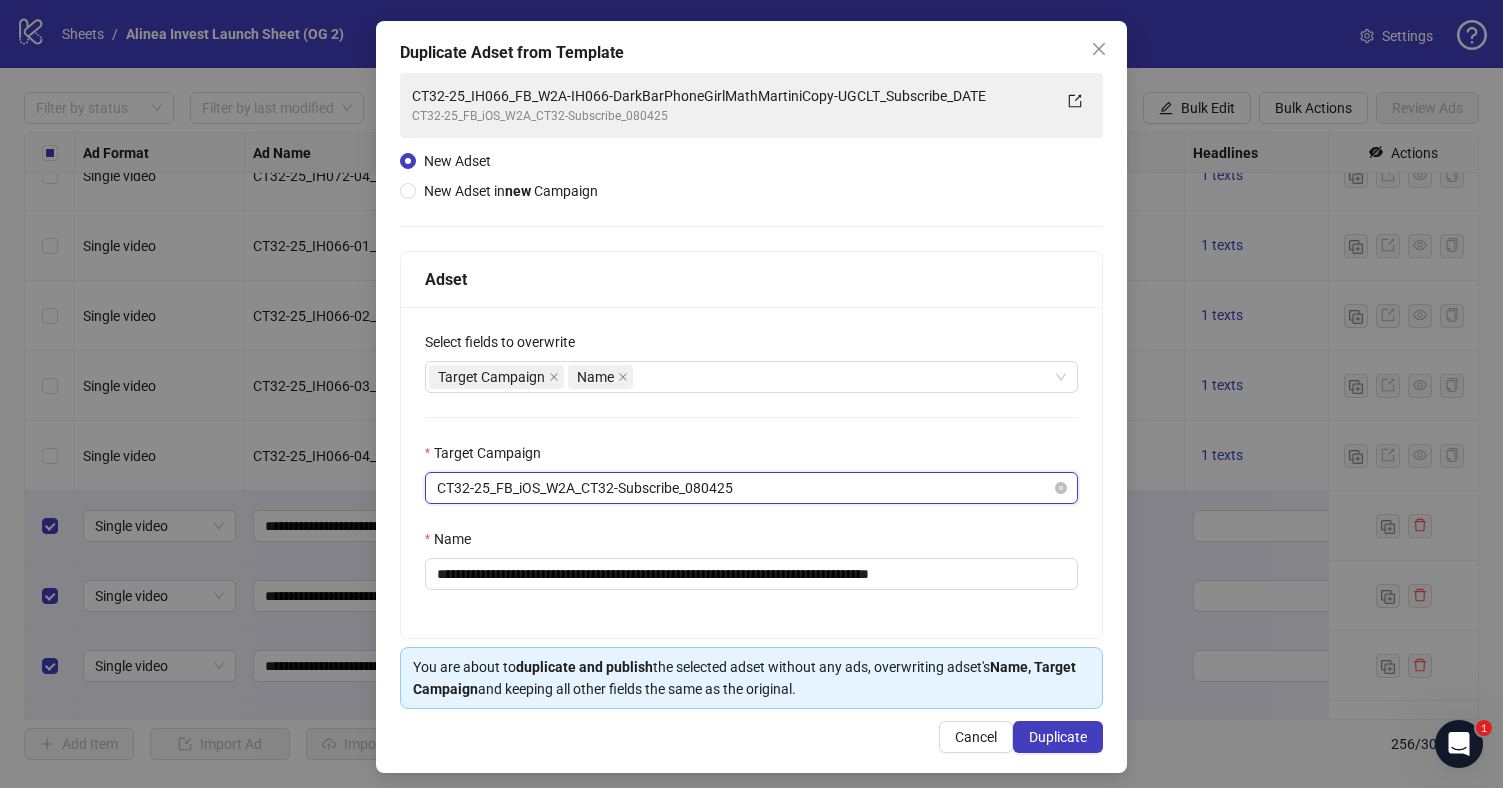 click on "CT32-25_FB_iOS_W2A_CT32-Subscribe_080425" at bounding box center (752, 488) 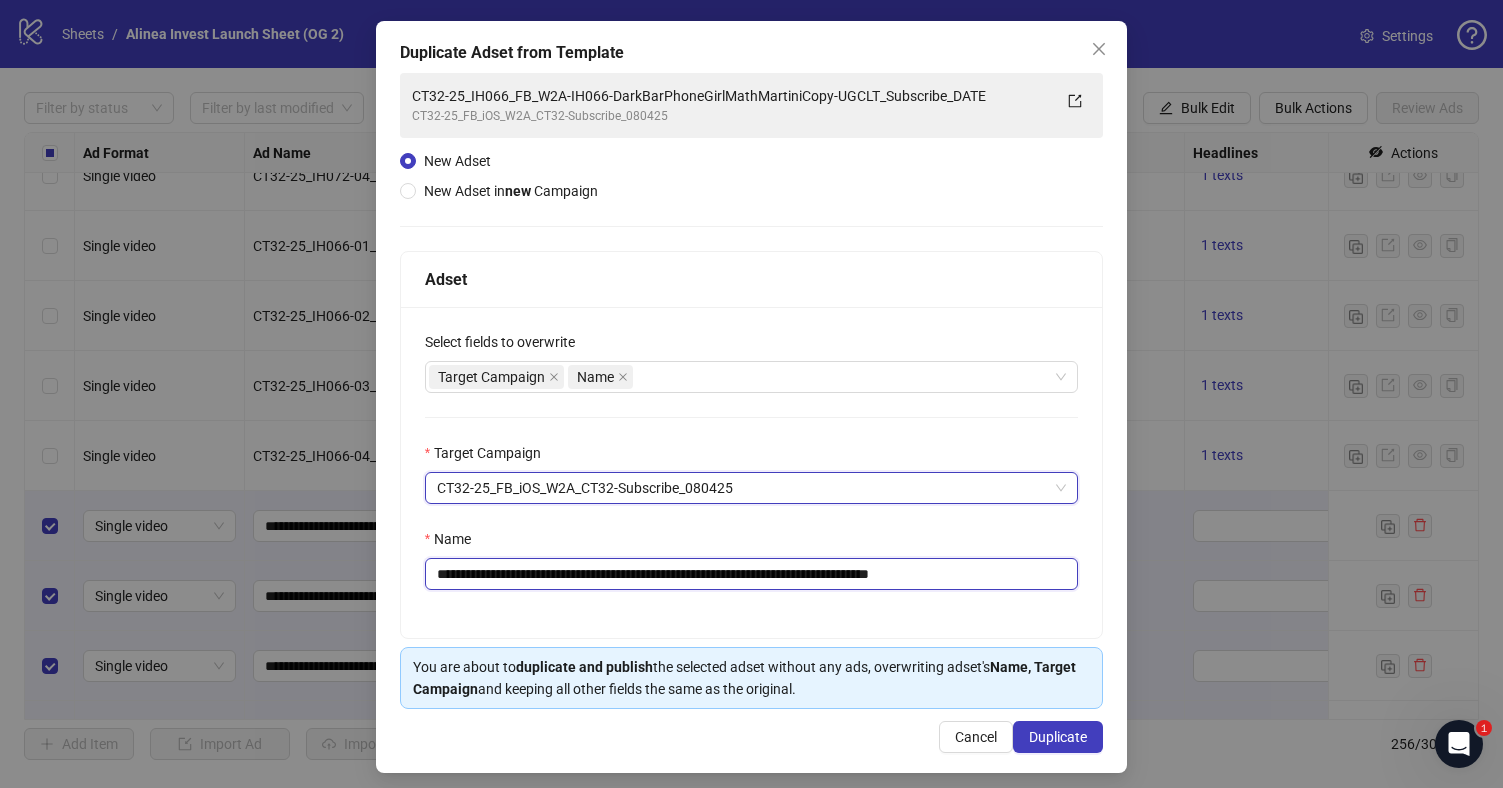 click on "**********" at bounding box center (752, 574) 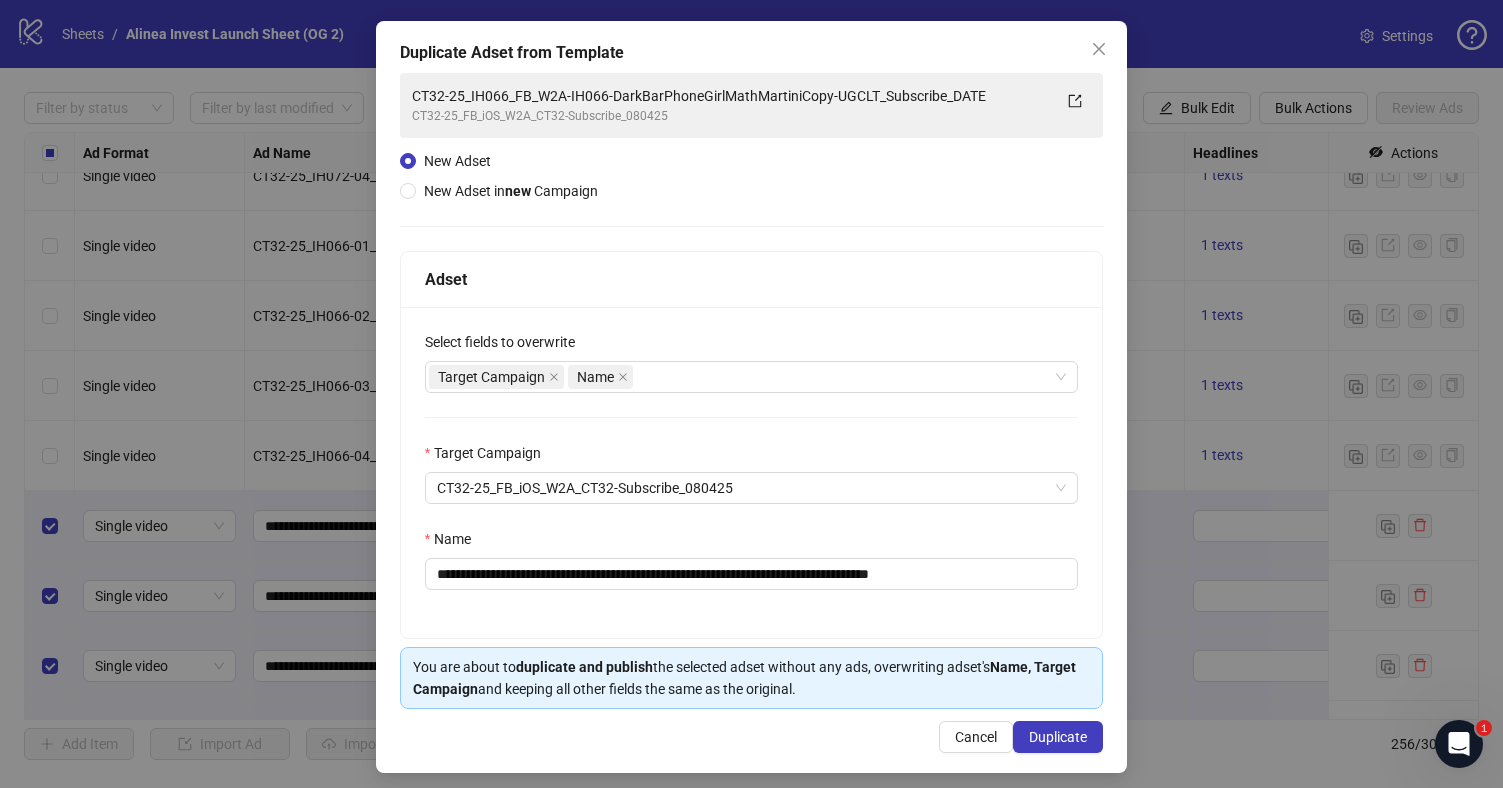 scroll, scrollTop: 89, scrollLeft: 0, axis: vertical 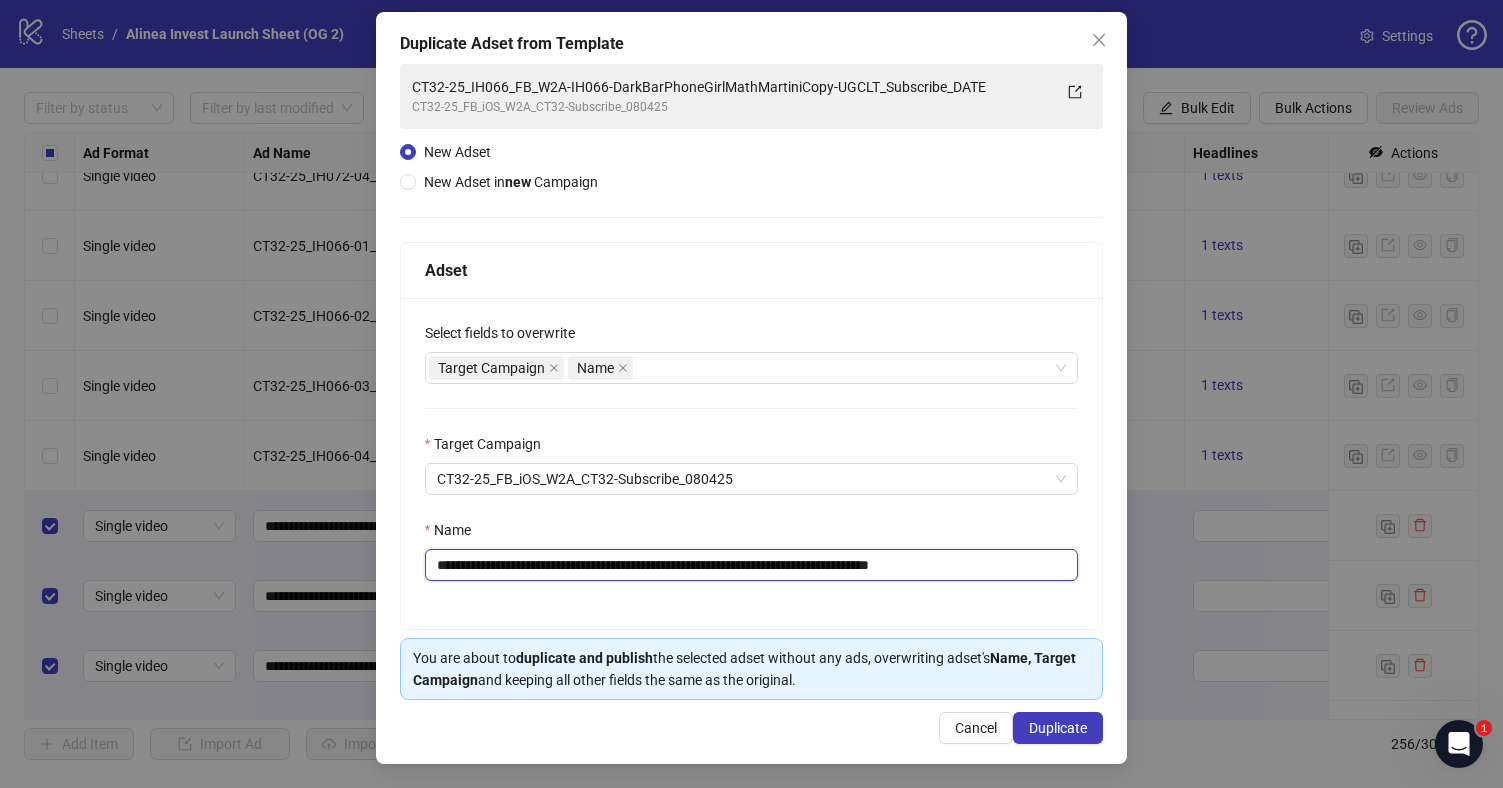 click on "**********" at bounding box center (752, 565) 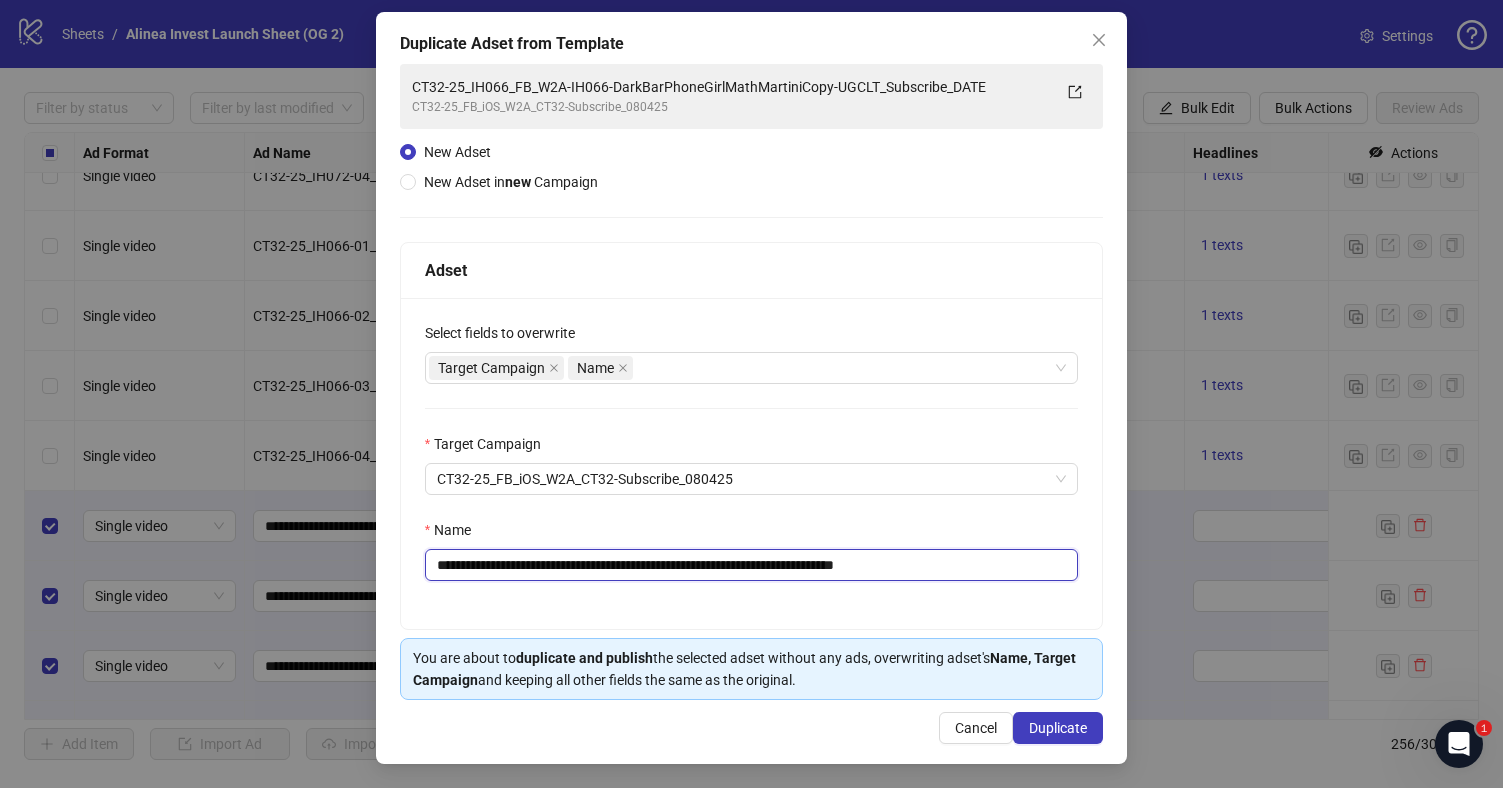 type on "**********" 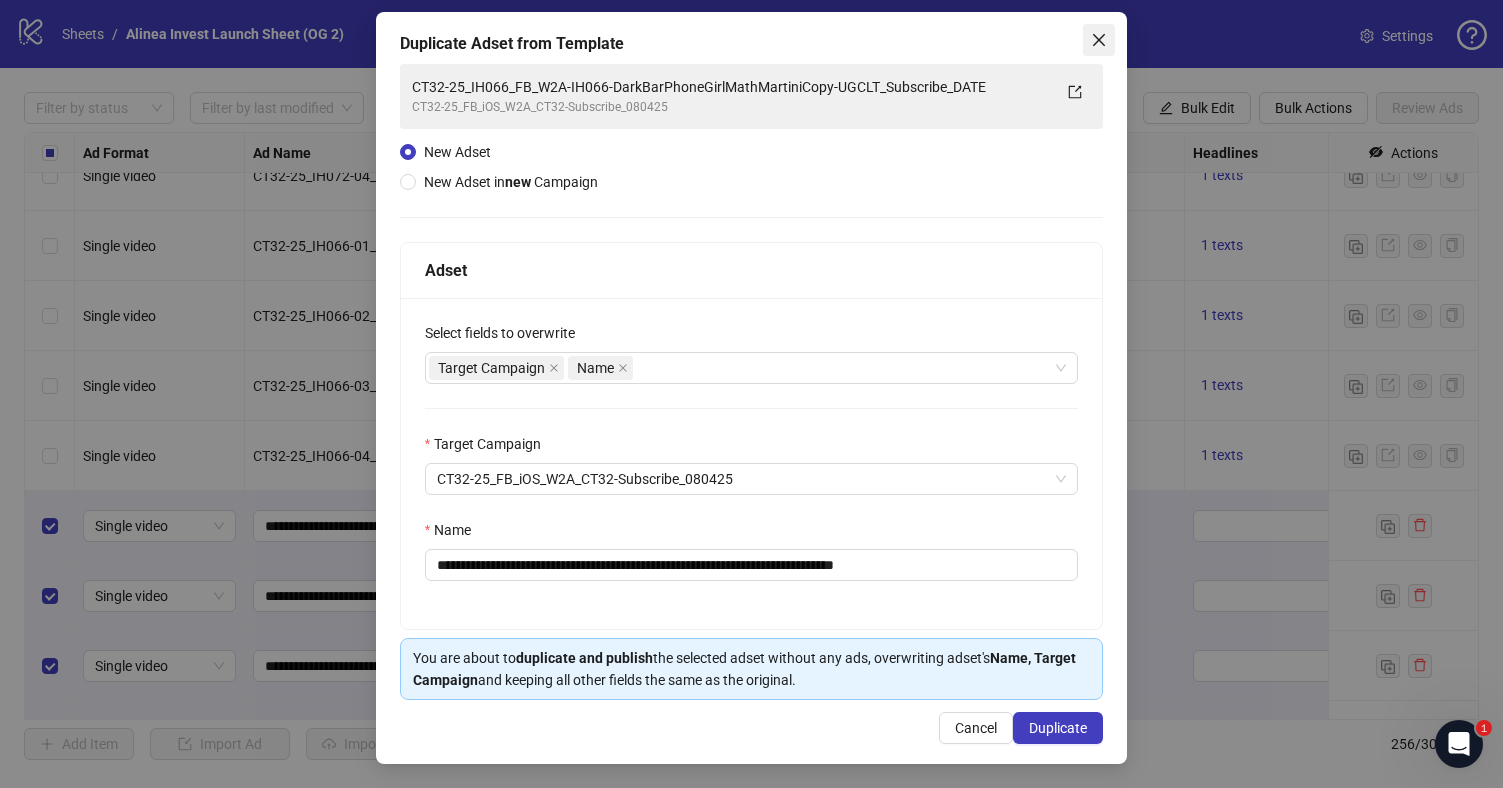 click 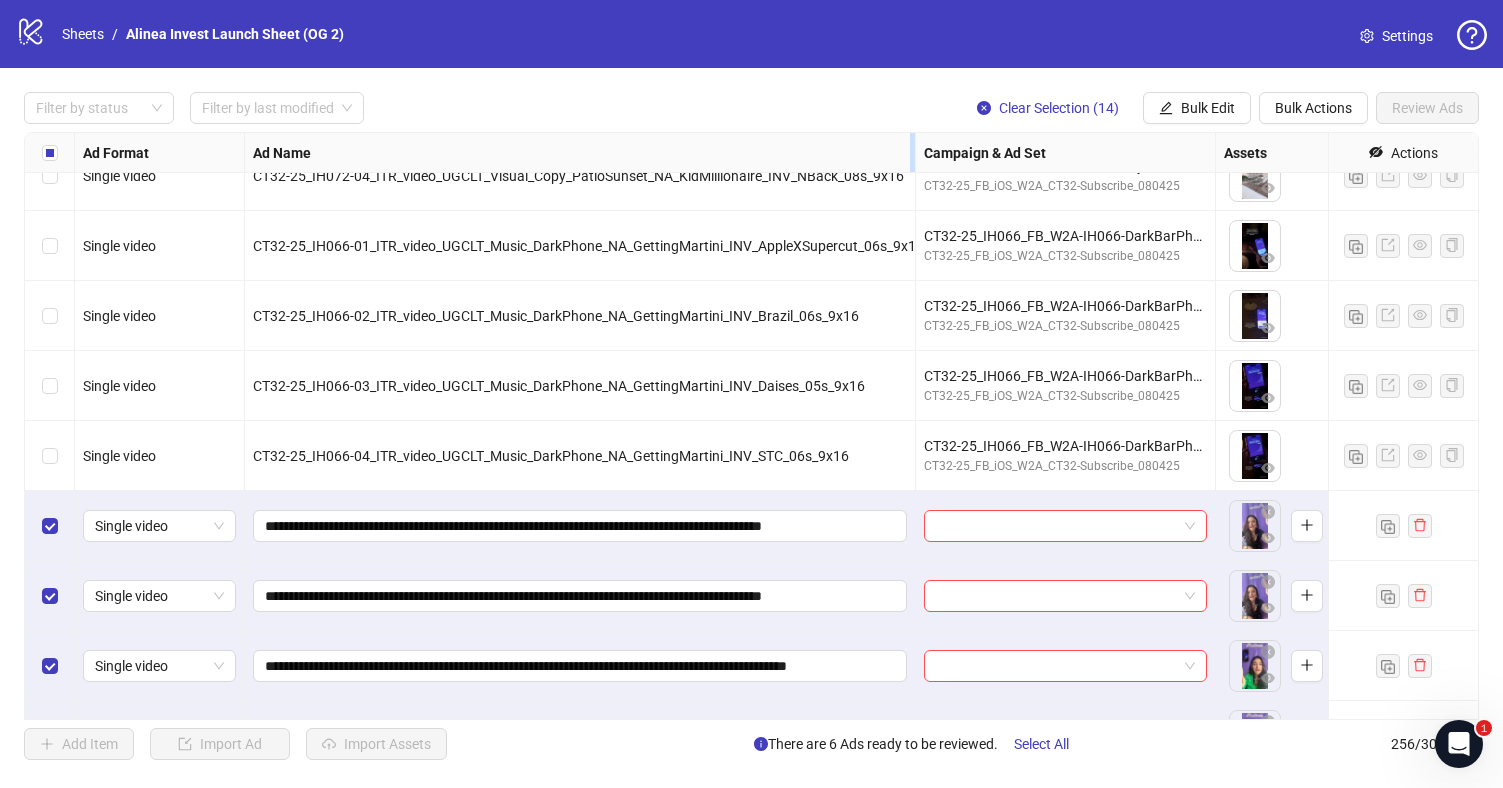 drag, startPoint x: 642, startPoint y: 148, endPoint x: 911, endPoint y: 156, distance: 269.11893 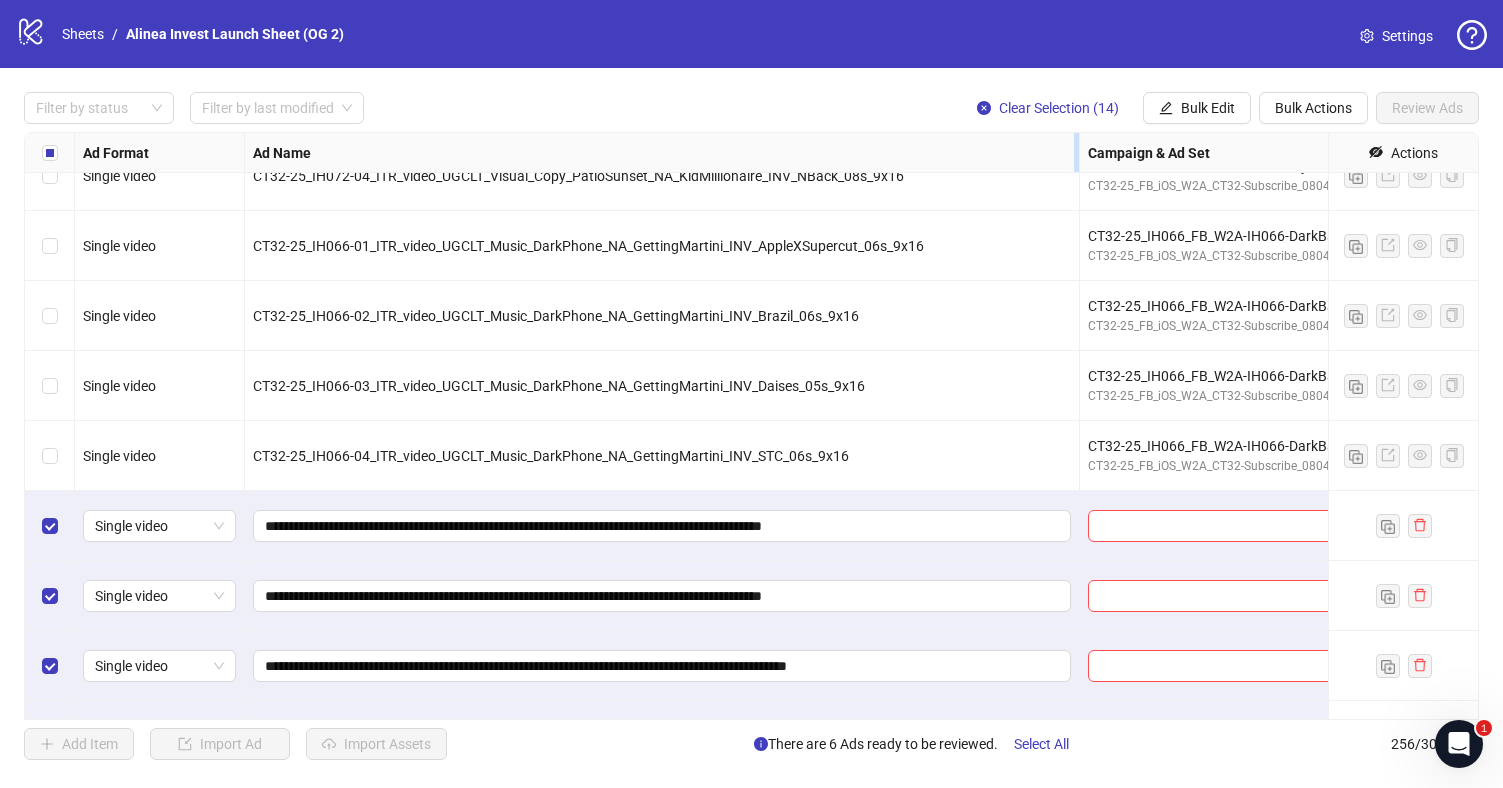 drag, startPoint x: 912, startPoint y: 149, endPoint x: 1081, endPoint y: 149, distance: 169 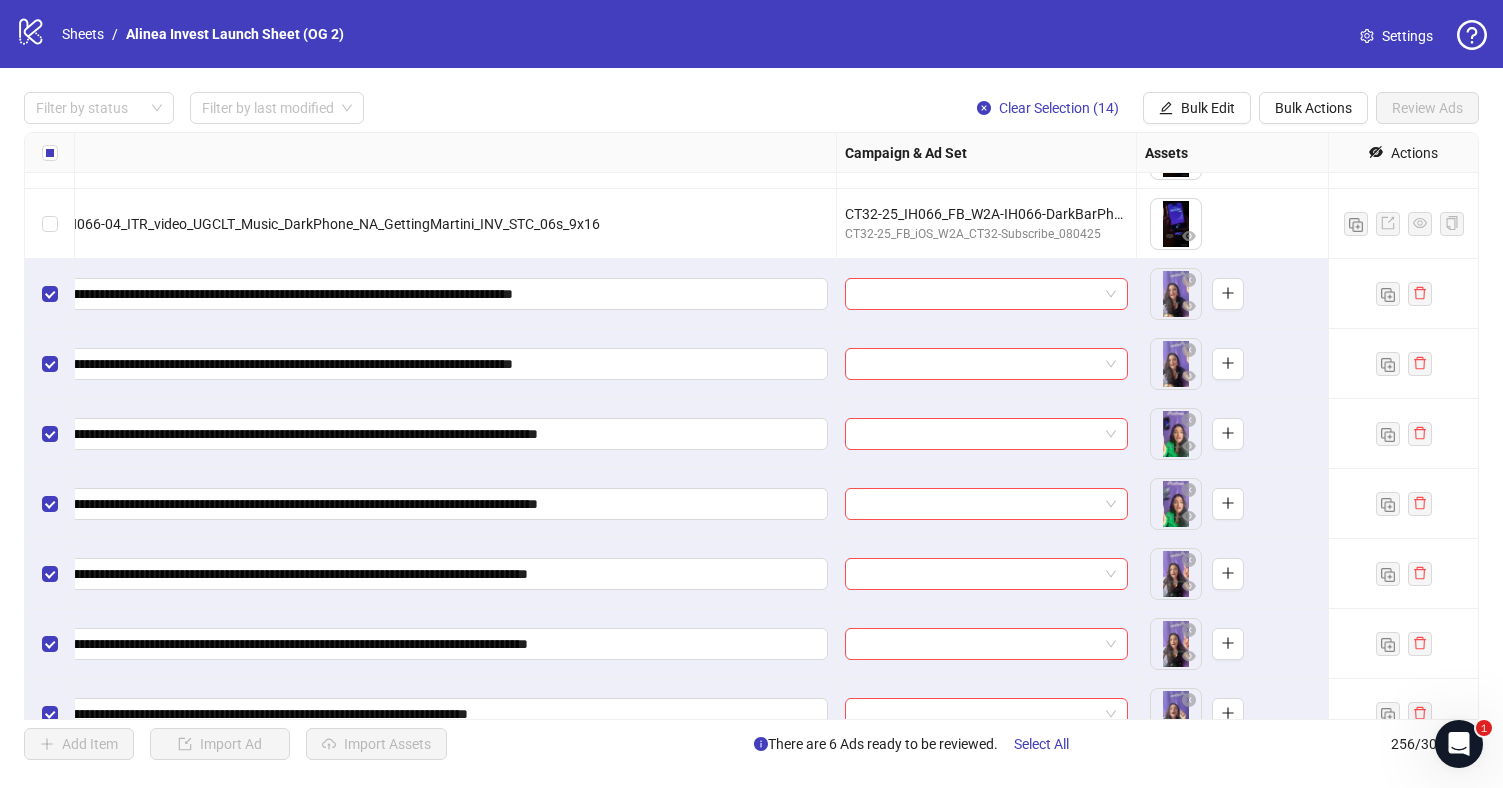 scroll, scrollTop: 16854, scrollLeft: 172, axis: both 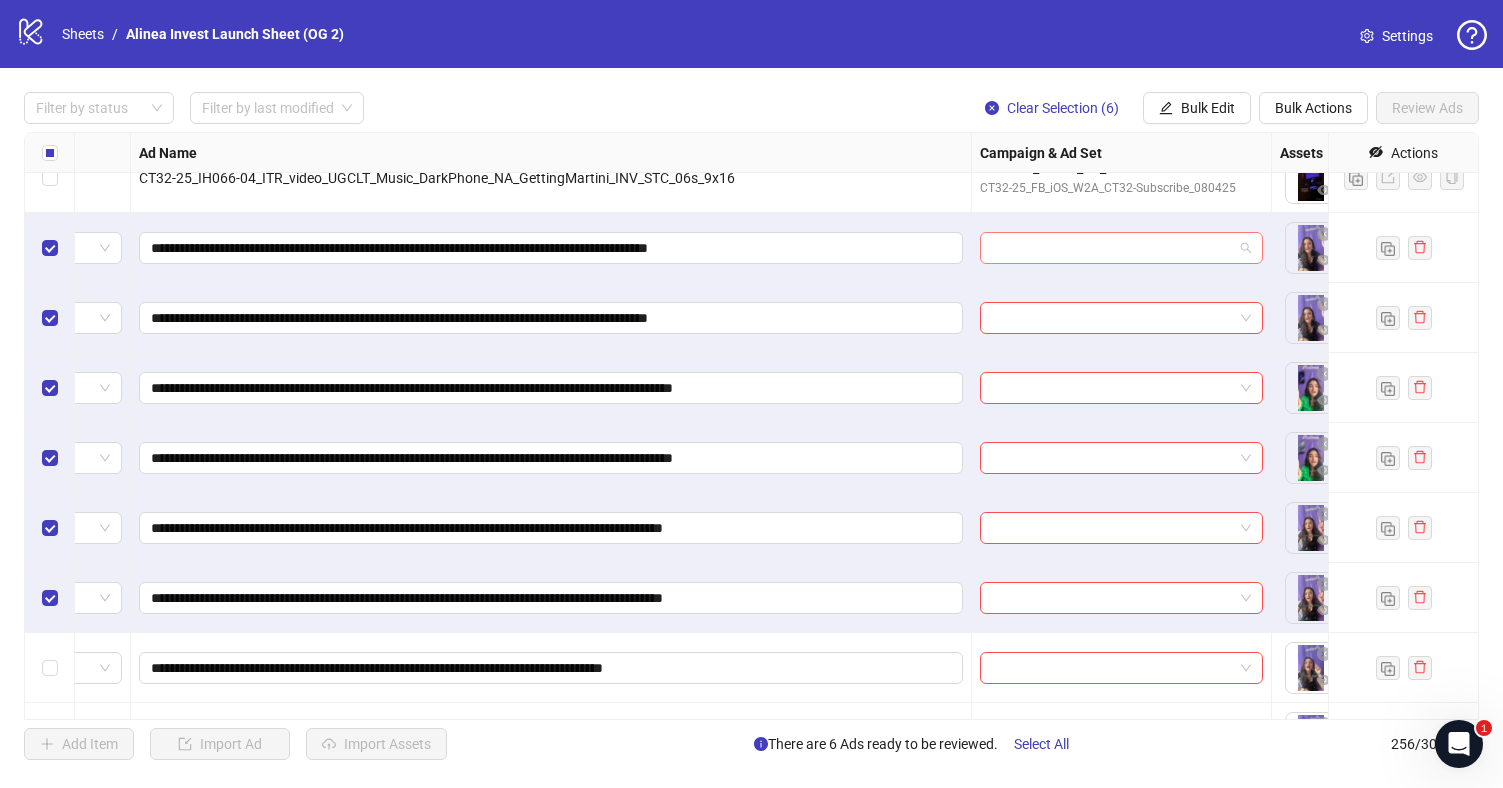 click at bounding box center [1121, 248] 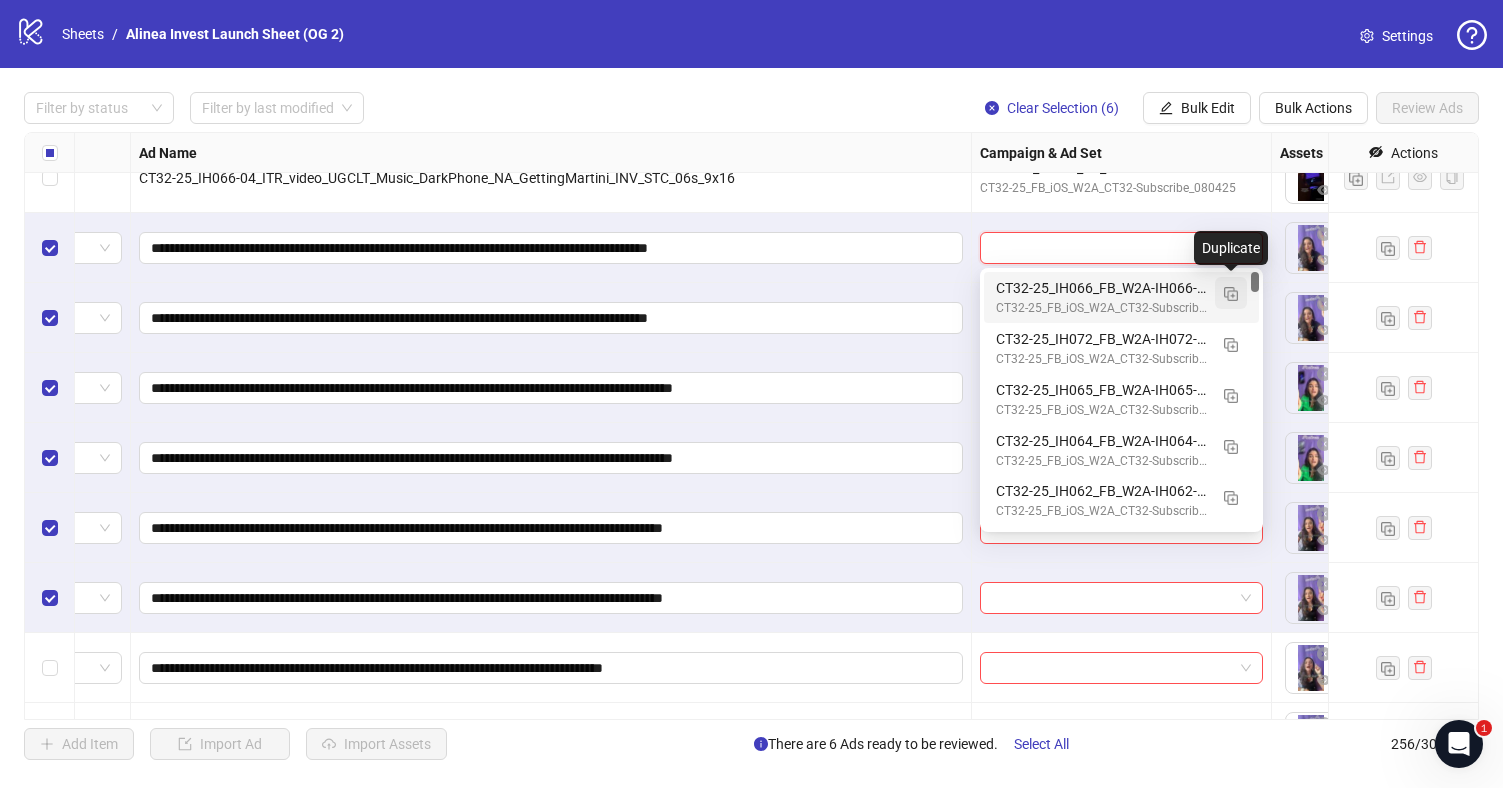 click at bounding box center [1231, 294] 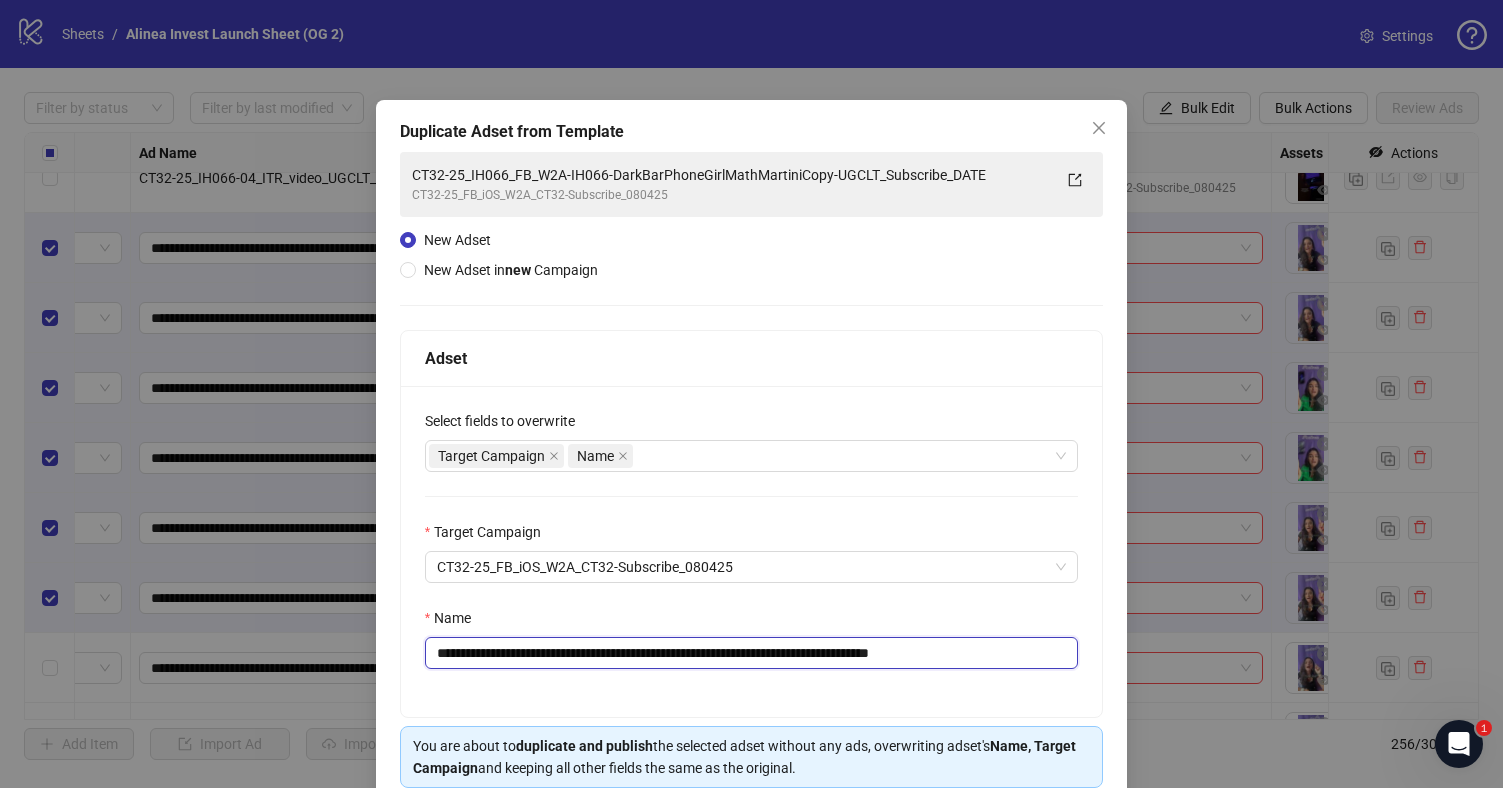 click on "**********" at bounding box center [752, 653] 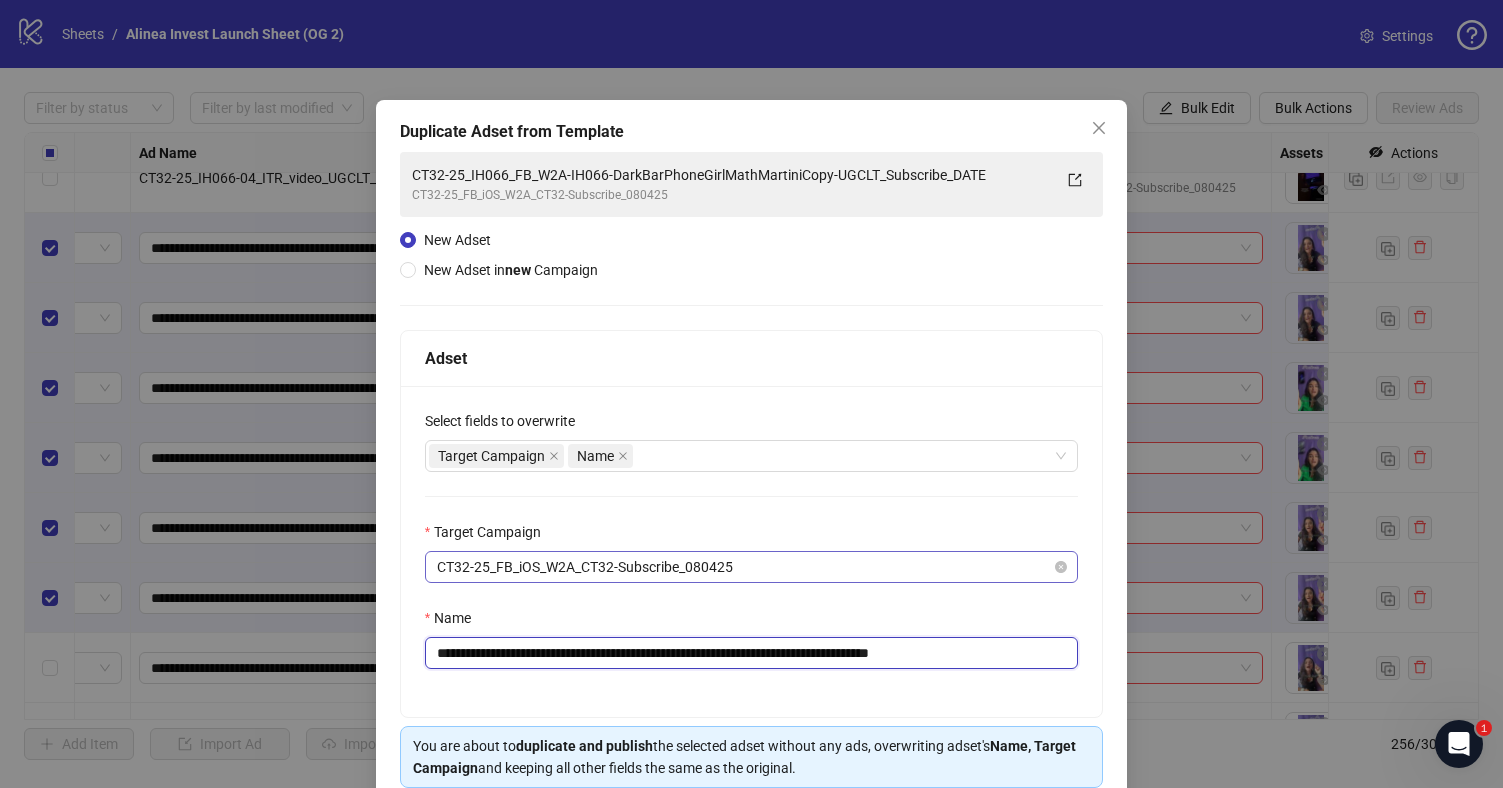 click on "CT32-25_FB_iOS_W2A_CT32-Subscribe_080425" at bounding box center (752, 567) 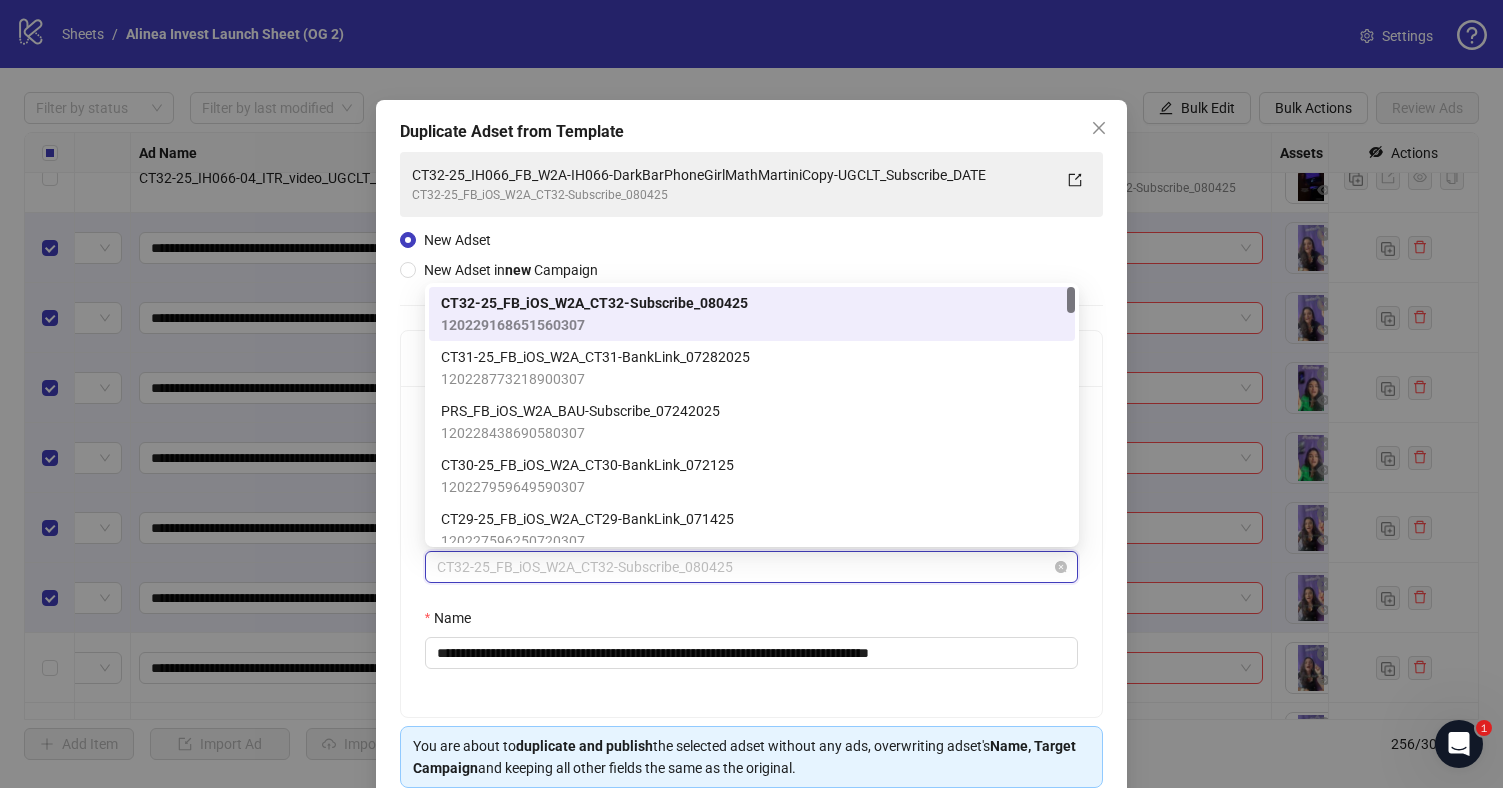 click on "CT32-25_FB_iOS_W2A_CT32-Subscribe_080425" at bounding box center (752, 567) 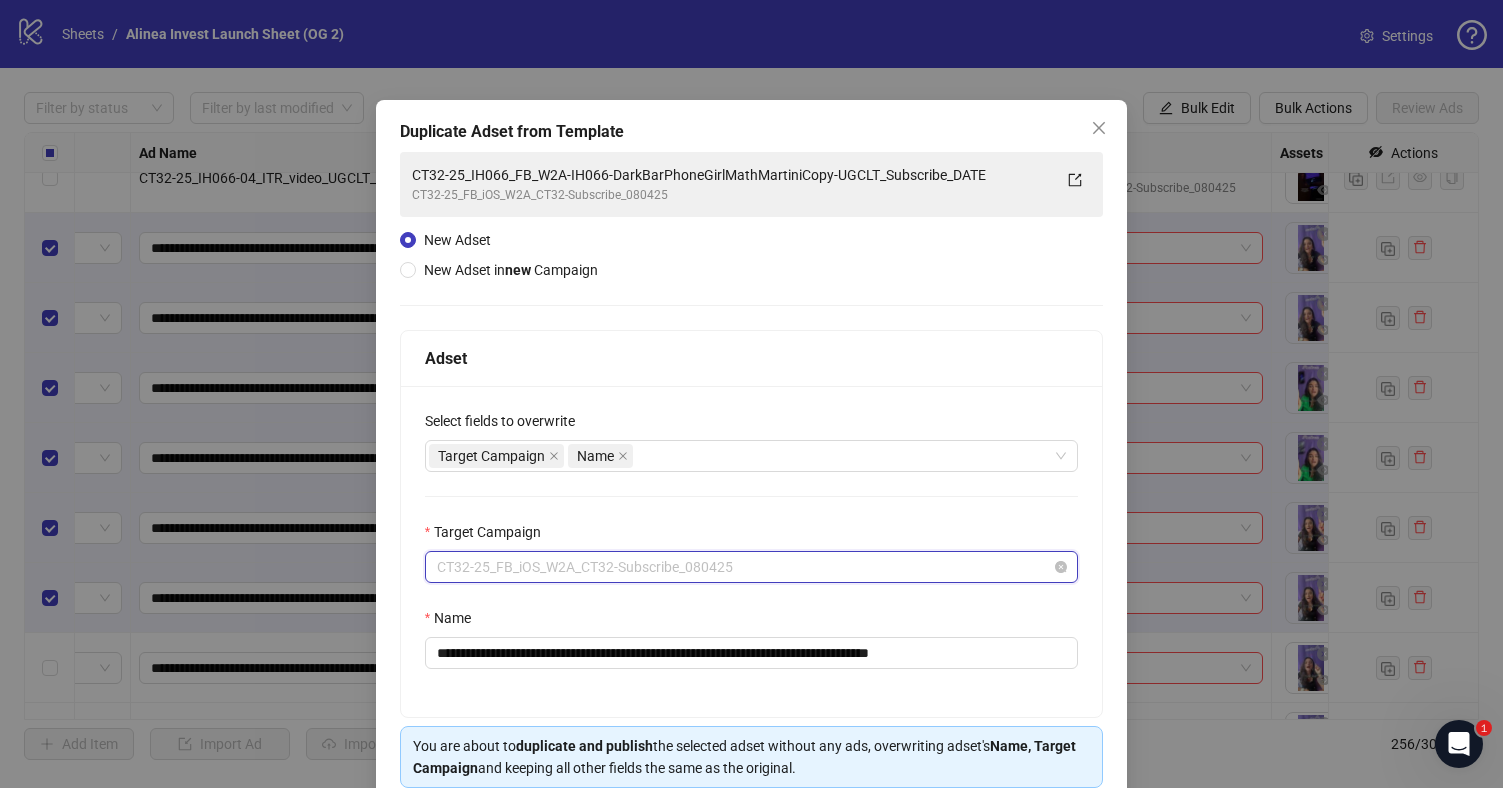 click on "CT32-25_FB_iOS_W2A_CT32-Subscribe_080425" at bounding box center (752, 567) 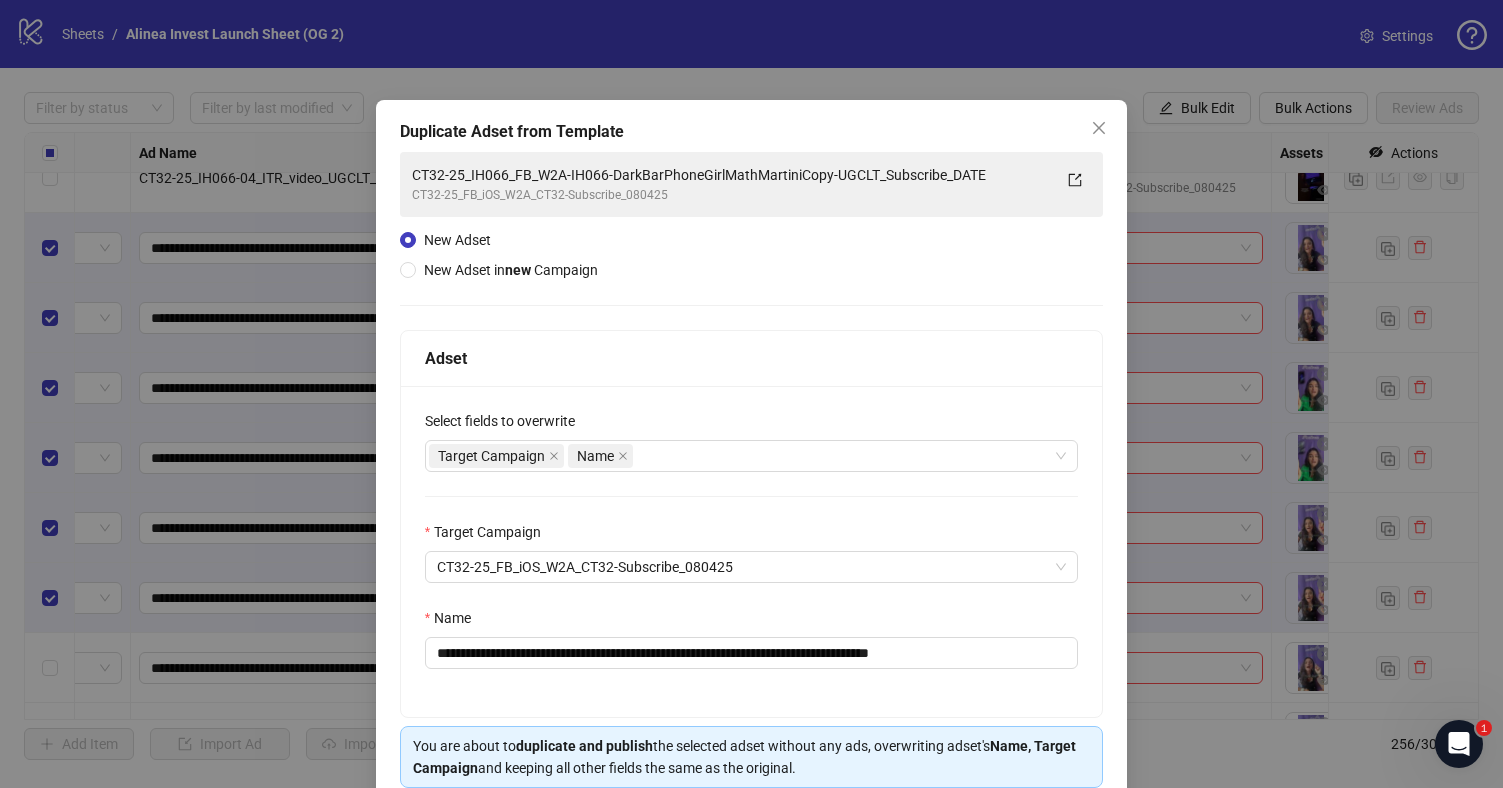 click on "**********" at bounding box center (752, 551) 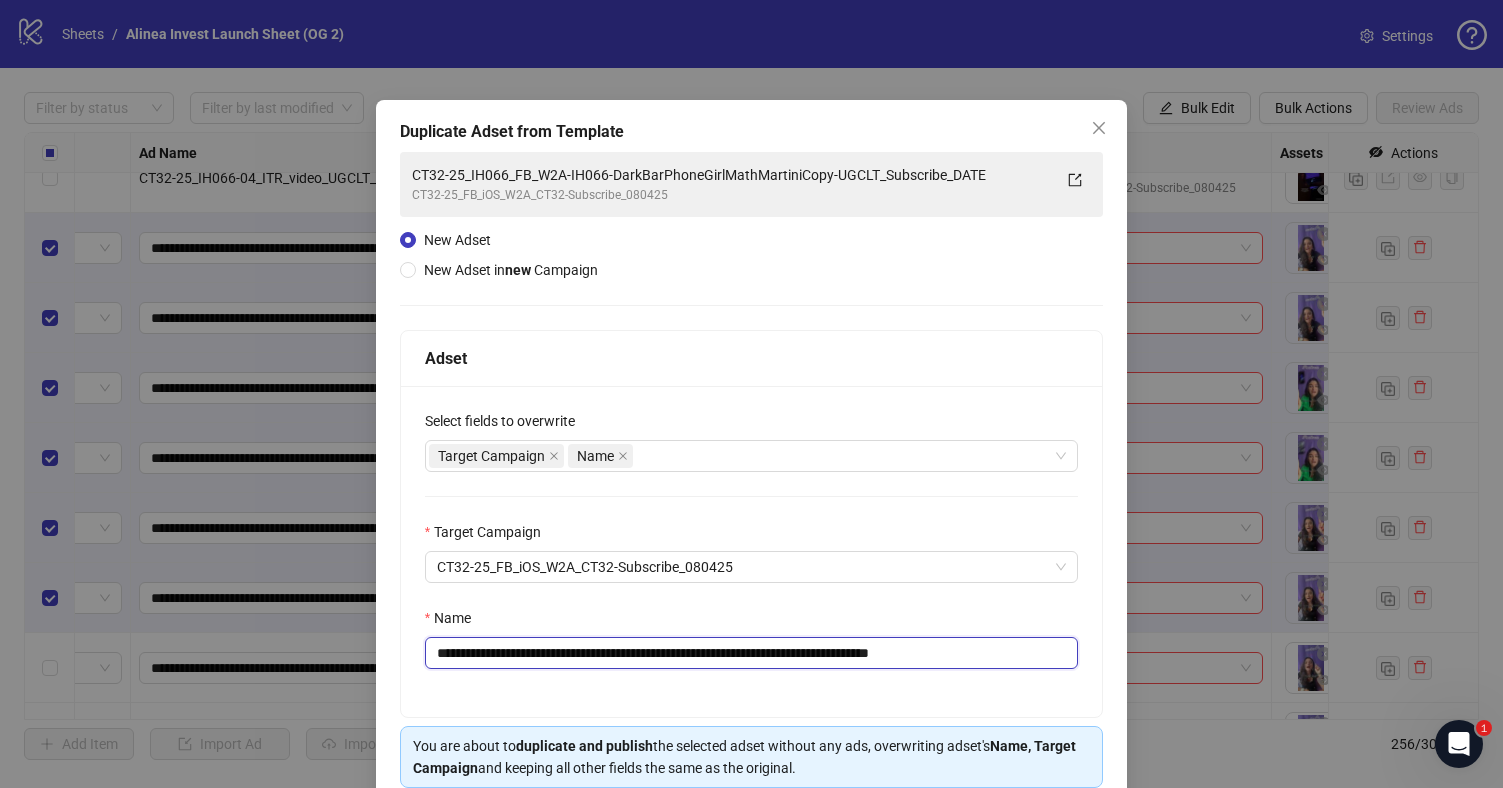 click on "**********" at bounding box center [752, 653] 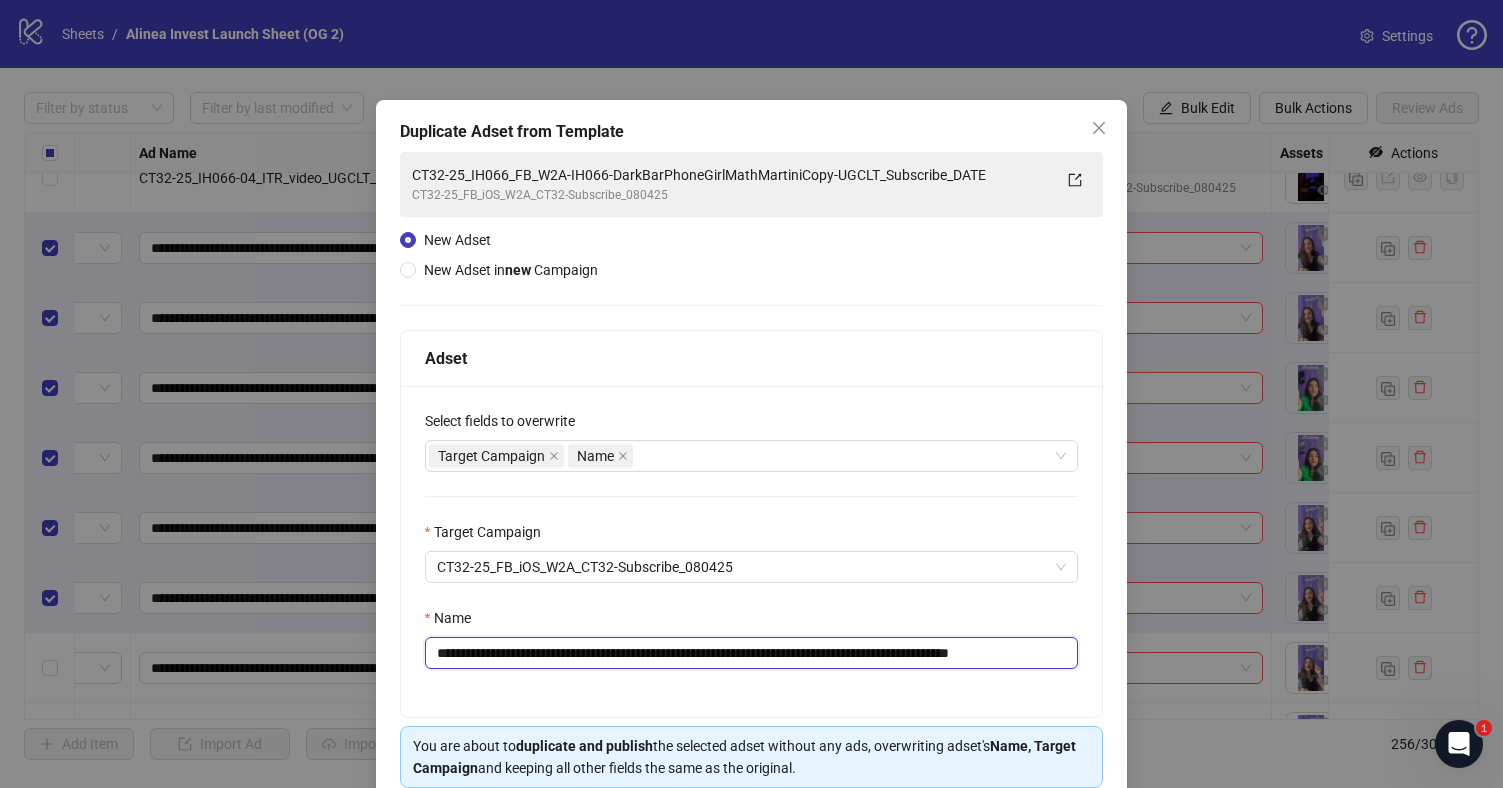 scroll, scrollTop: 0, scrollLeft: 71, axis: horizontal 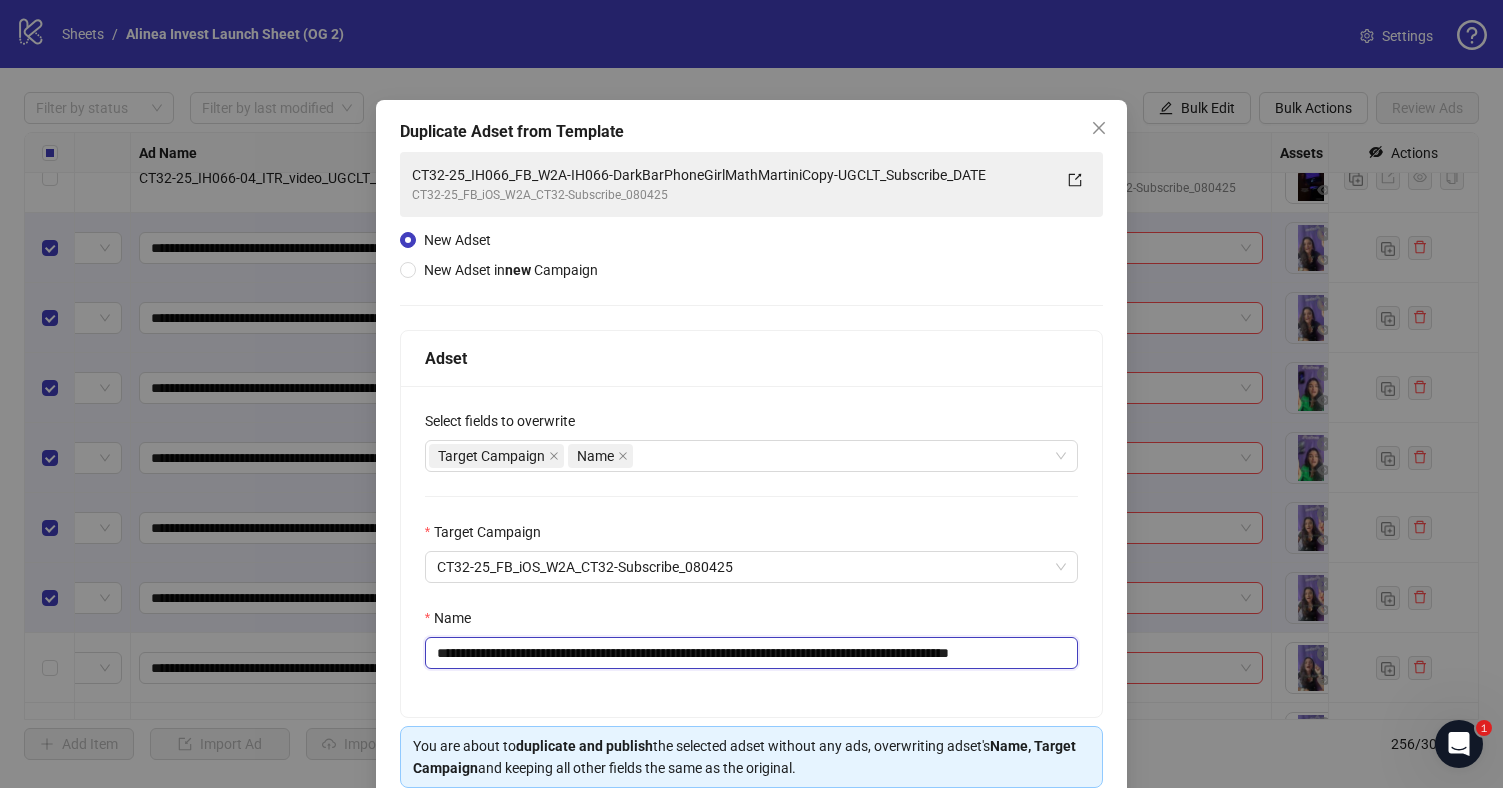 click on "**********" at bounding box center (752, 653) 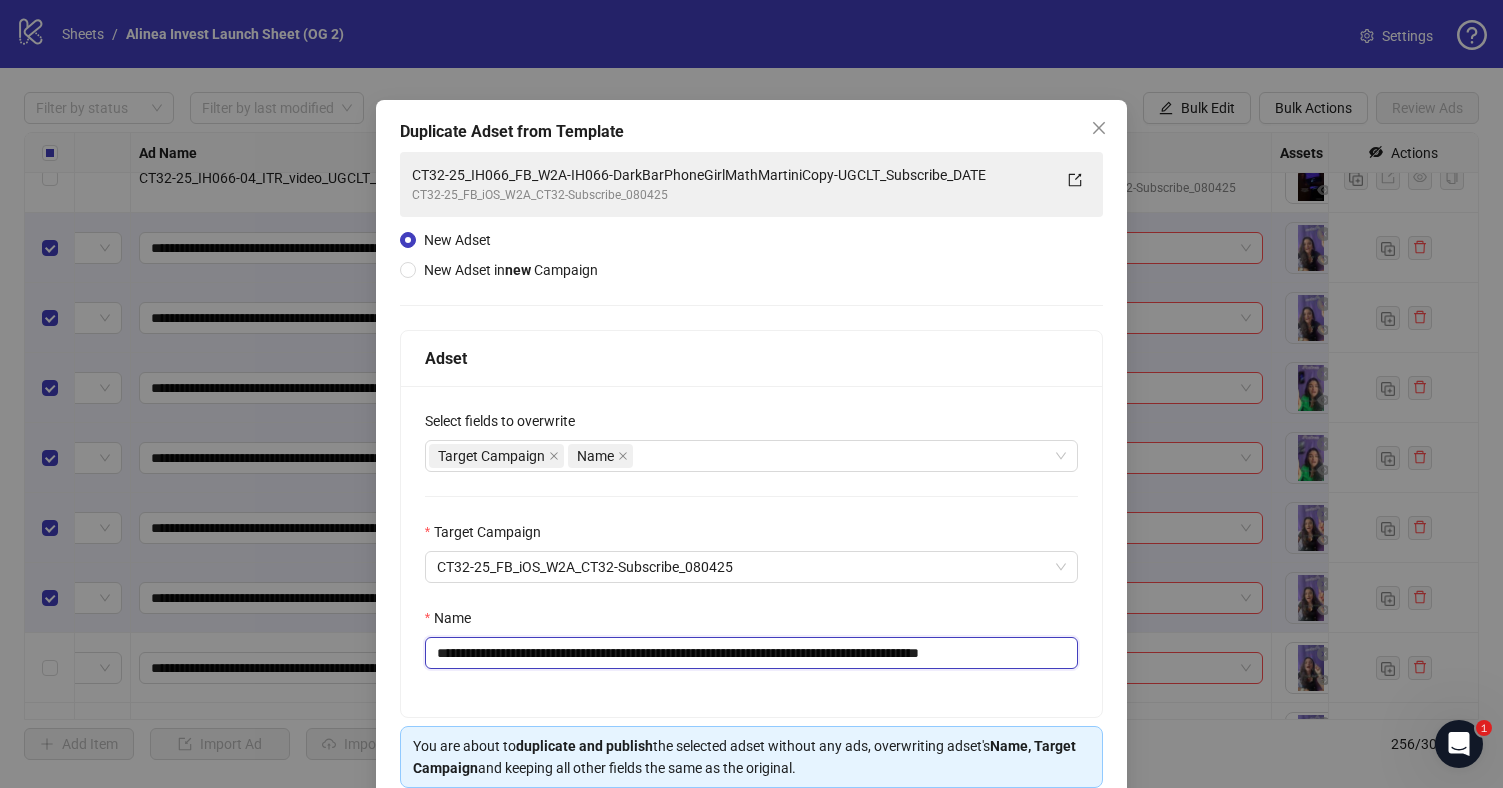 scroll, scrollTop: 0, scrollLeft: 25, axis: horizontal 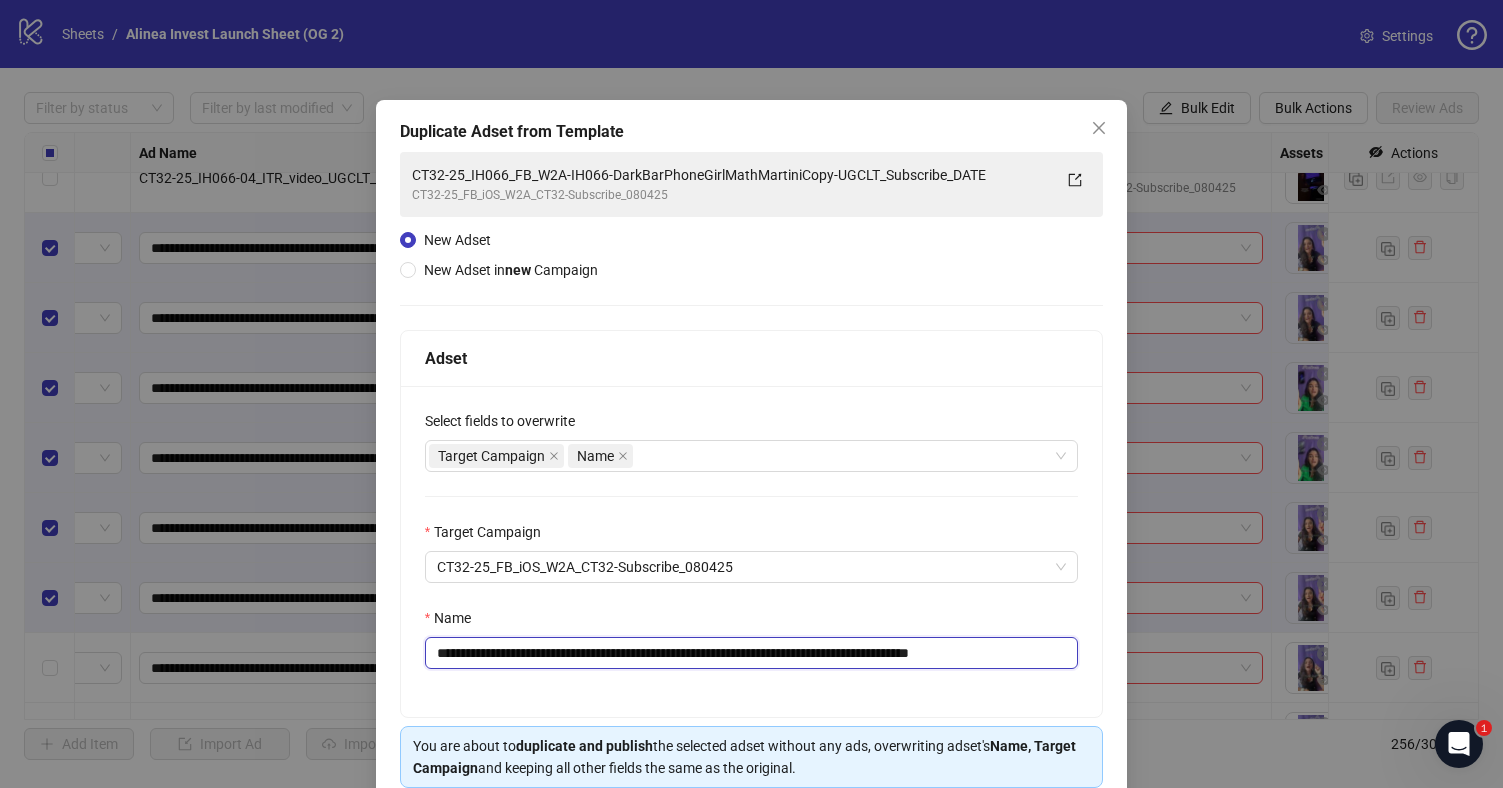 click on "**********" at bounding box center (752, 653) 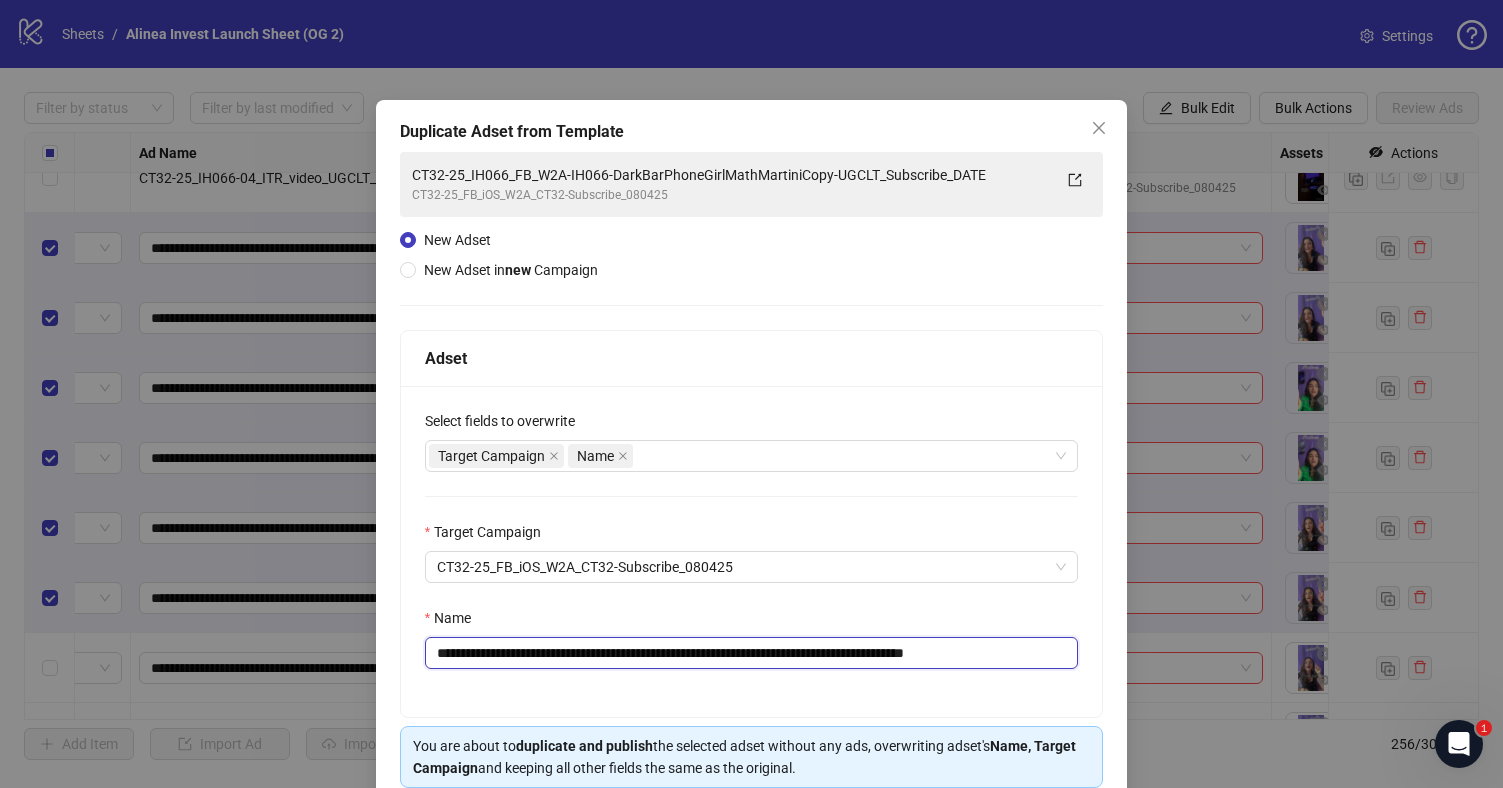 click on "**********" at bounding box center (752, 653) 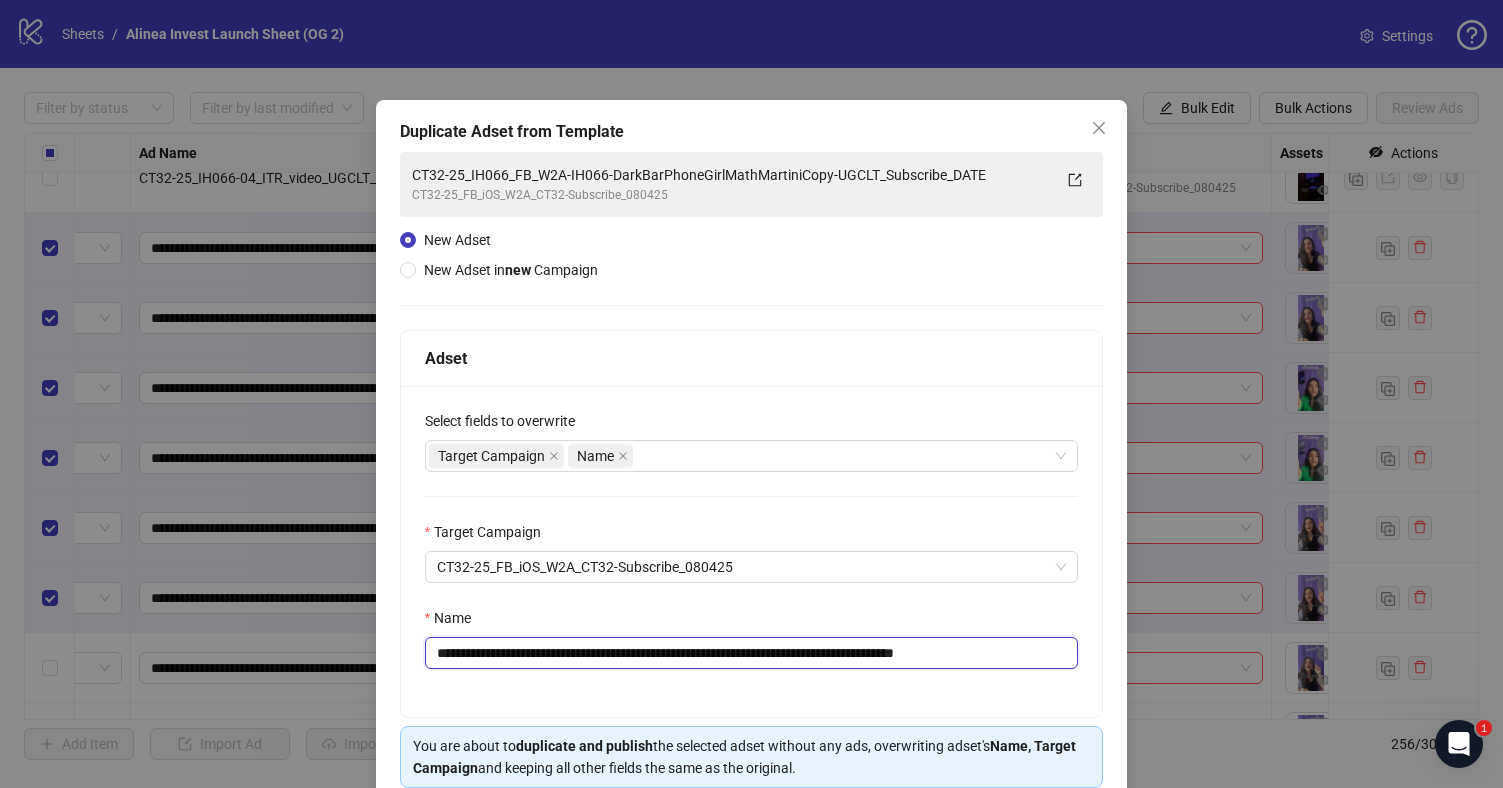 click on "**********" at bounding box center (752, 653) 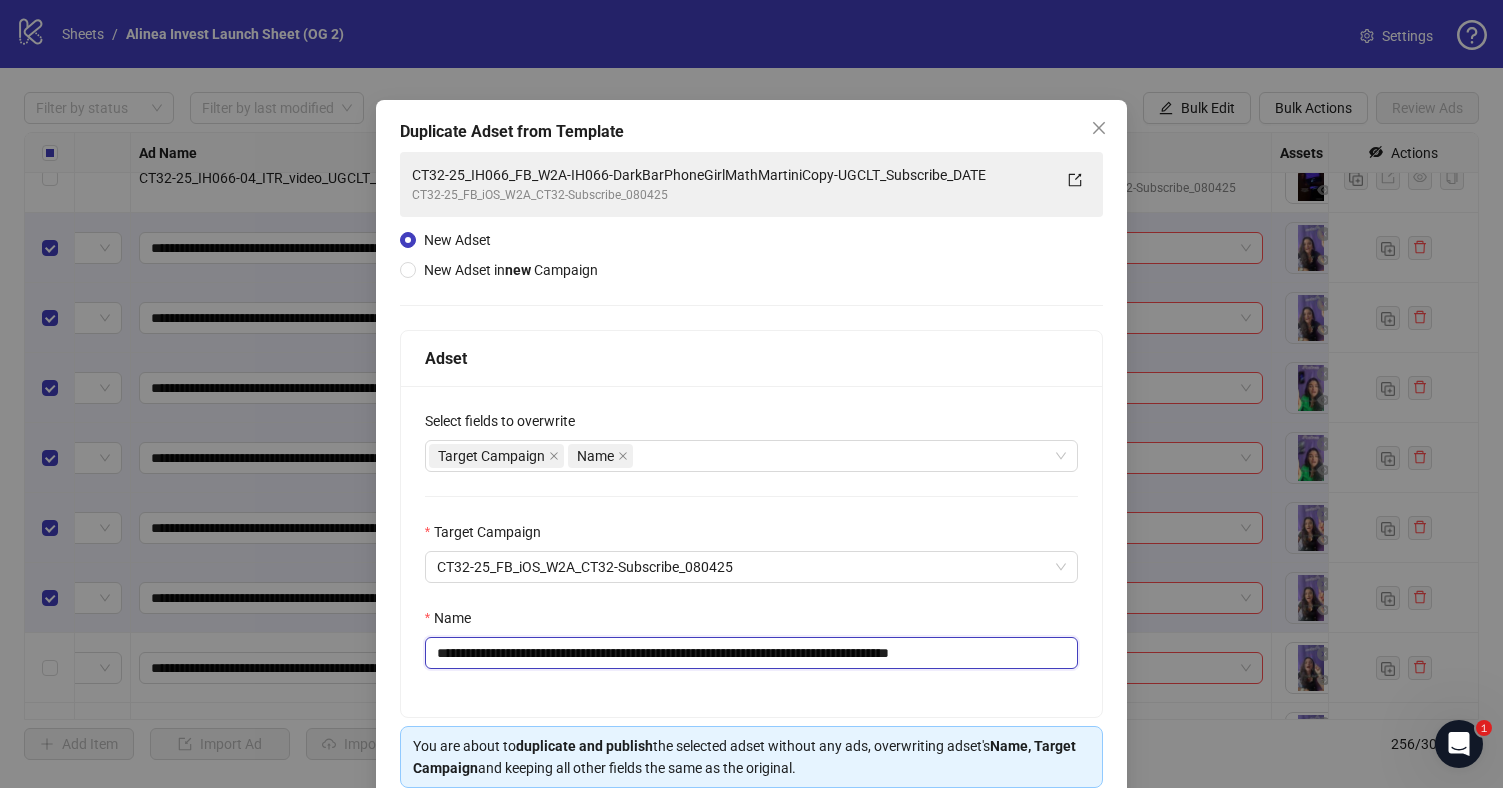 click on "**********" at bounding box center [752, 653] 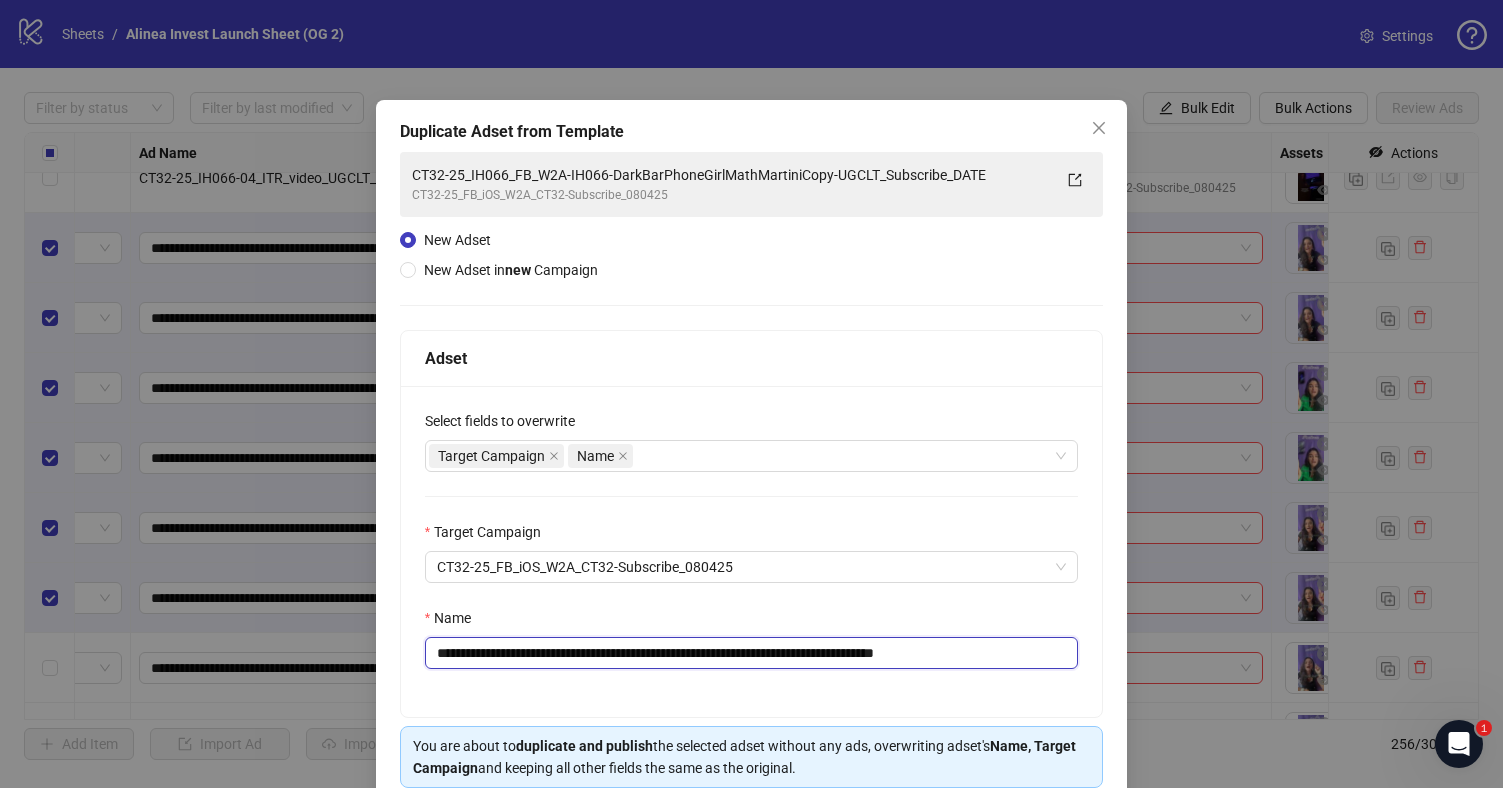 click on "**********" at bounding box center (752, 653) 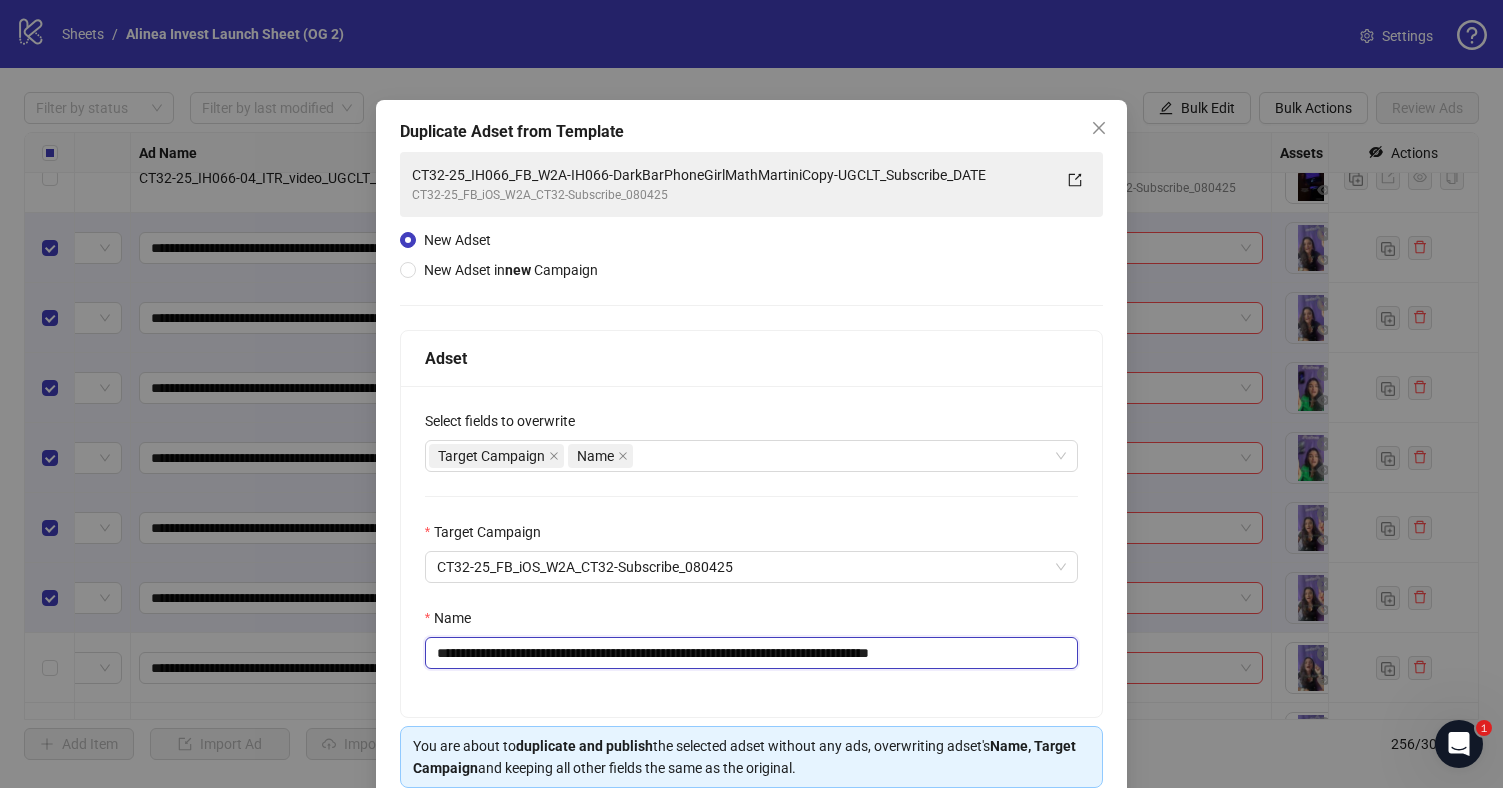 click on "**********" at bounding box center [752, 653] 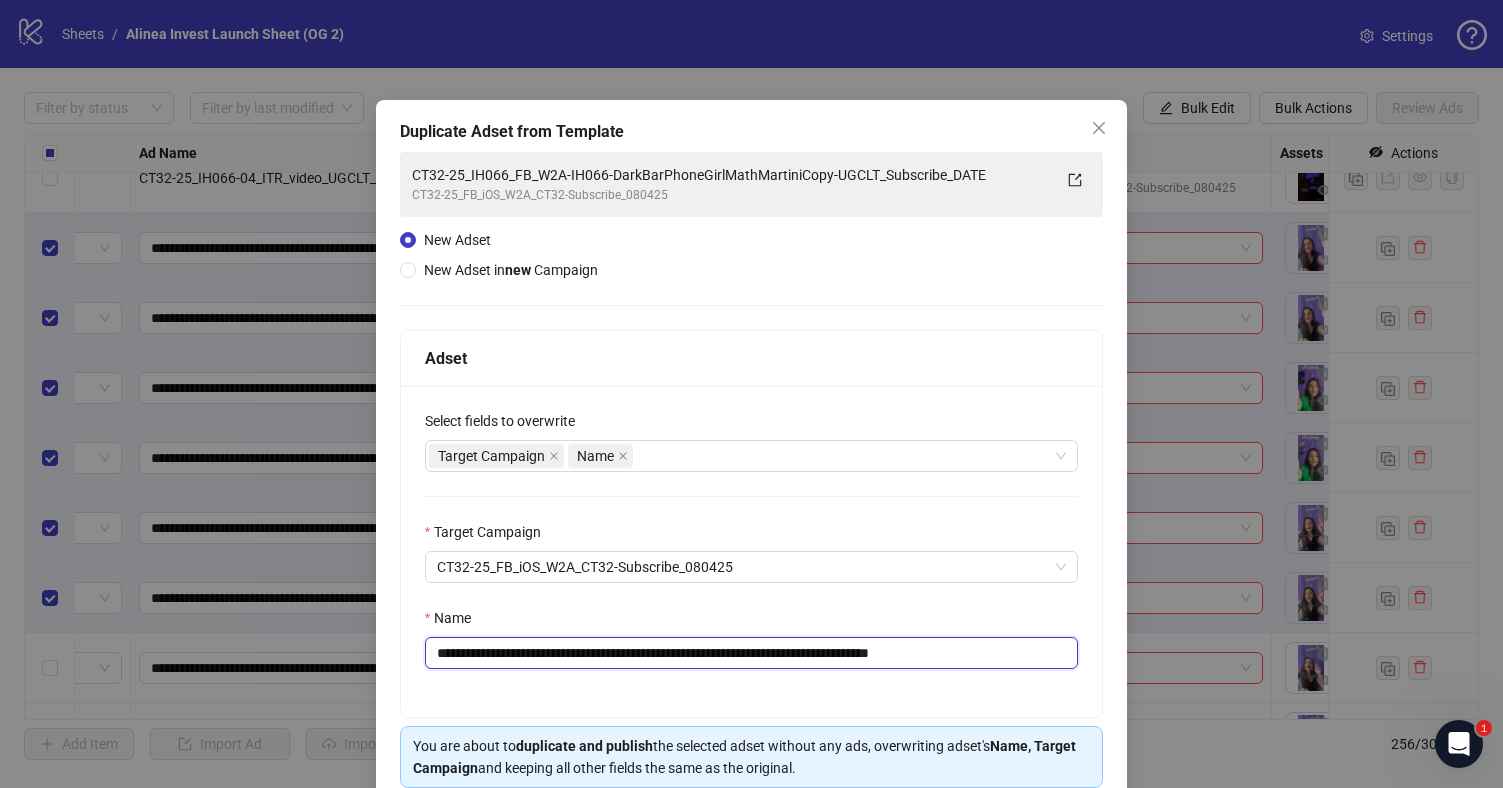 click on "**********" at bounding box center (752, 653) 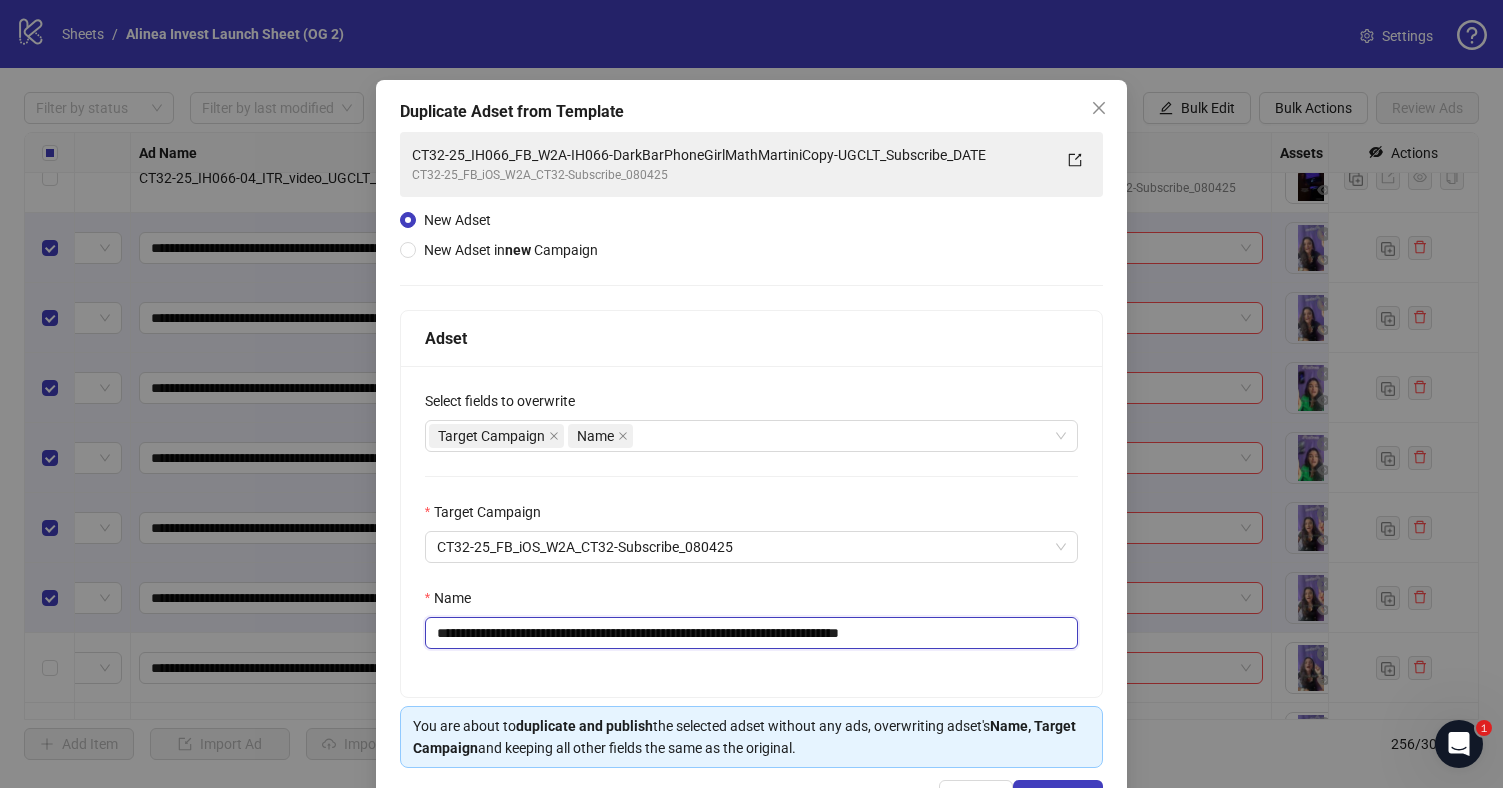 scroll, scrollTop: 21, scrollLeft: 0, axis: vertical 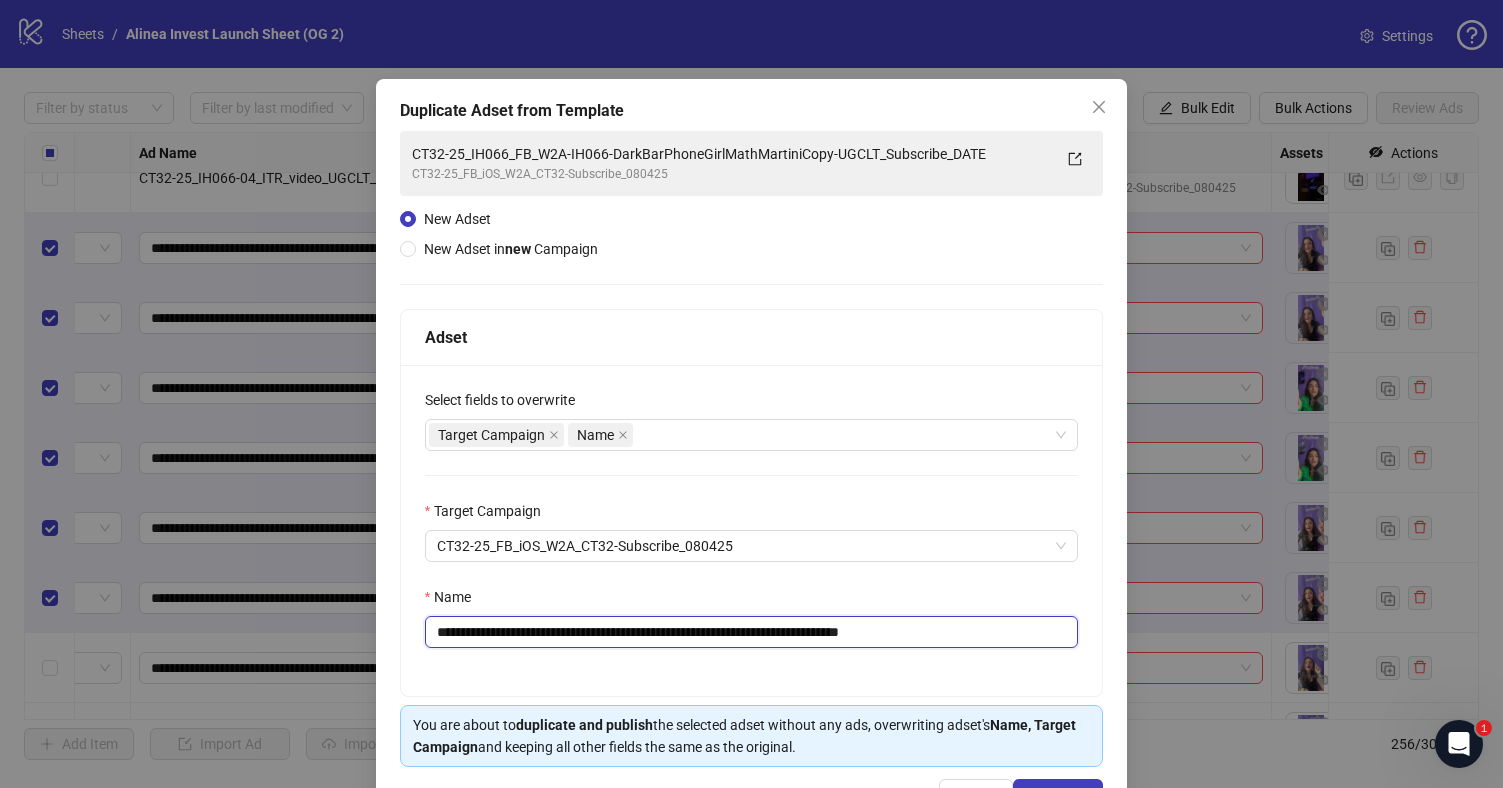 click on "**********" at bounding box center [752, 632] 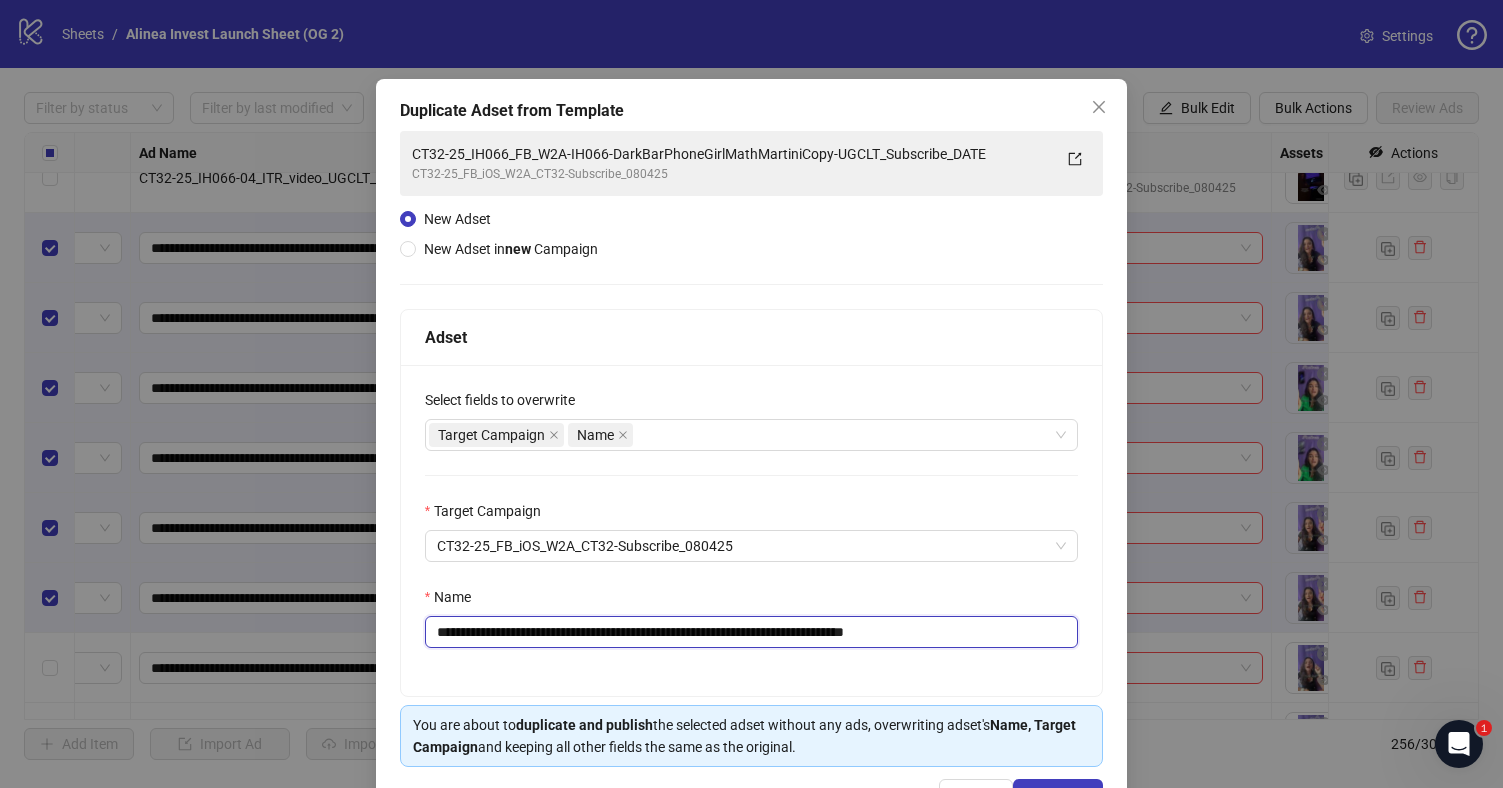 click on "**********" at bounding box center (752, 632) 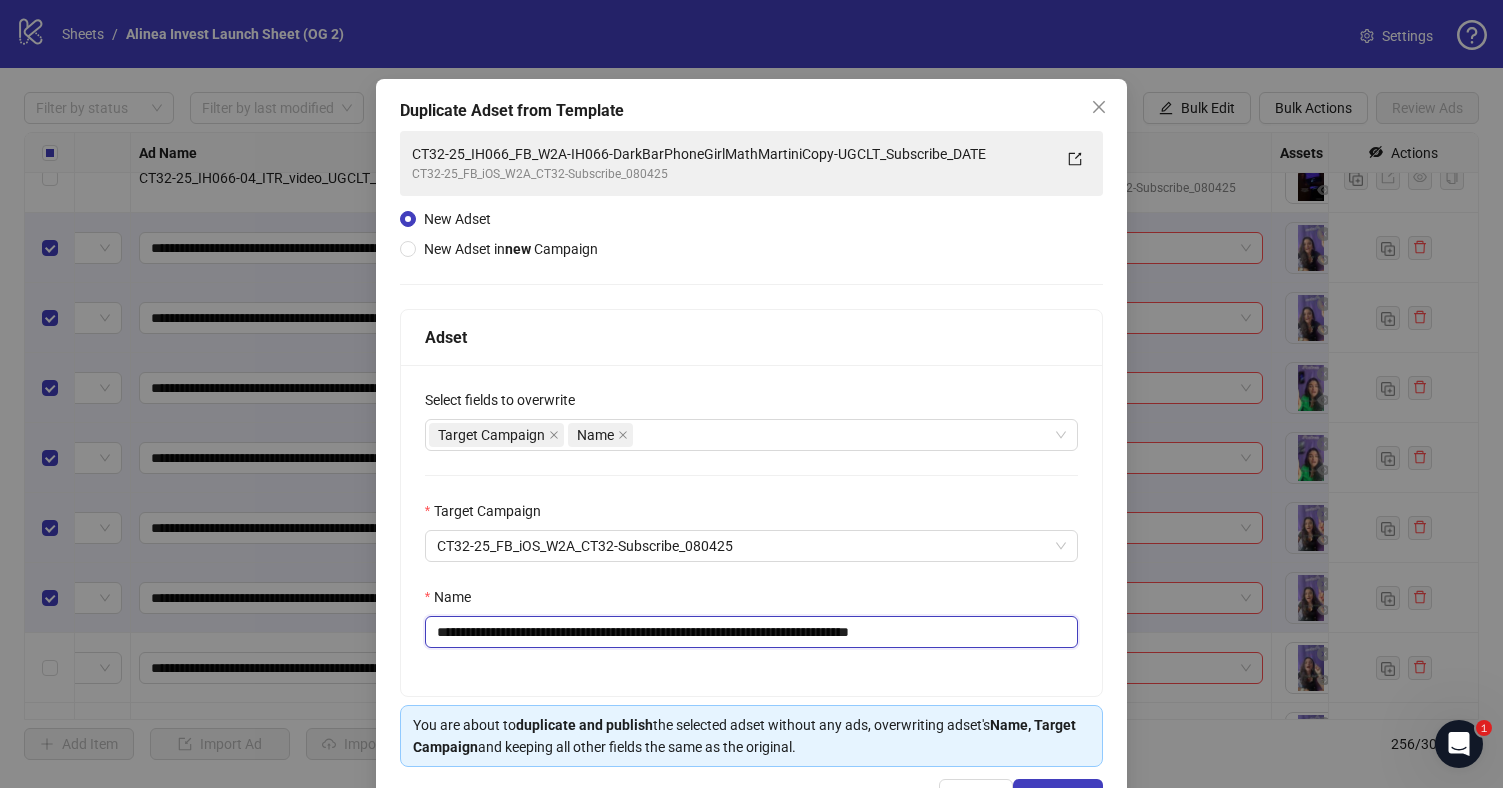click on "**********" at bounding box center [752, 632] 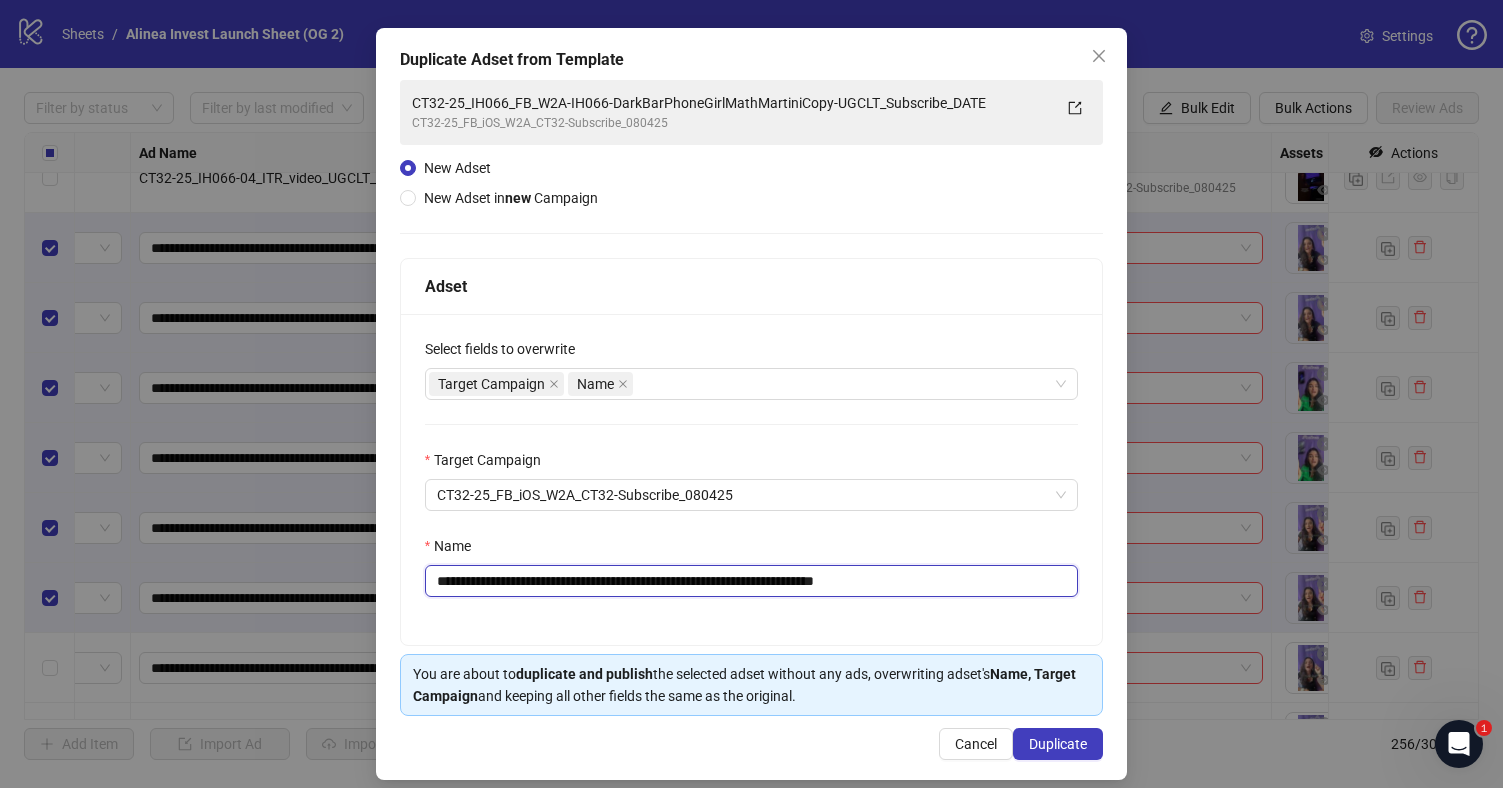 scroll, scrollTop: 89, scrollLeft: 0, axis: vertical 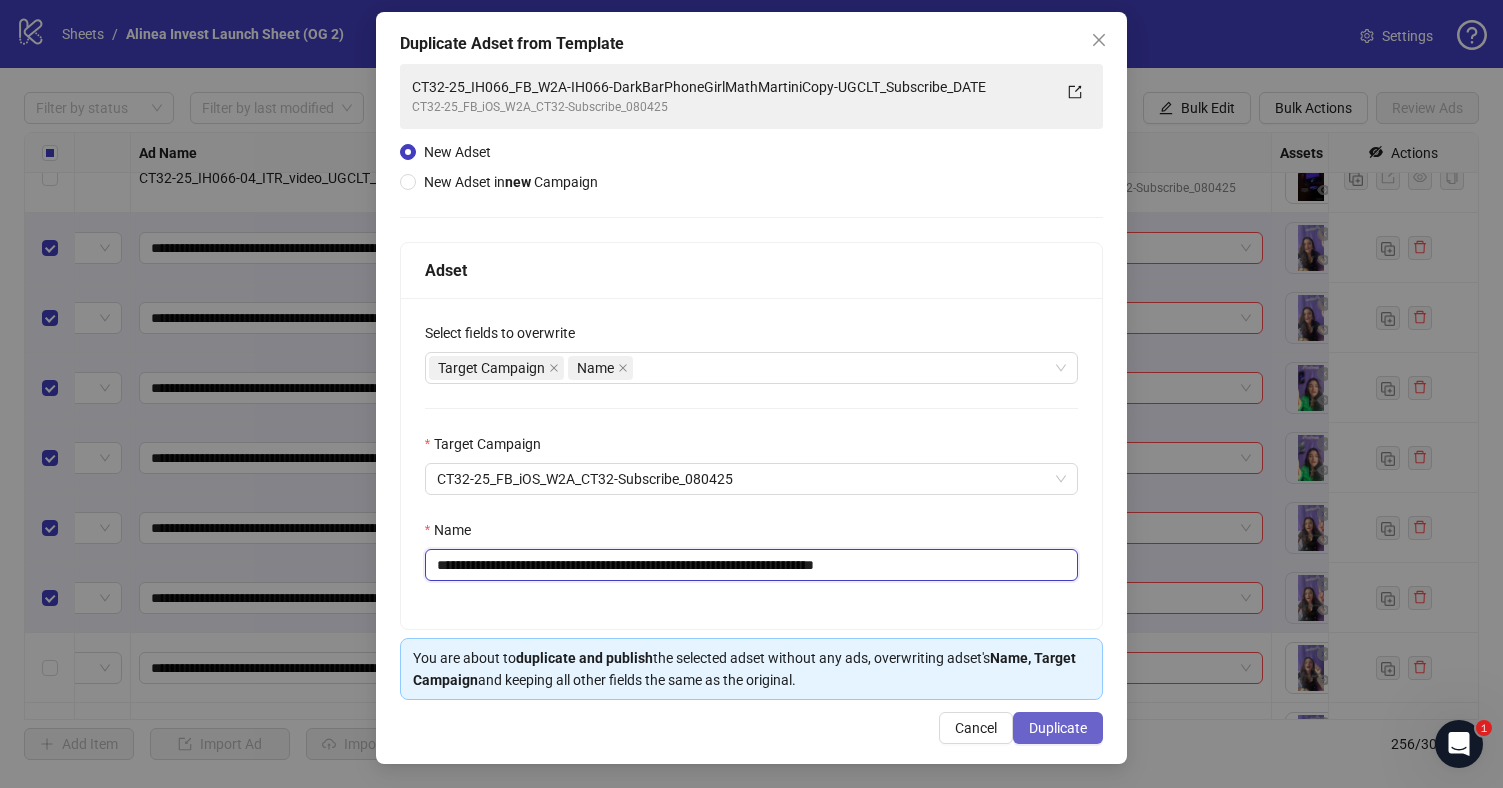 type on "**********" 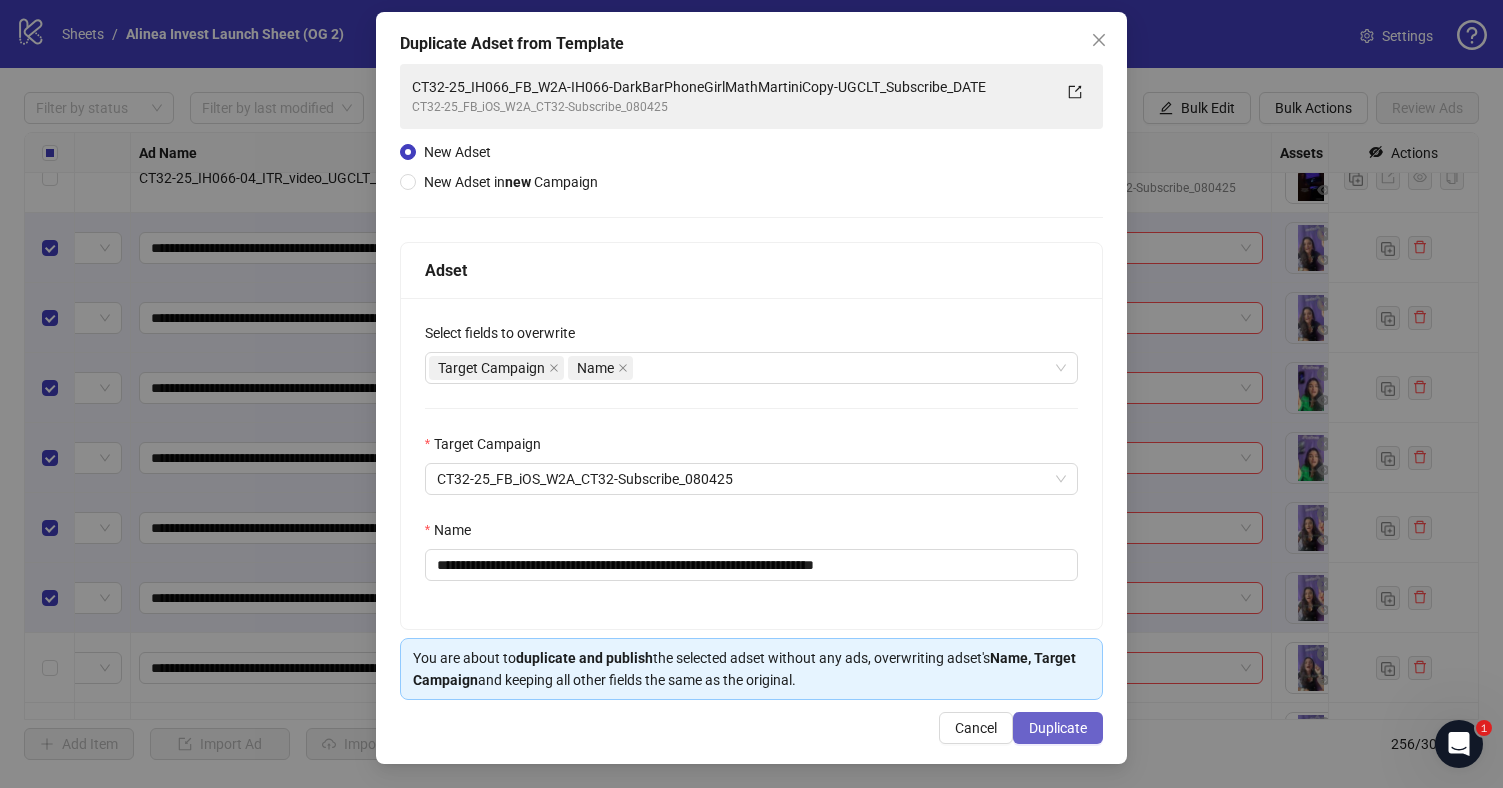 click on "Duplicate" at bounding box center (1058, 728) 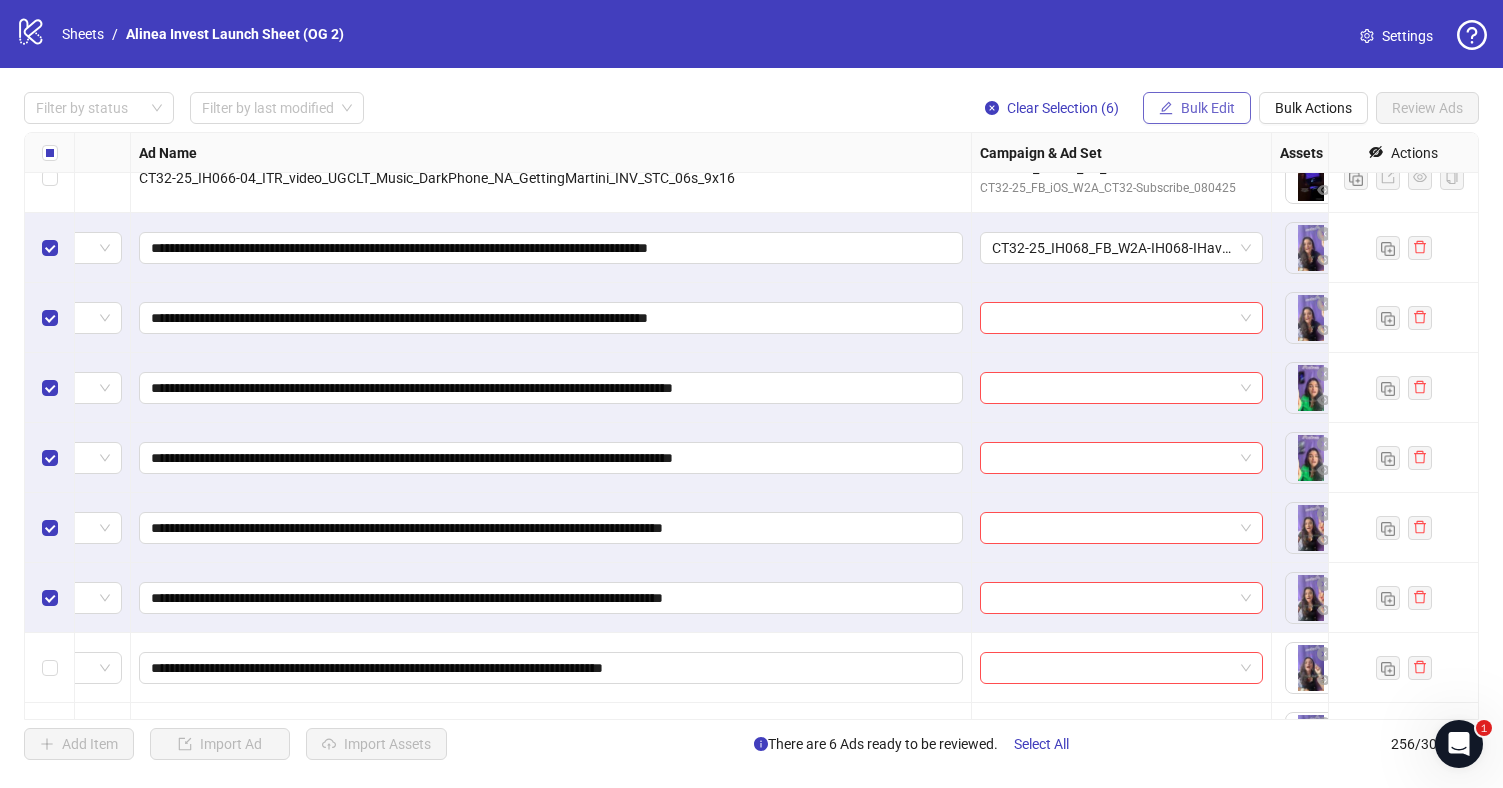 click on "Bulk Edit" at bounding box center [1208, 108] 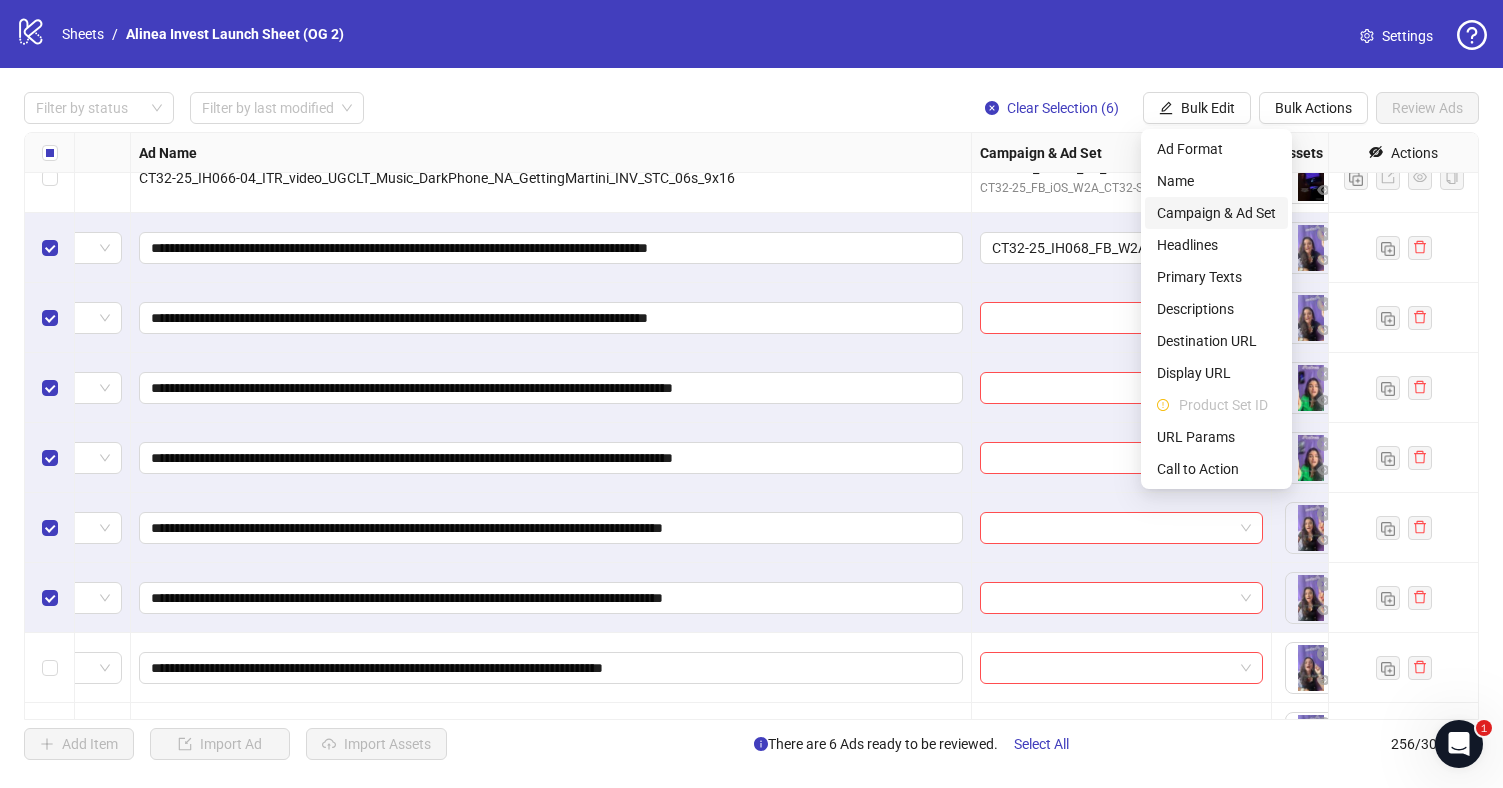 click on "Campaign & Ad Set" at bounding box center [1216, 213] 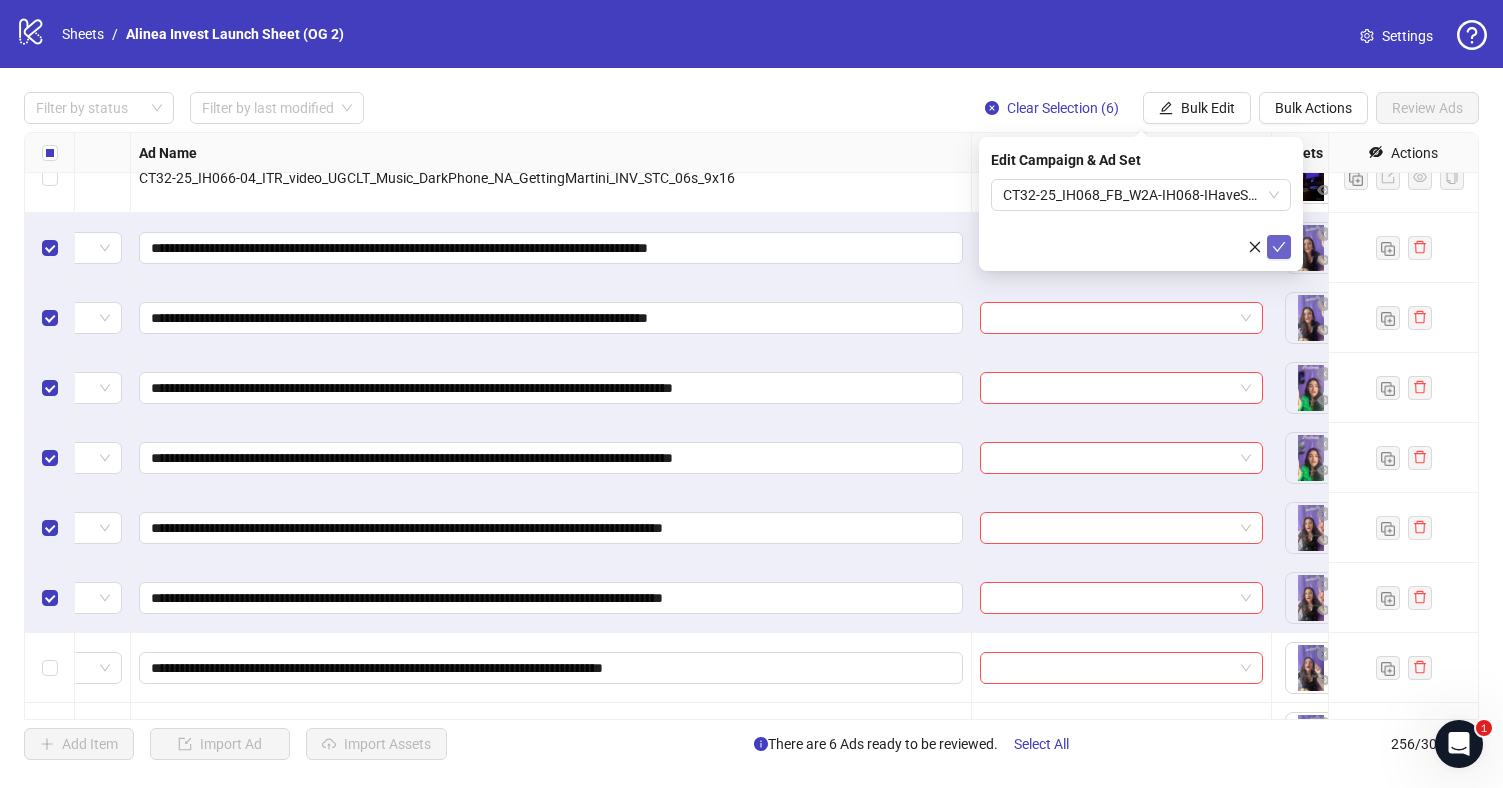 click 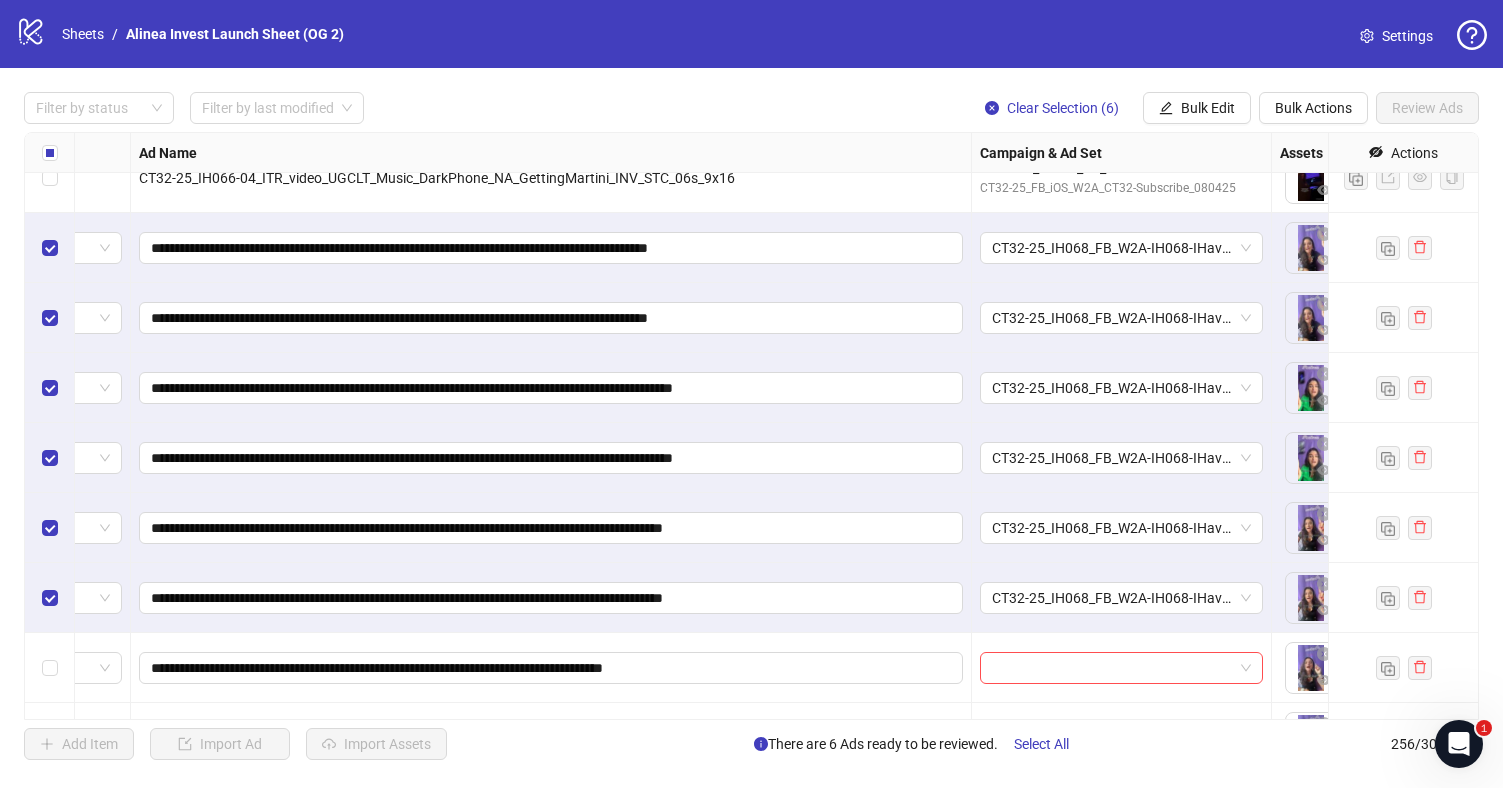 scroll, scrollTop: 16900, scrollLeft: 258, axis: both 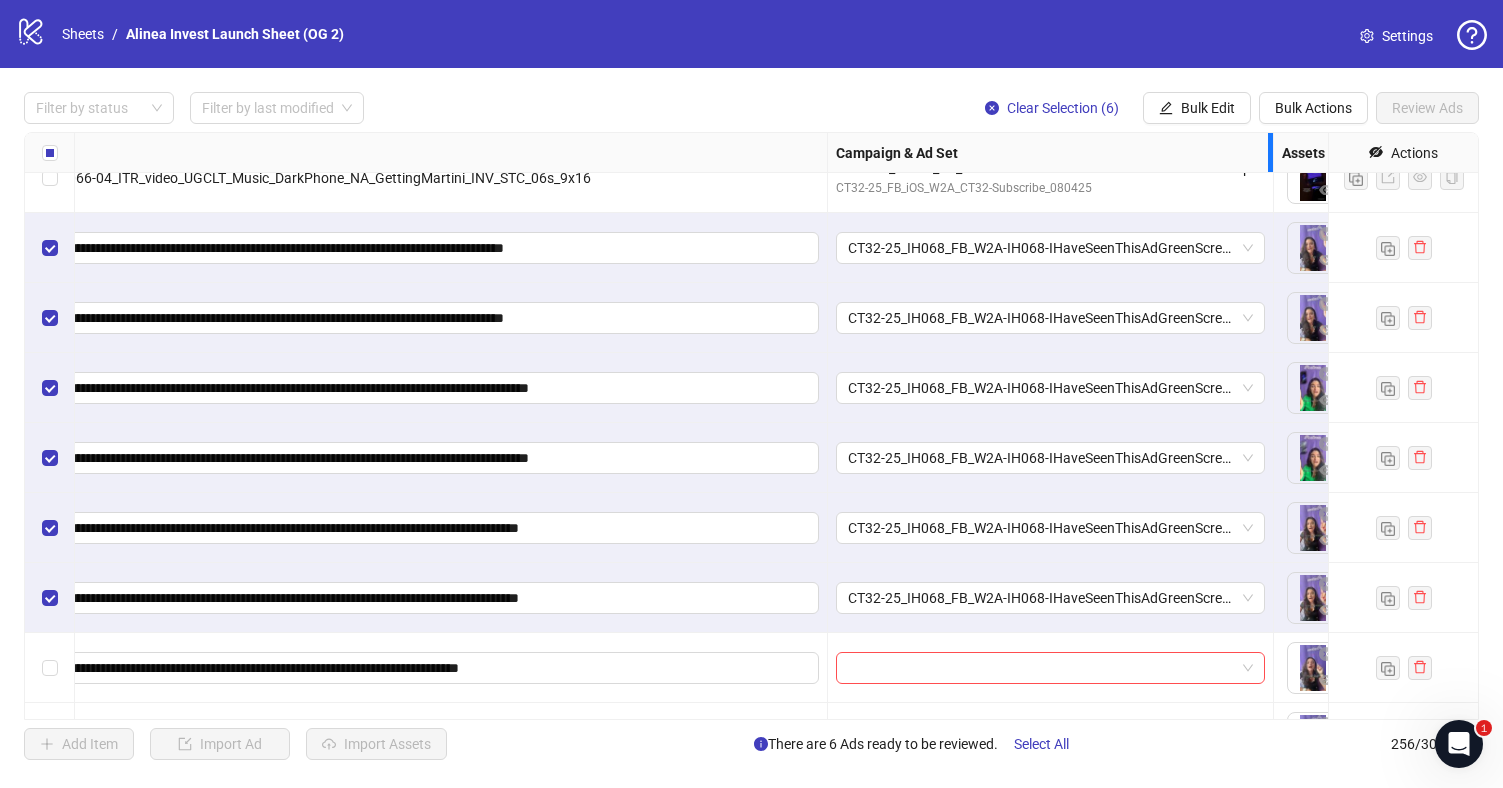 drag, startPoint x: 1124, startPoint y: 154, endPoint x: 1316, endPoint y: 146, distance: 192.1666 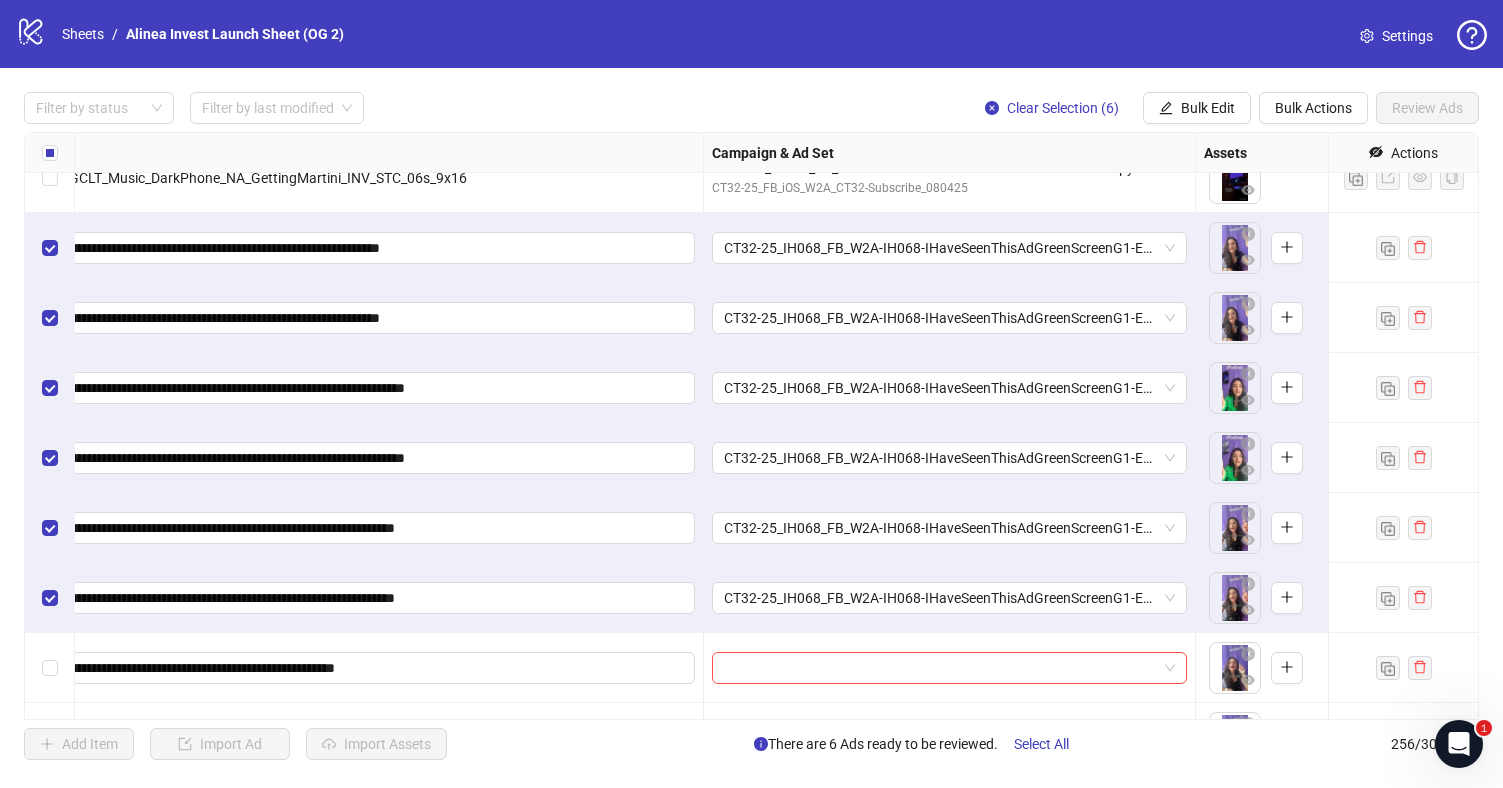 scroll, scrollTop: 17015, scrollLeft: 382, axis: both 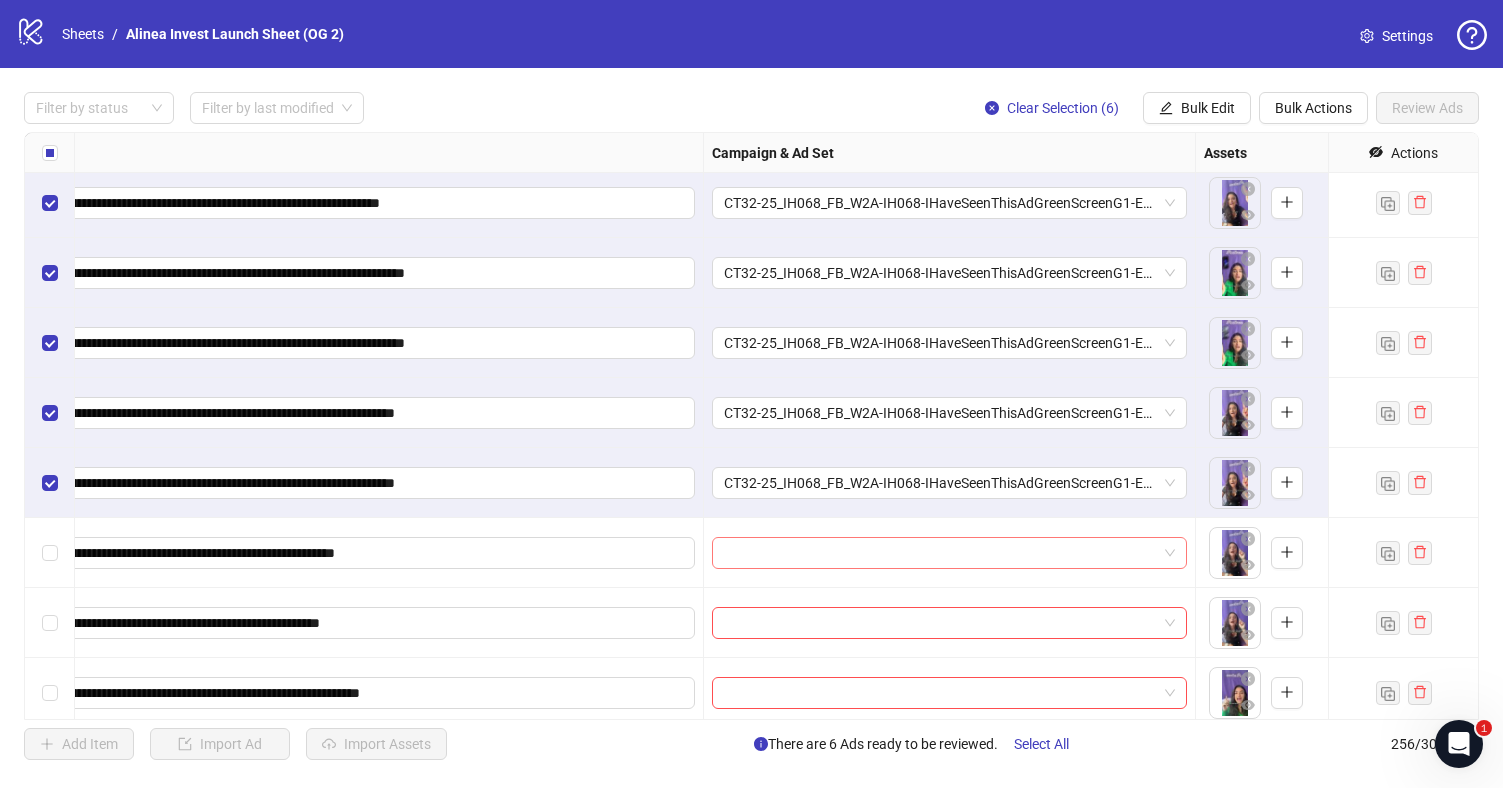 click at bounding box center [940, 553] 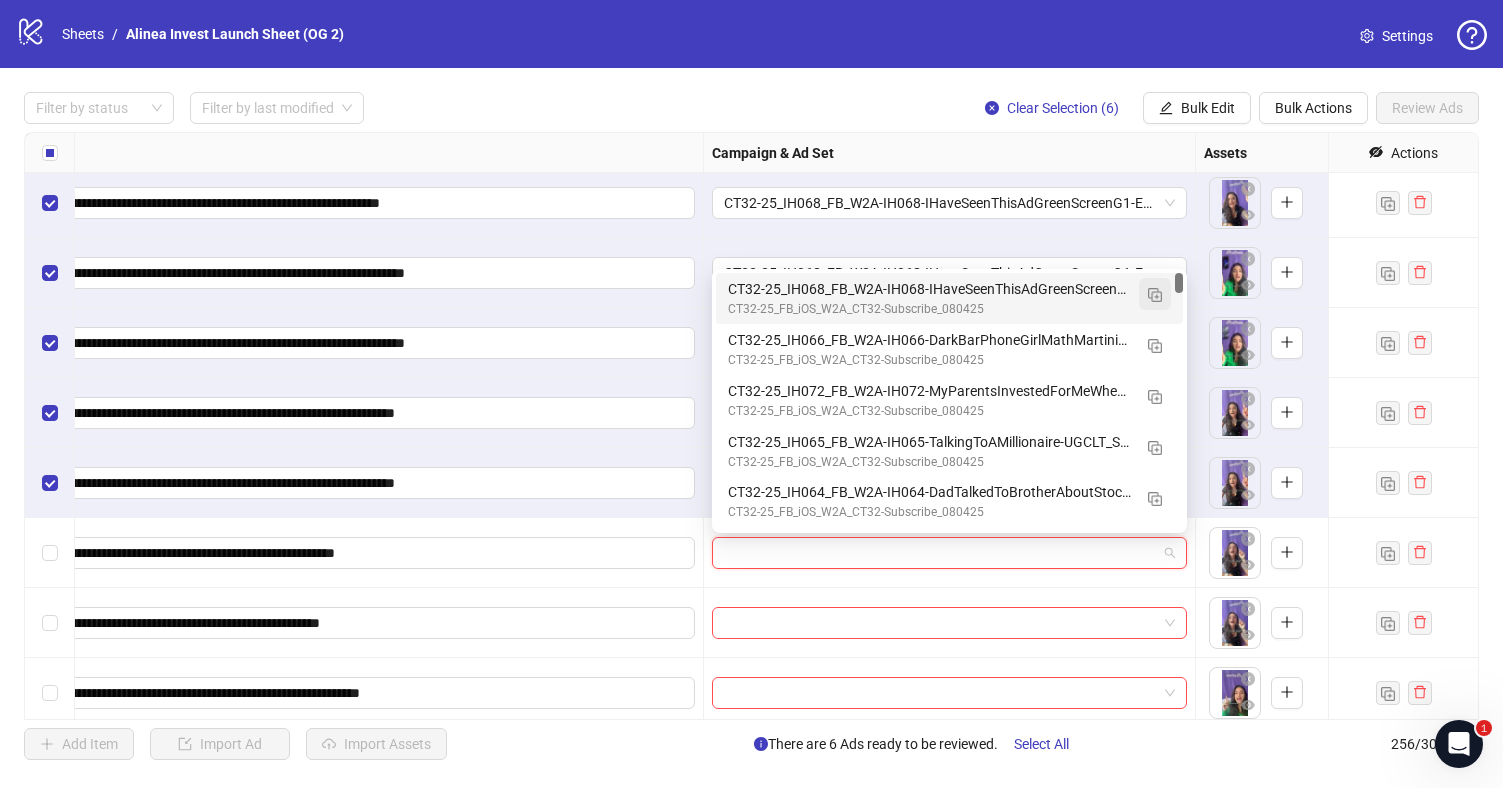 click at bounding box center [1155, 295] 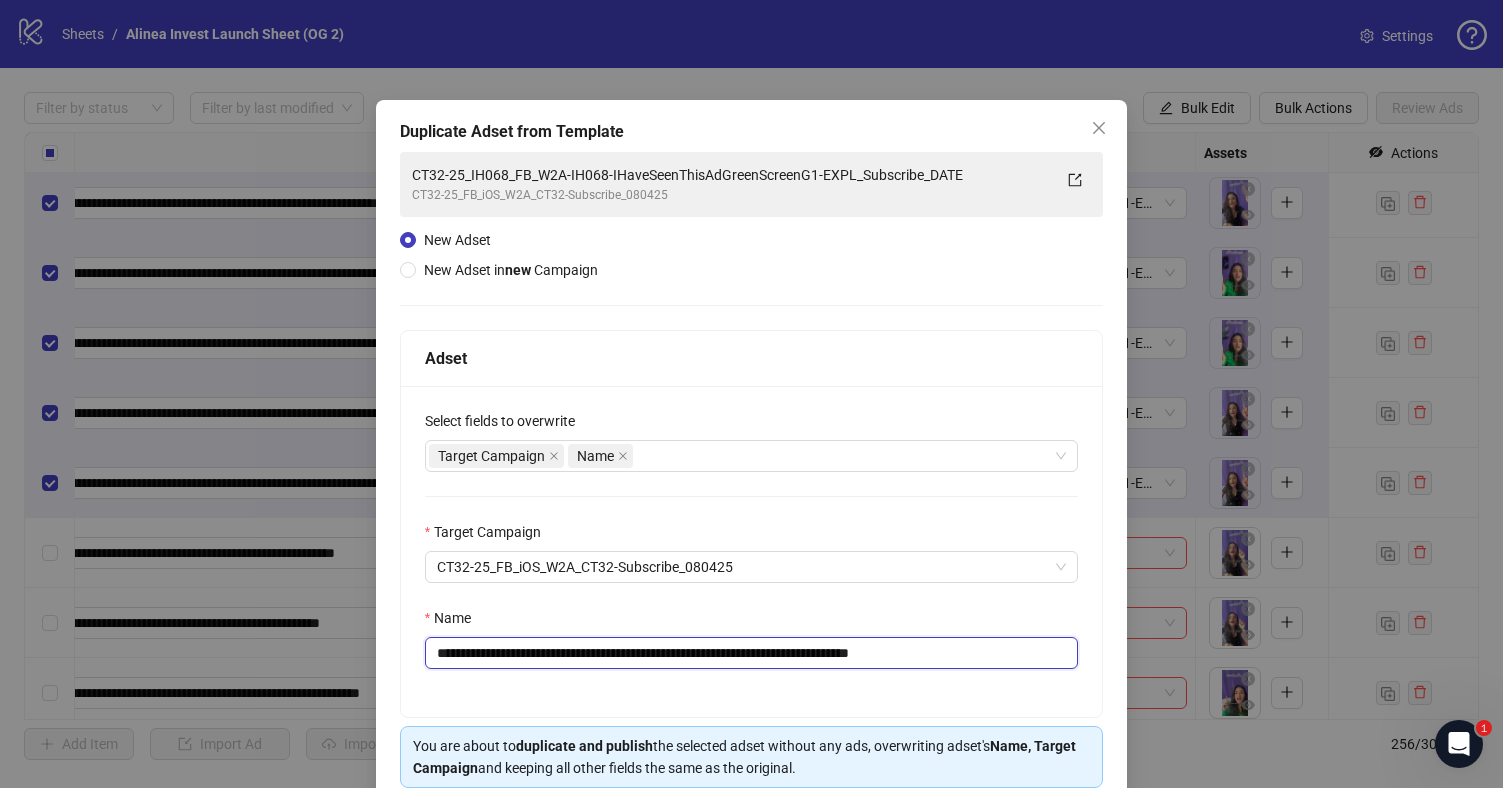 click on "**********" at bounding box center [752, 653] 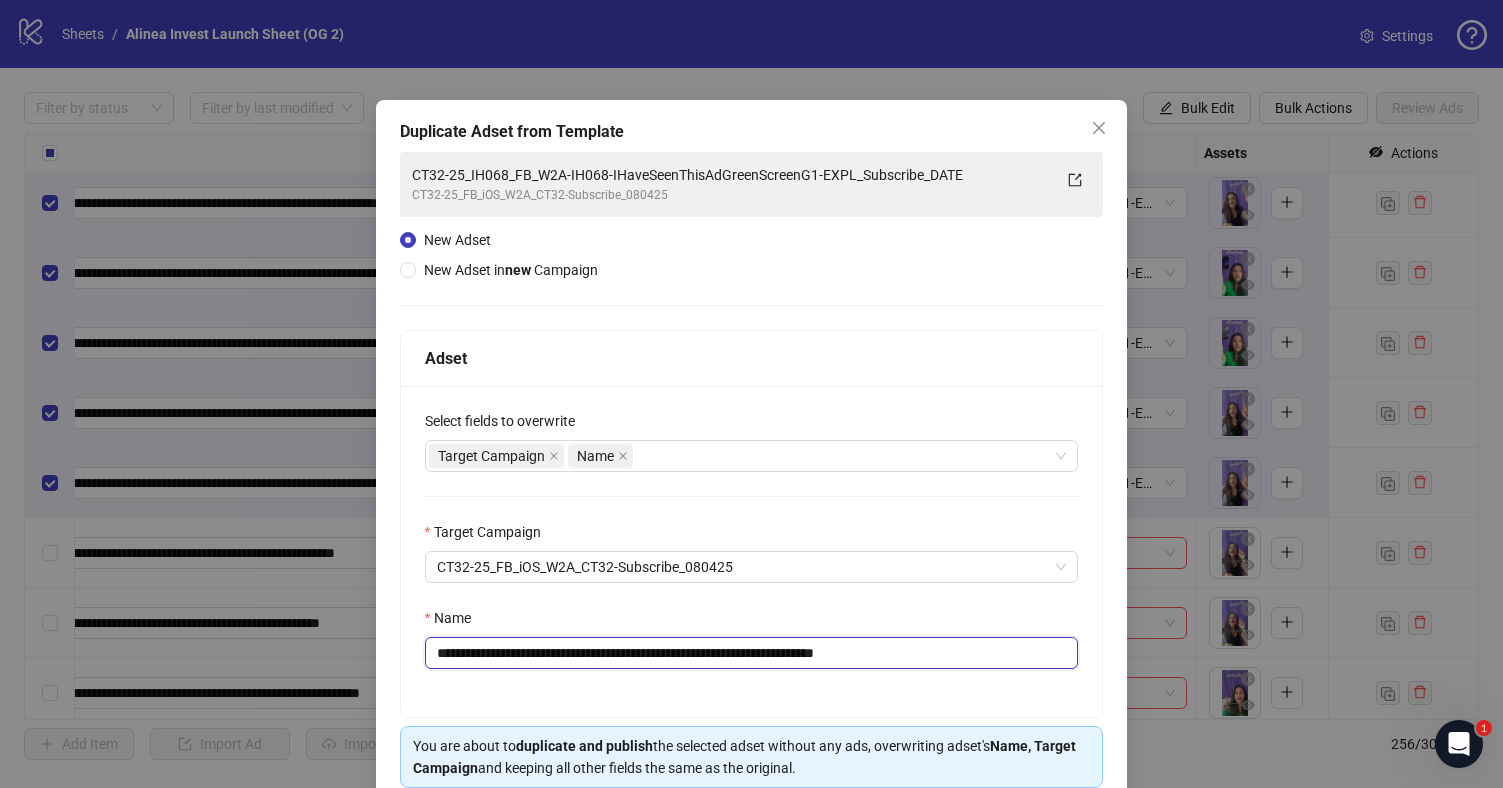 type on "**********" 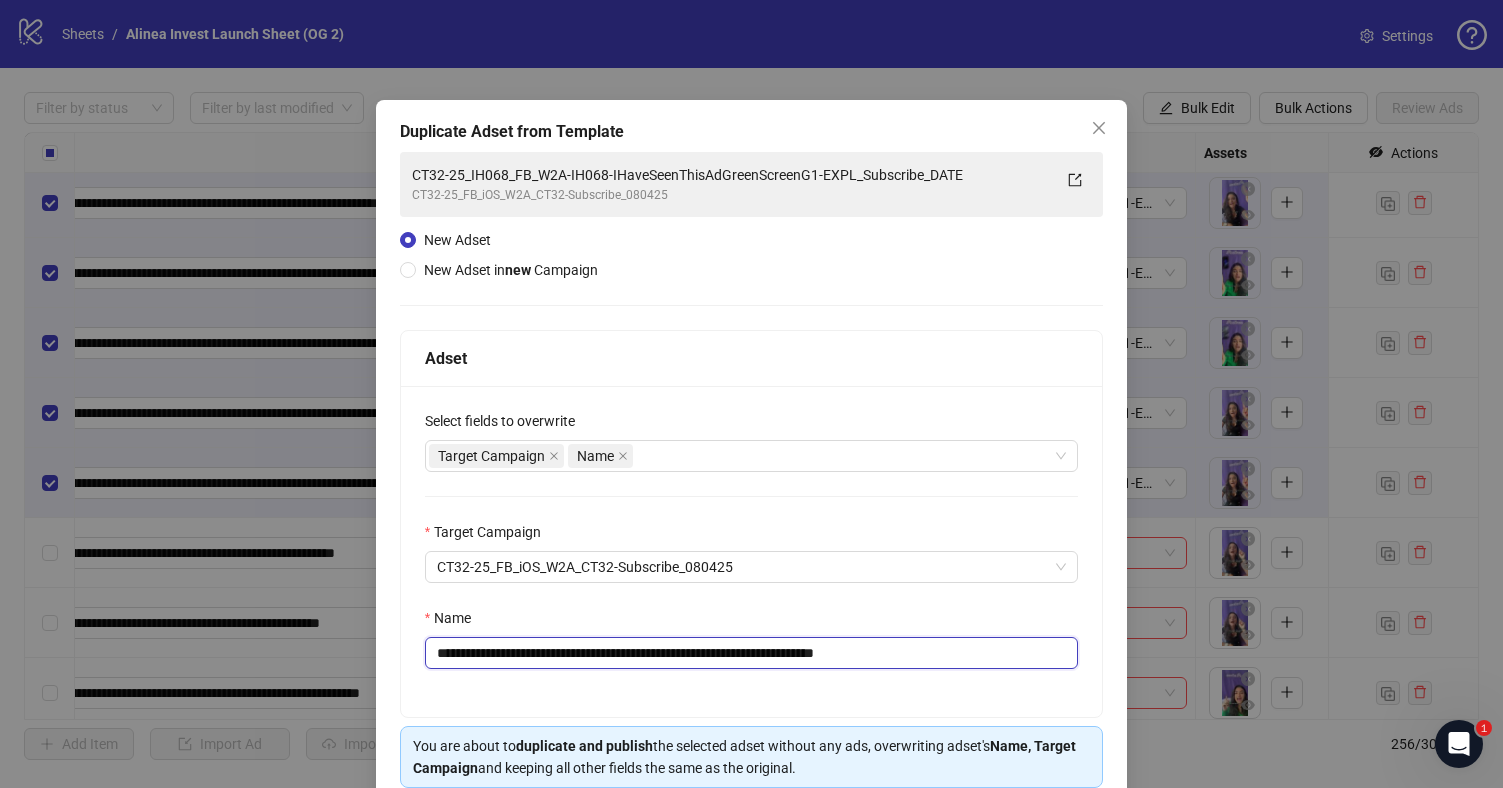 scroll, scrollTop: 89, scrollLeft: 0, axis: vertical 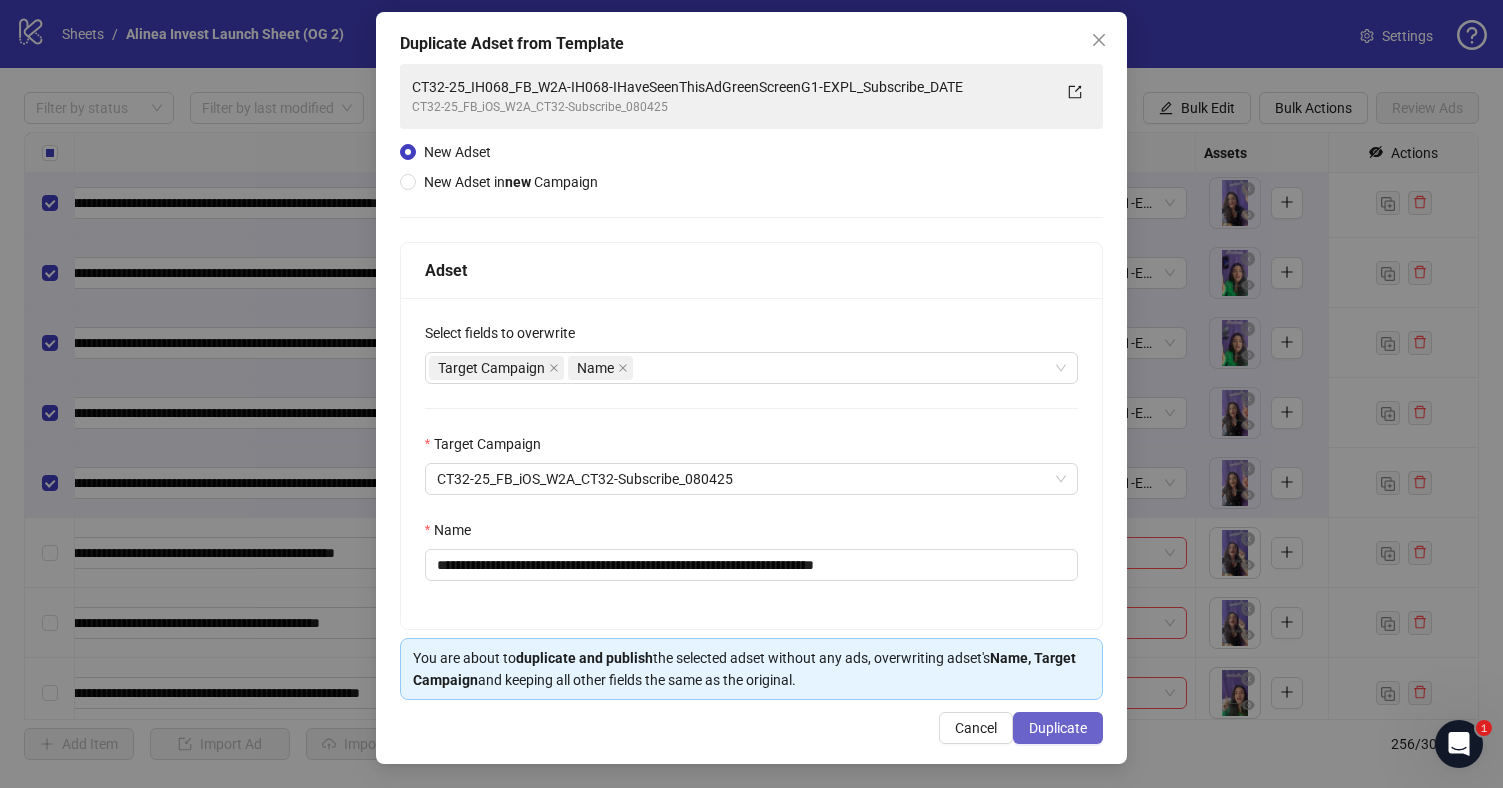 click on "Duplicate" at bounding box center (1058, 728) 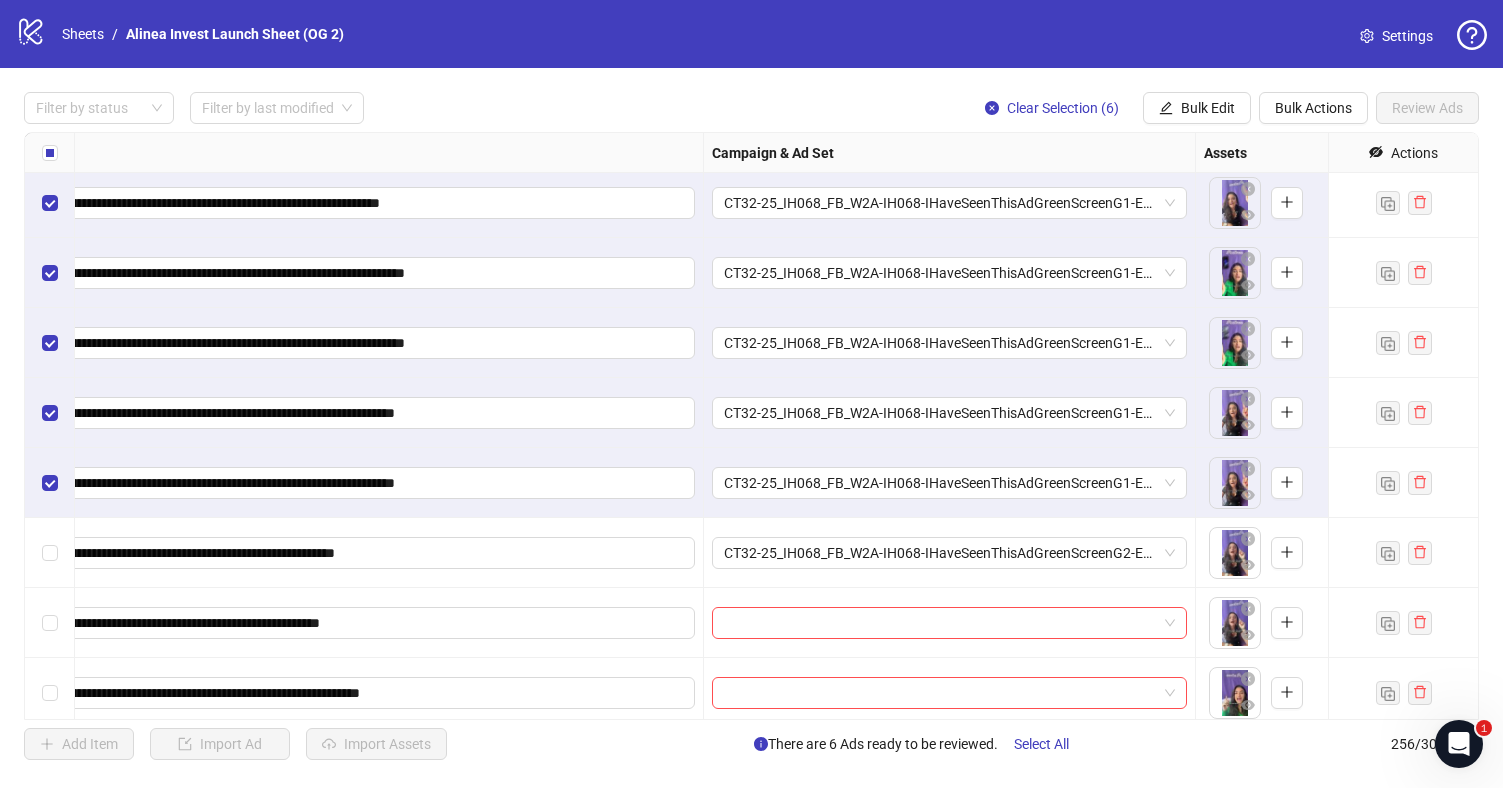 scroll, scrollTop: 17076, scrollLeft: 251, axis: both 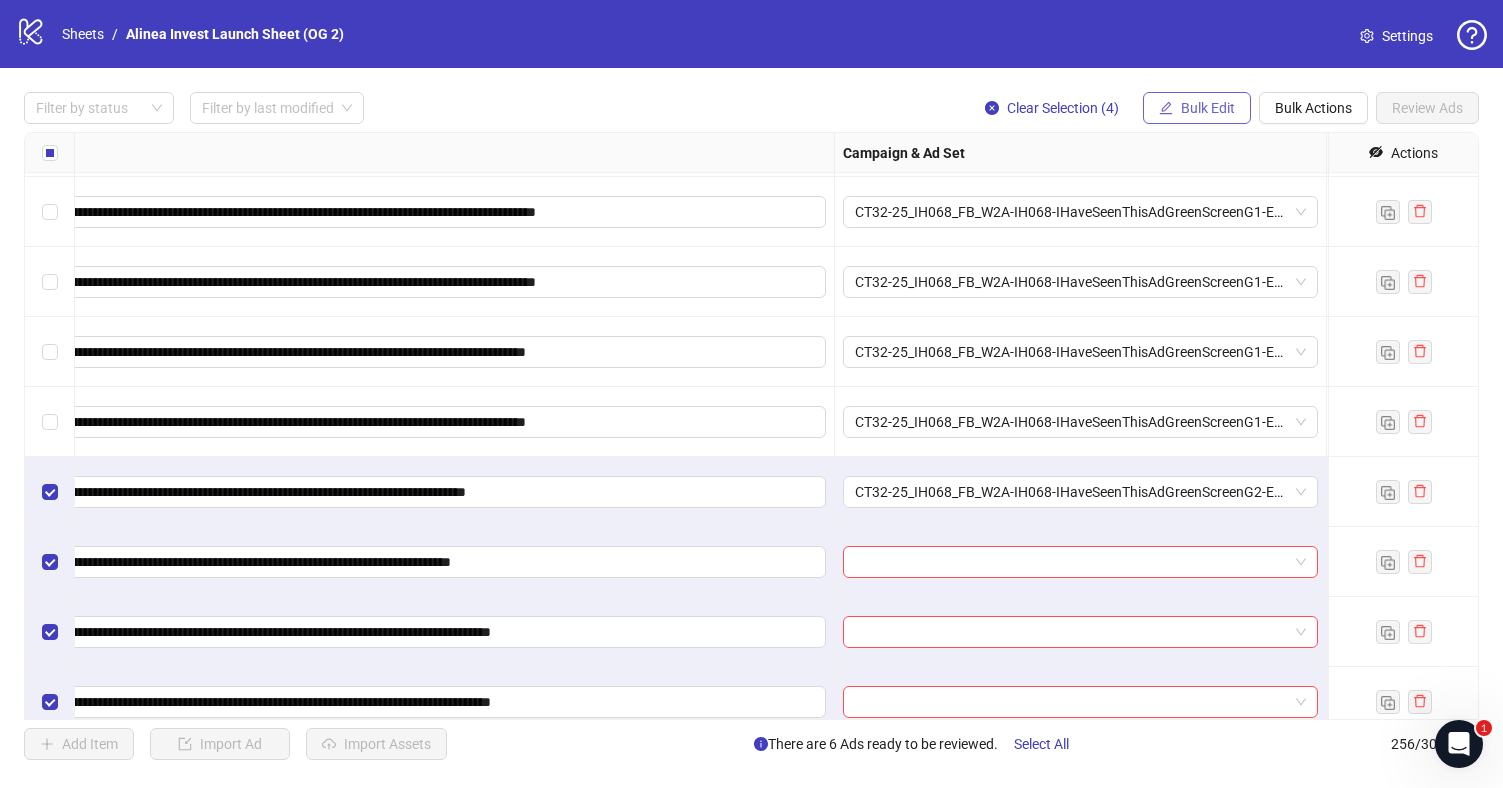 click on "Bulk Edit" at bounding box center (1208, 108) 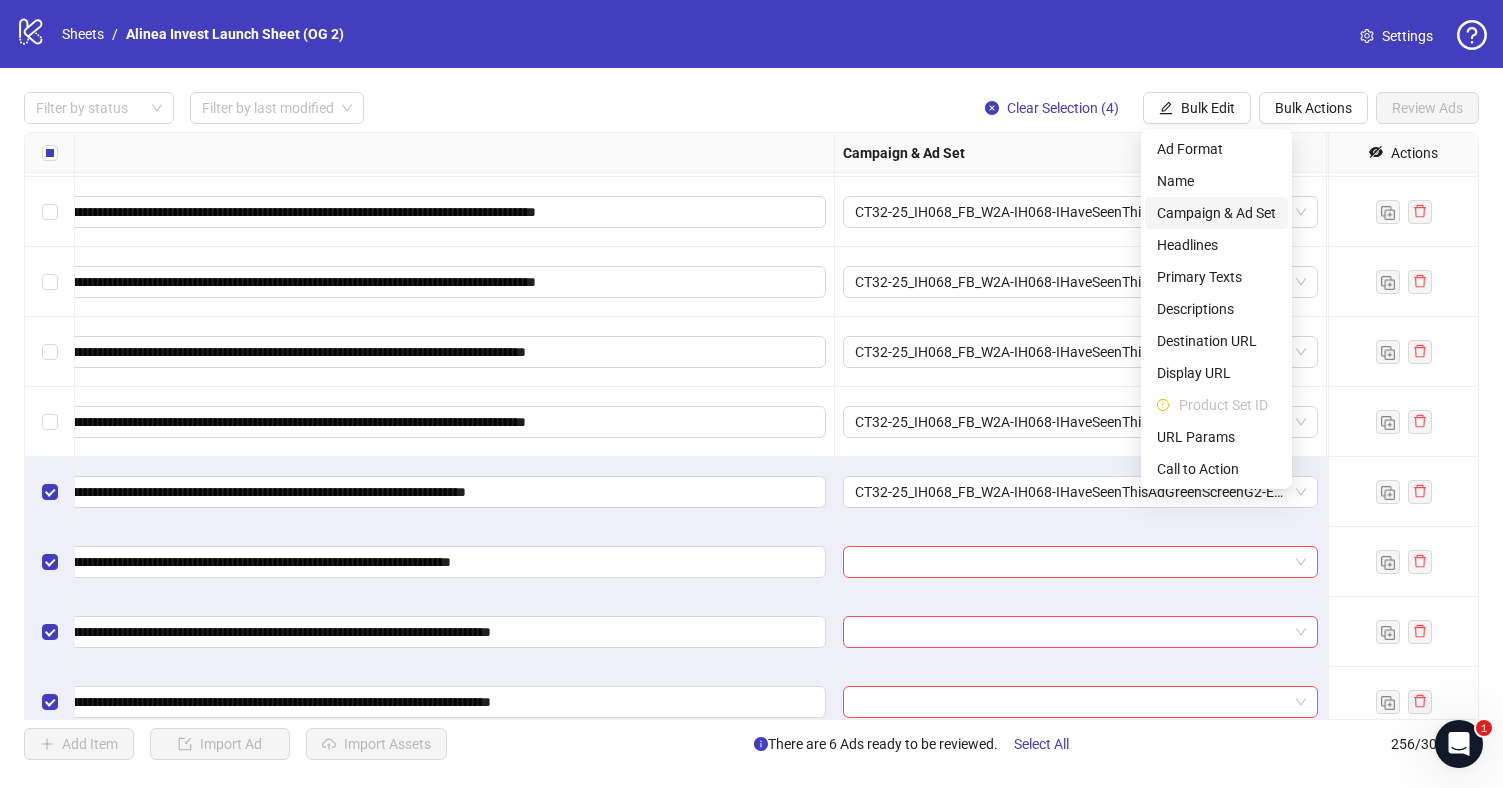 click on "Campaign & Ad Set" at bounding box center (1216, 213) 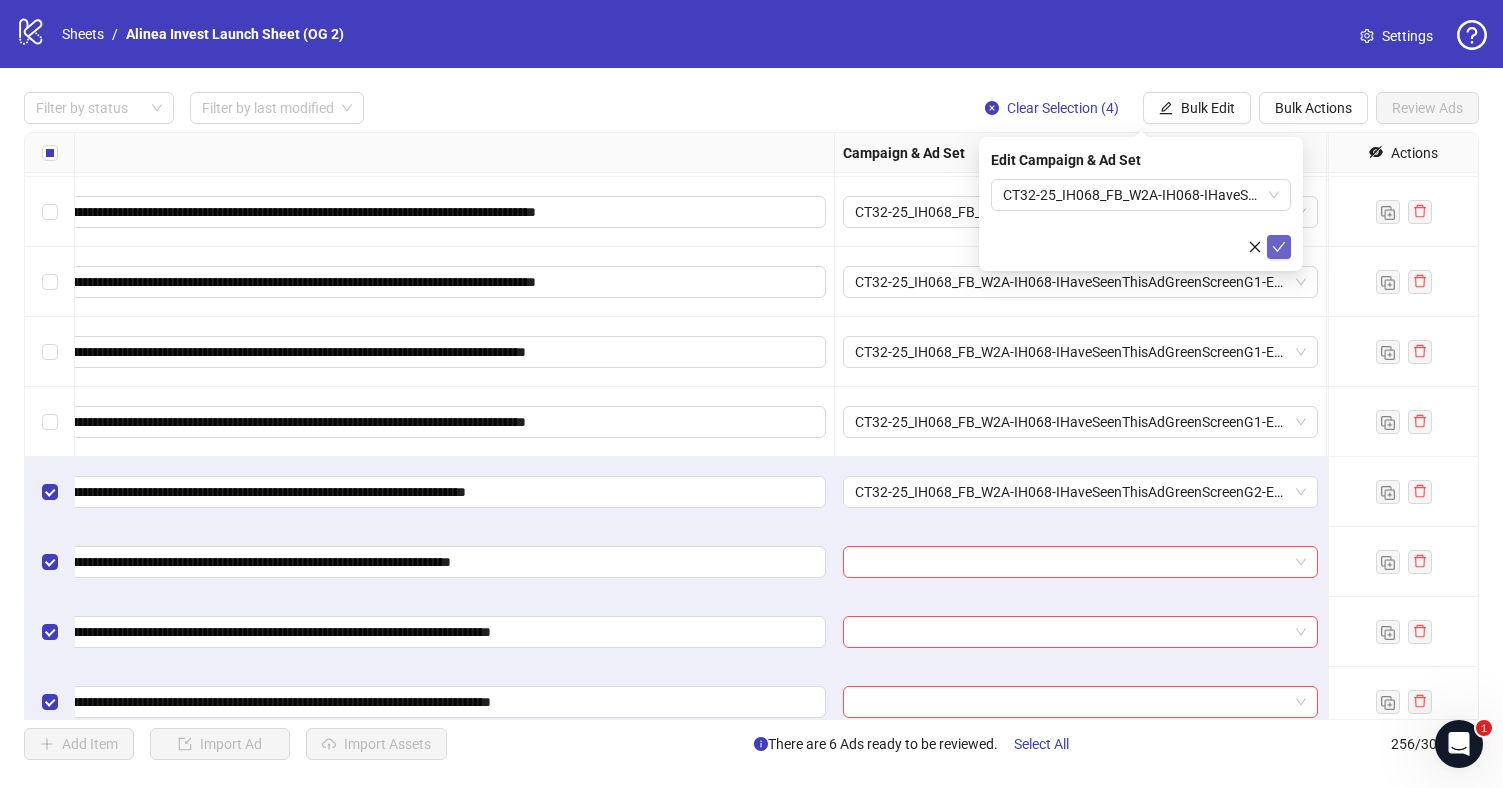 click 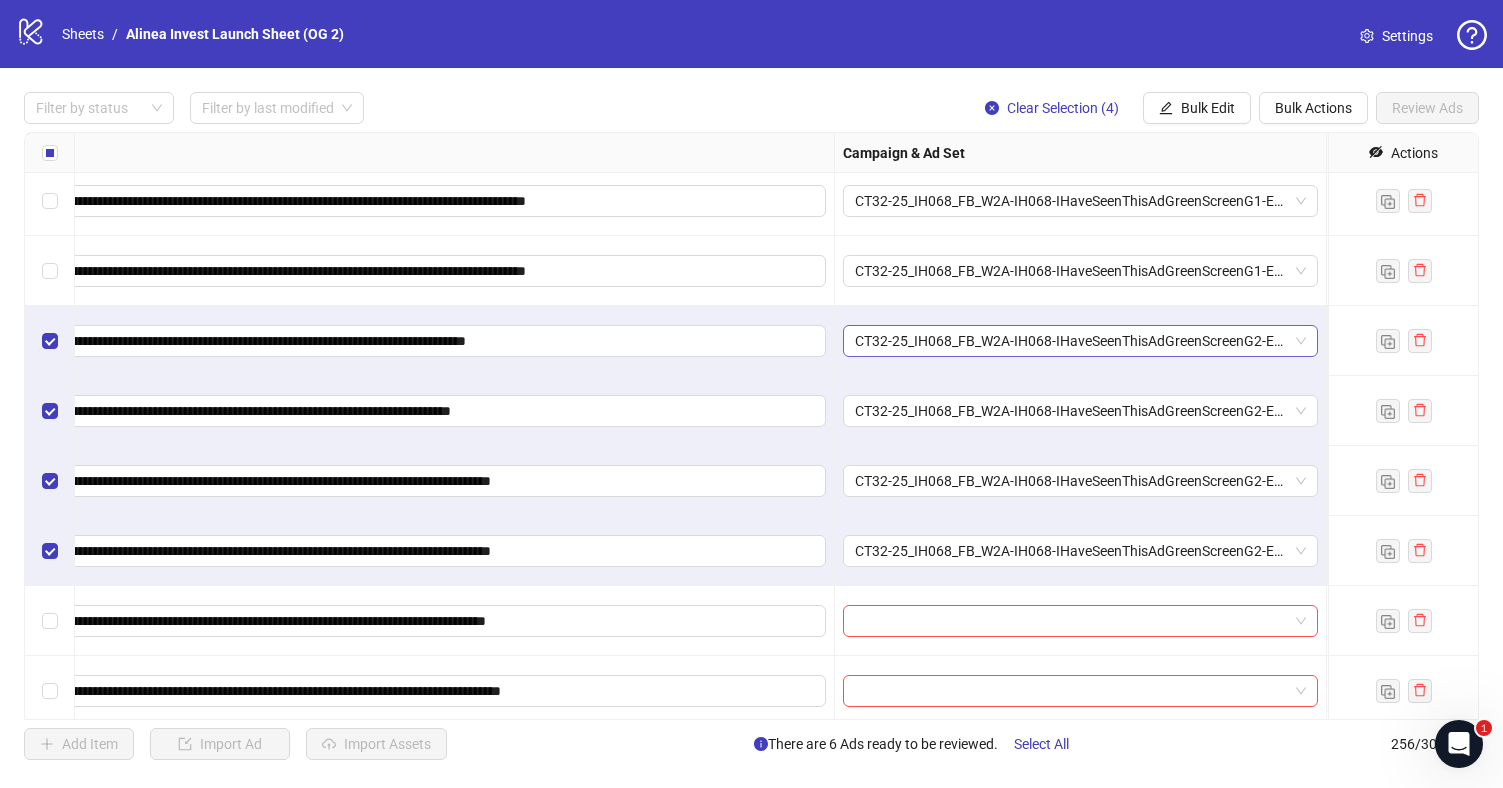 scroll, scrollTop: 17227, scrollLeft: 392, axis: both 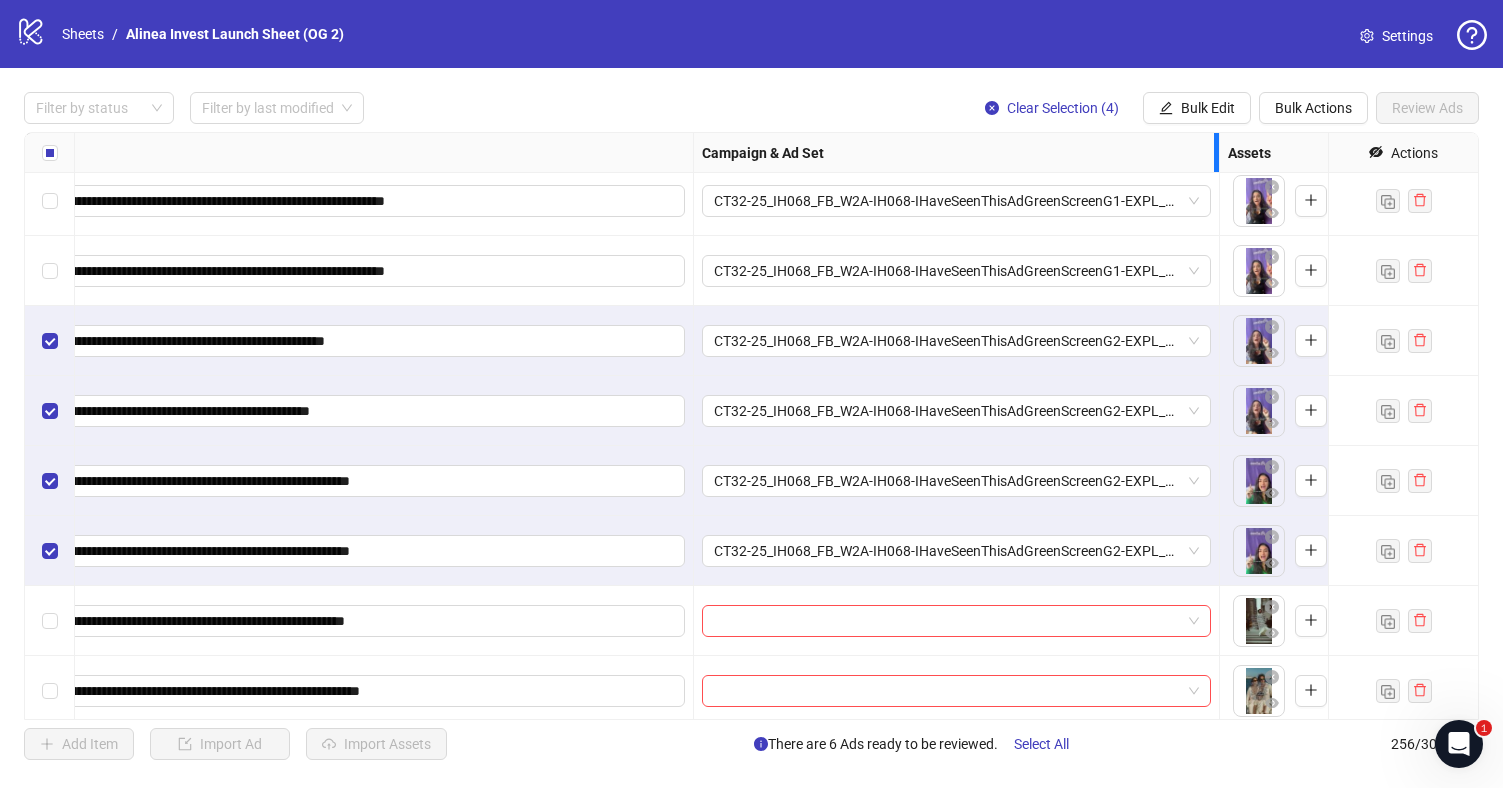 drag, startPoint x: 1184, startPoint y: 164, endPoint x: 1222, endPoint y: 161, distance: 38.118237 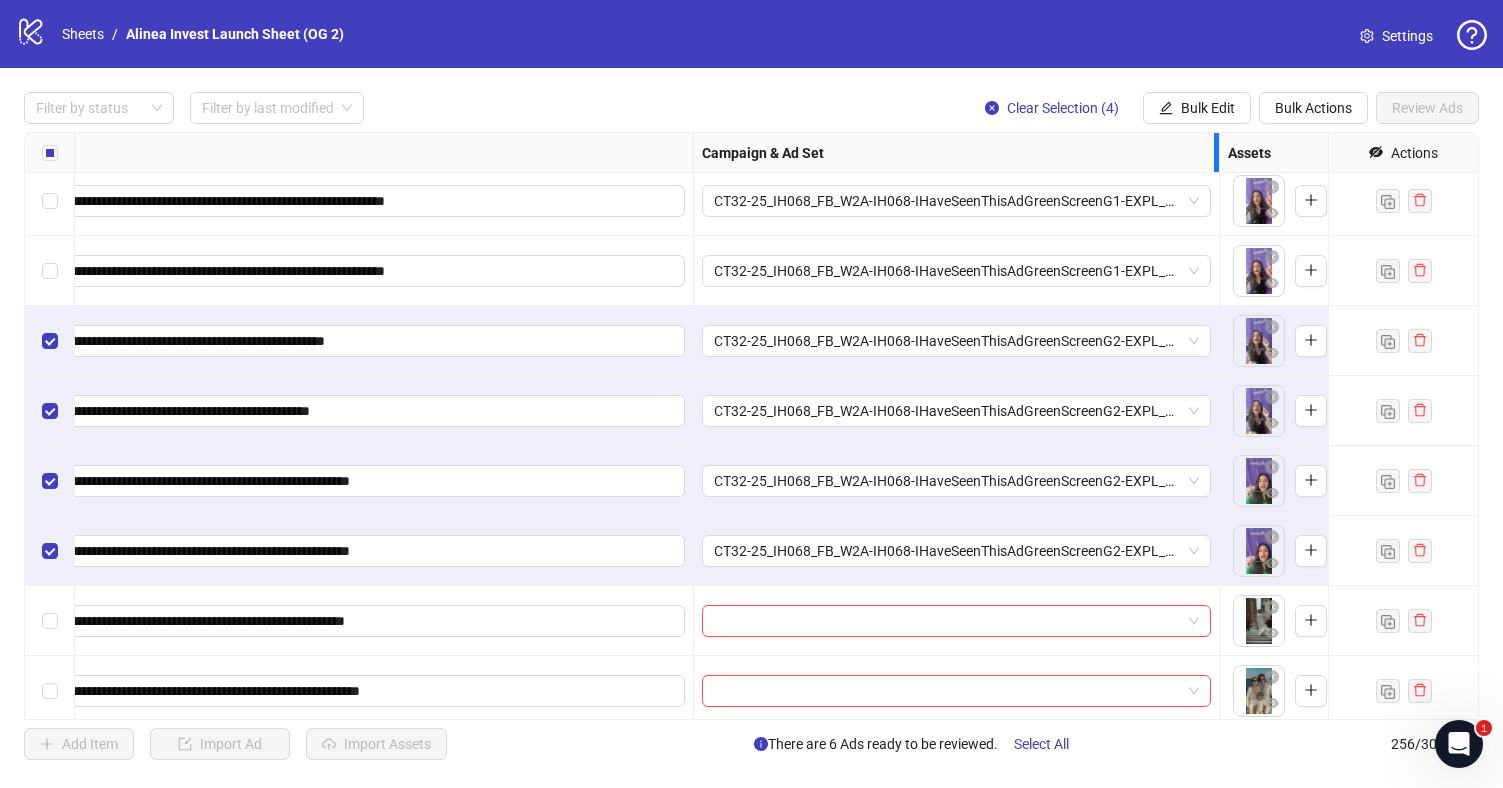 click at bounding box center (1216, 152) 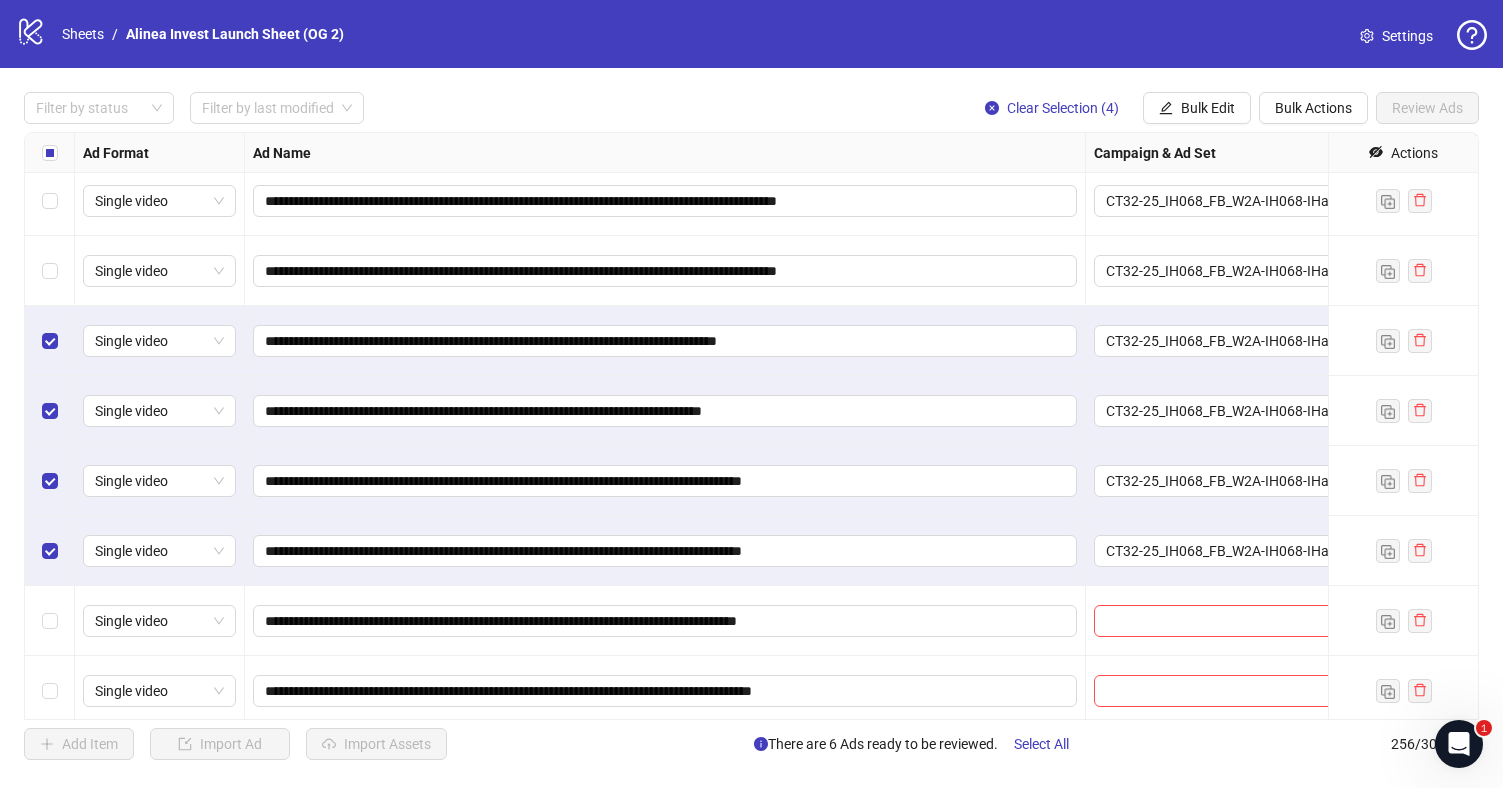 scroll, scrollTop: 17269, scrollLeft: 0, axis: vertical 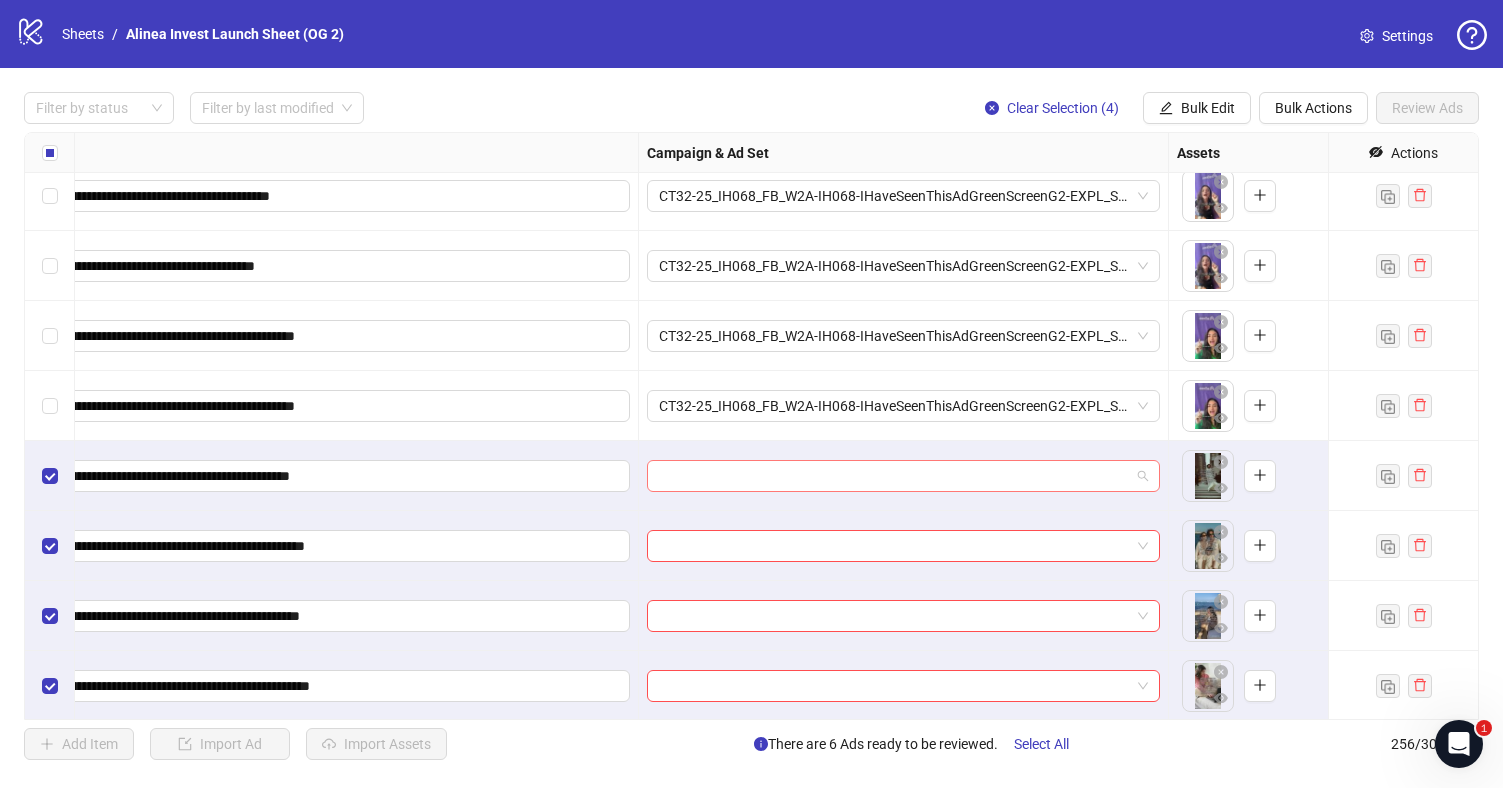 click at bounding box center (903, 476) 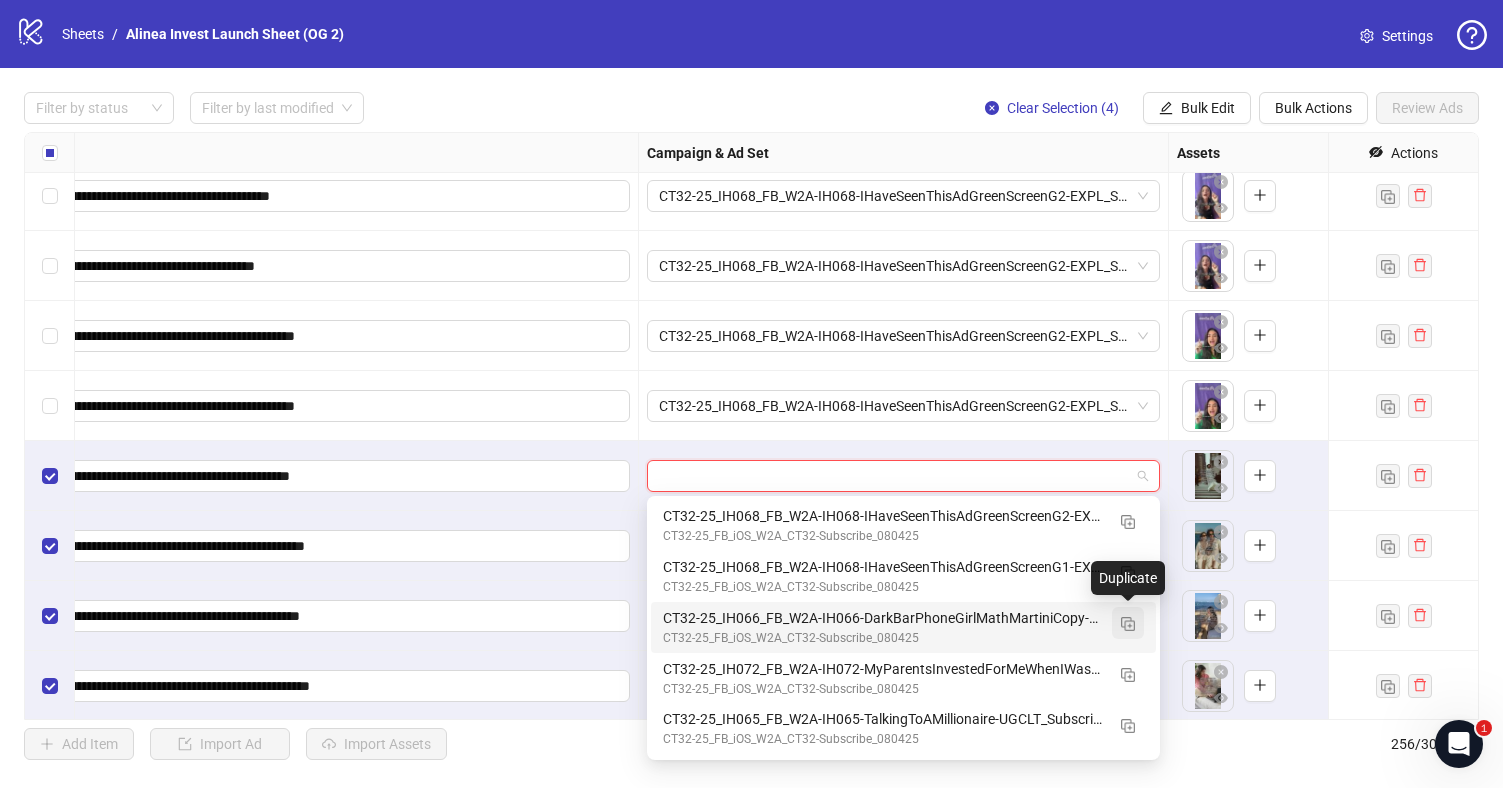 click at bounding box center (1128, 624) 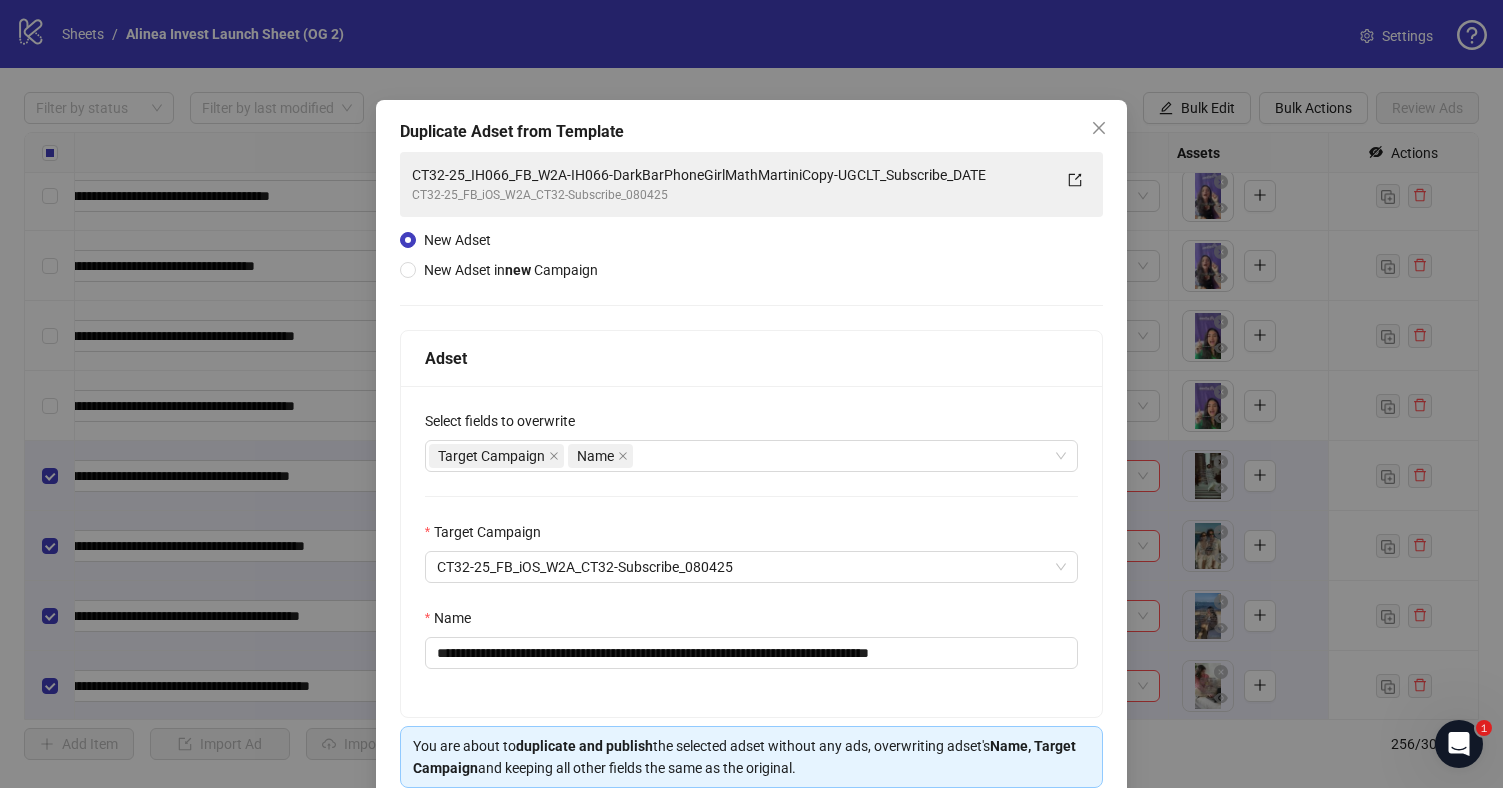 scroll, scrollTop: 89, scrollLeft: 0, axis: vertical 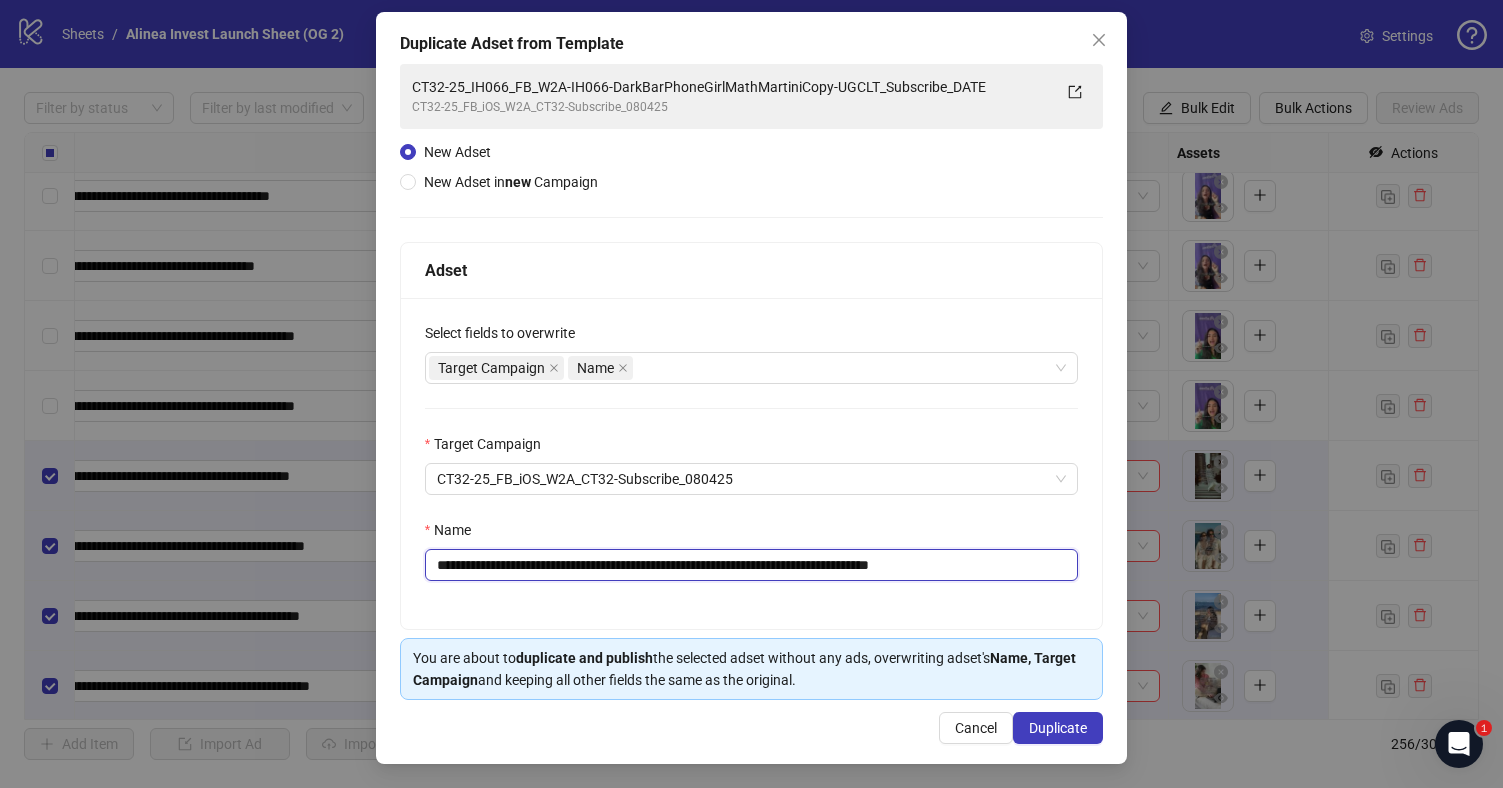 click on "**********" at bounding box center (752, 565) 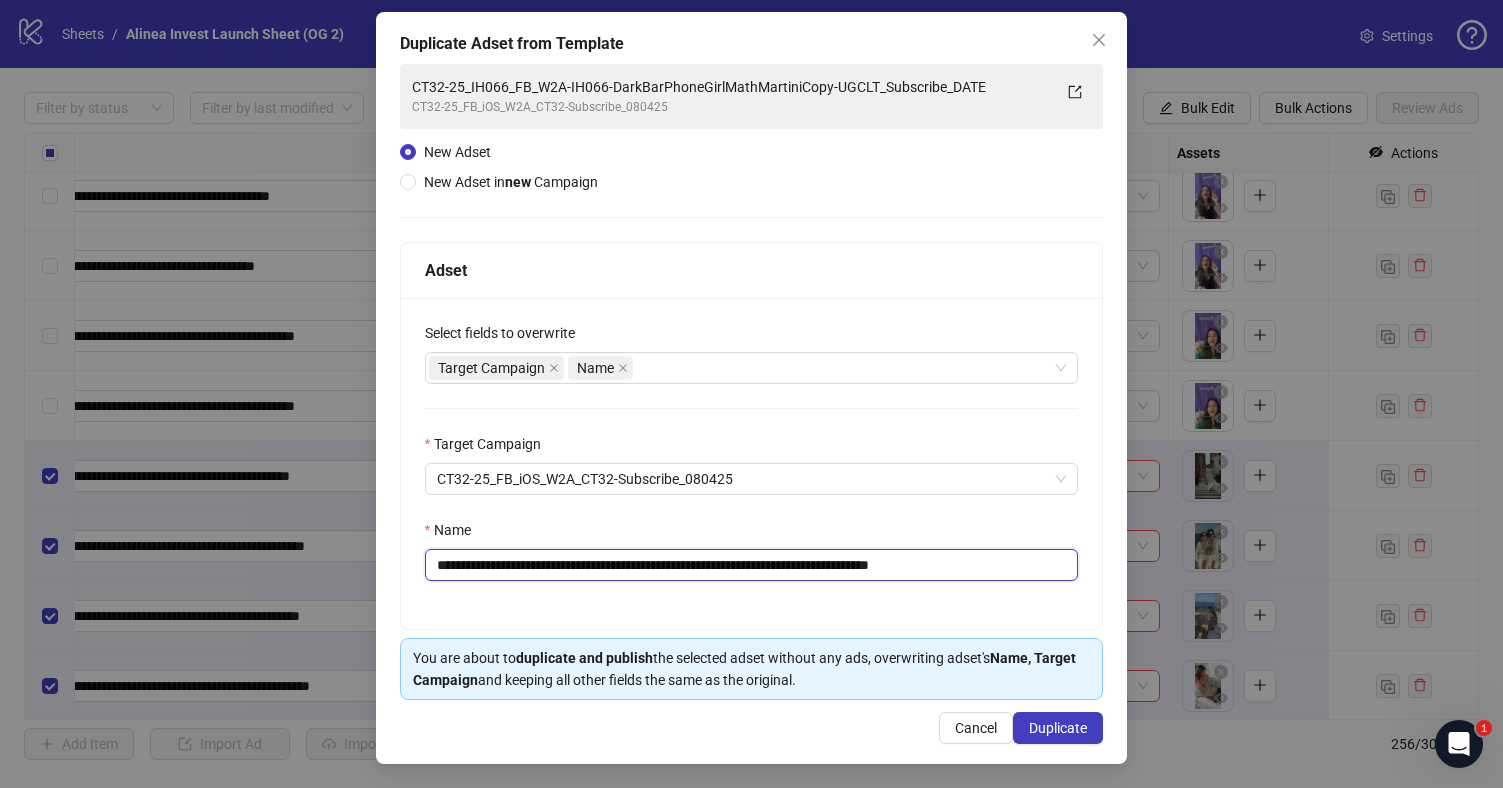 click on "**********" at bounding box center (752, 565) 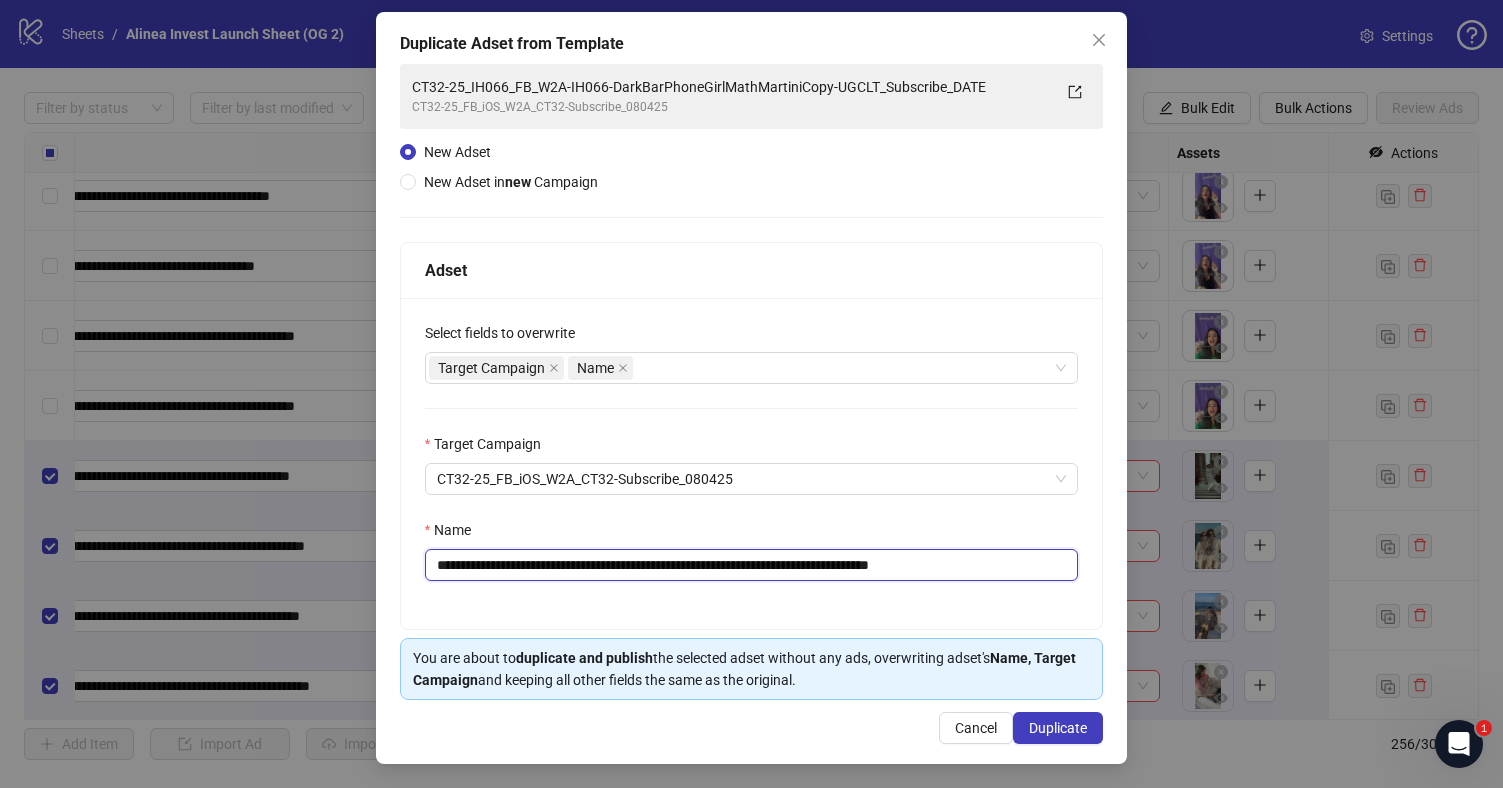 drag, startPoint x: 639, startPoint y: 565, endPoint x: 854, endPoint y: 566, distance: 215.00232 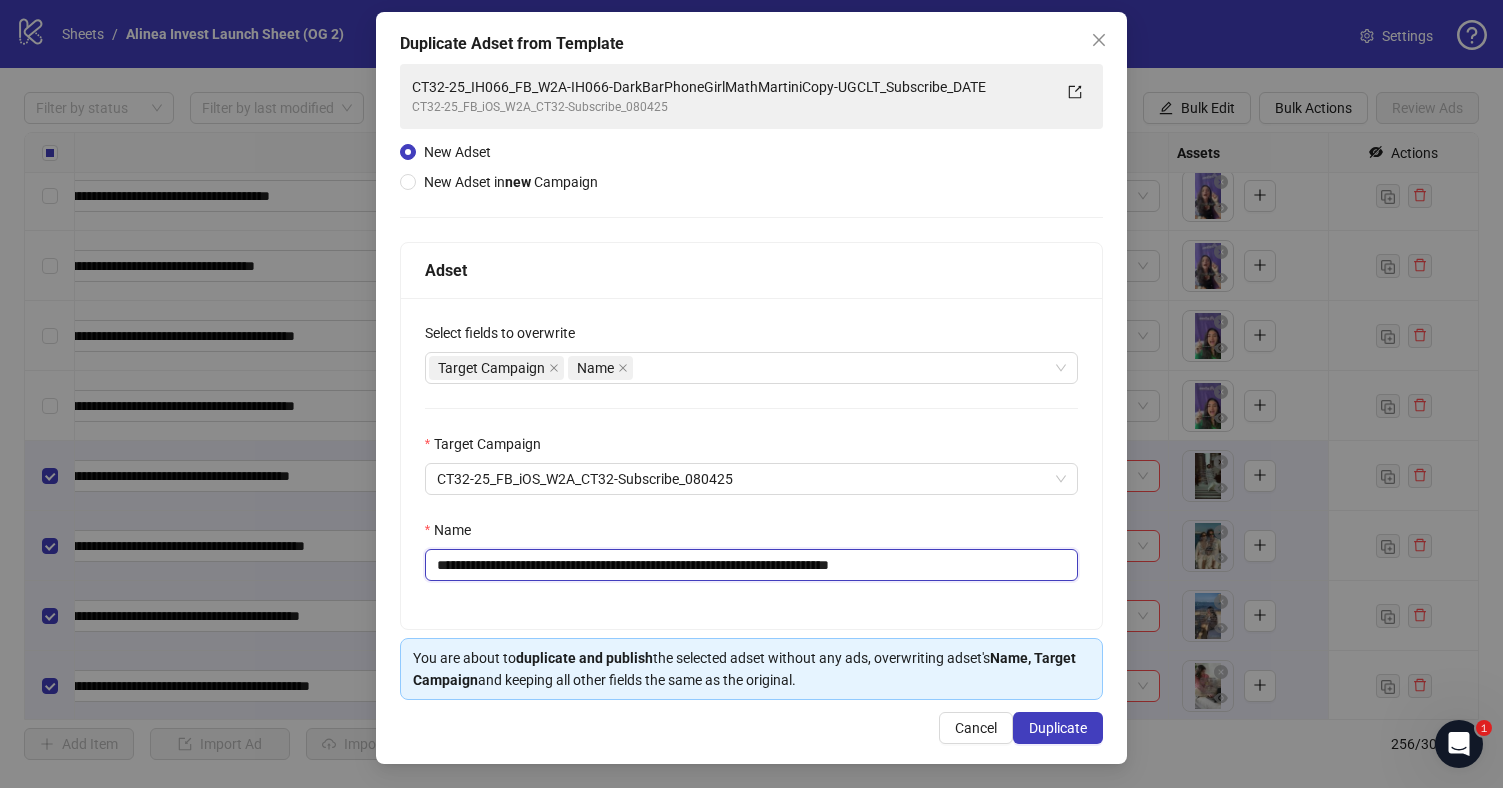 click on "**********" at bounding box center [752, 565] 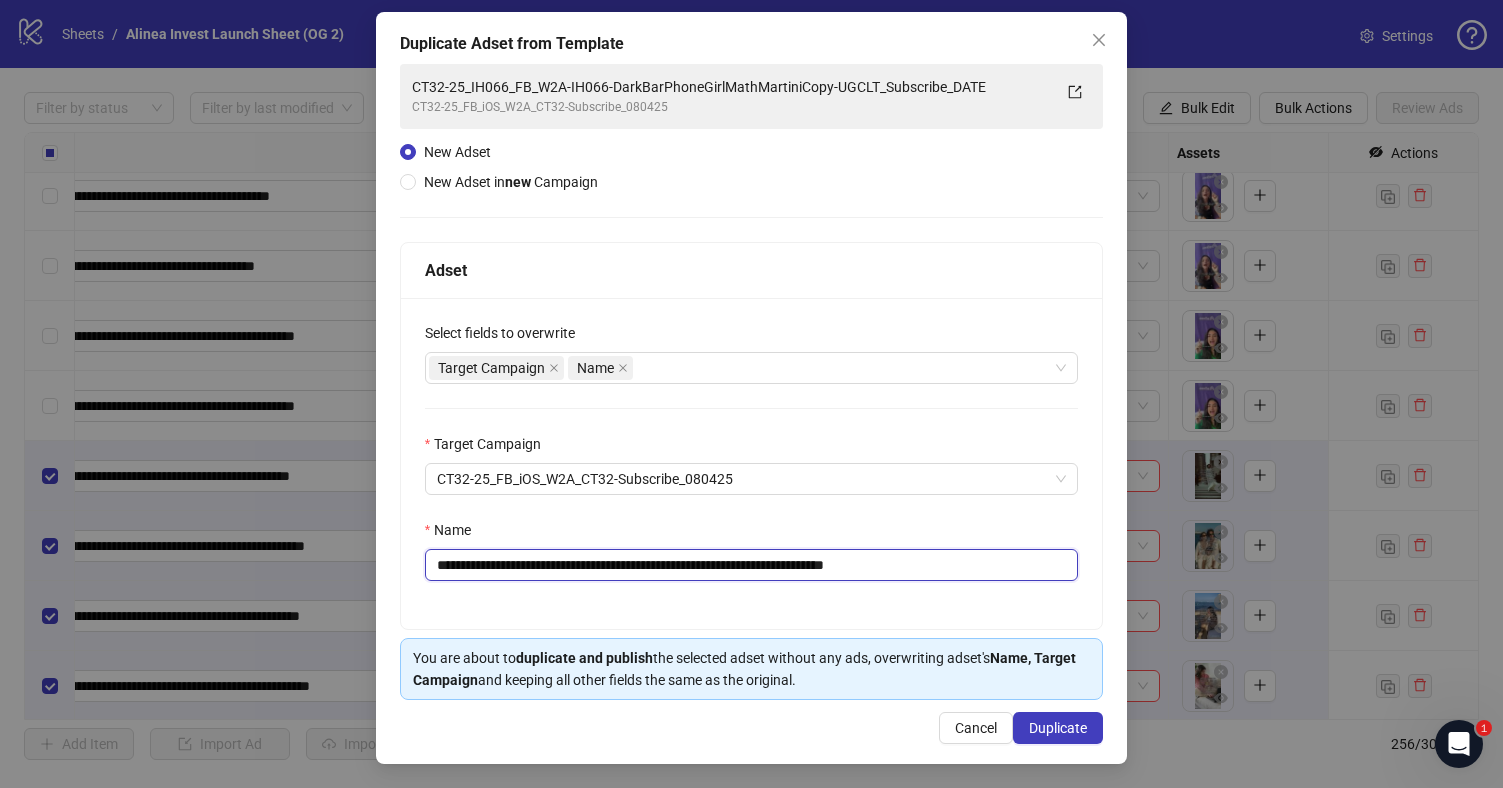 click on "**********" at bounding box center (752, 565) 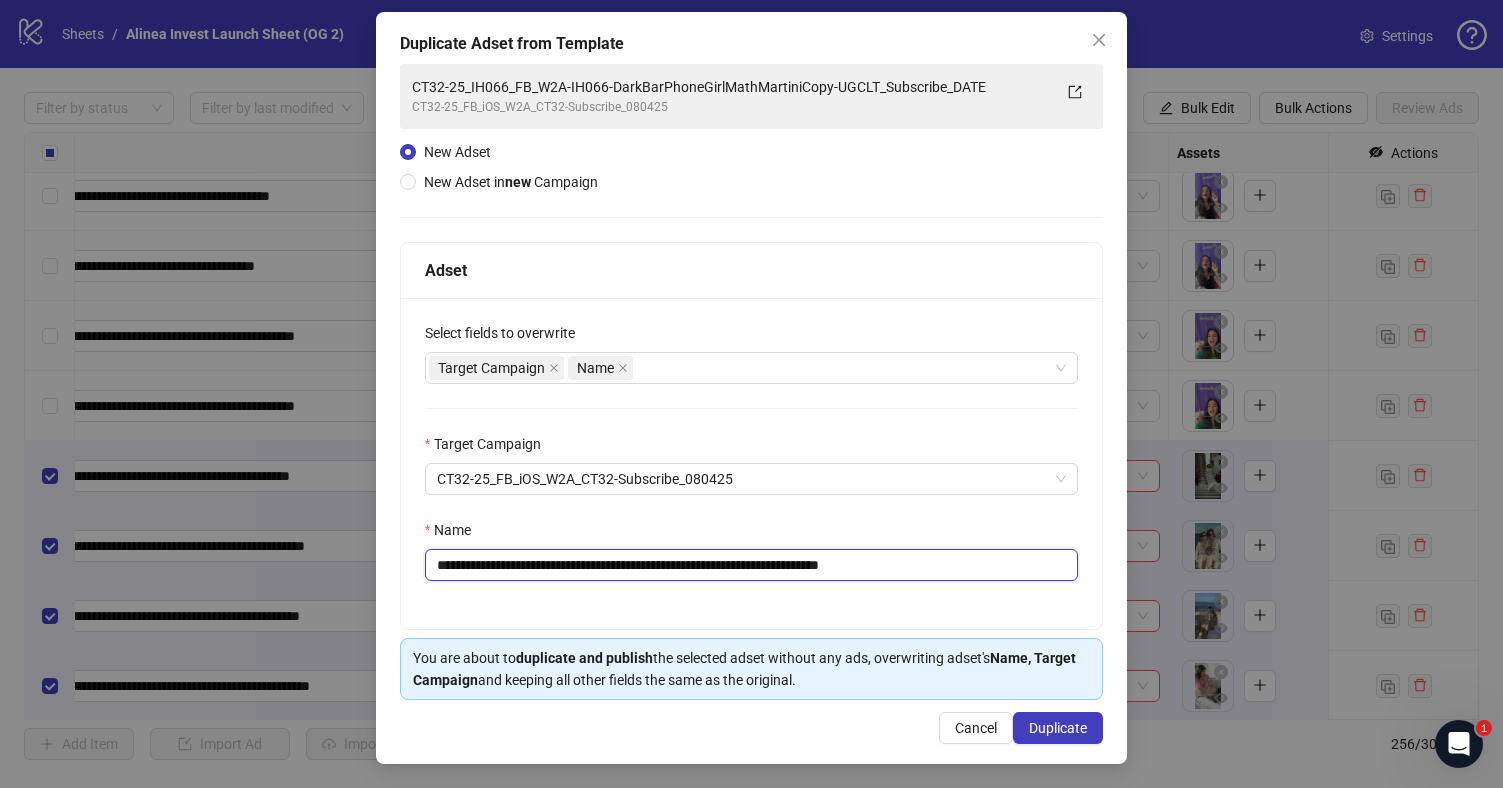 click on "**********" at bounding box center (752, 565) 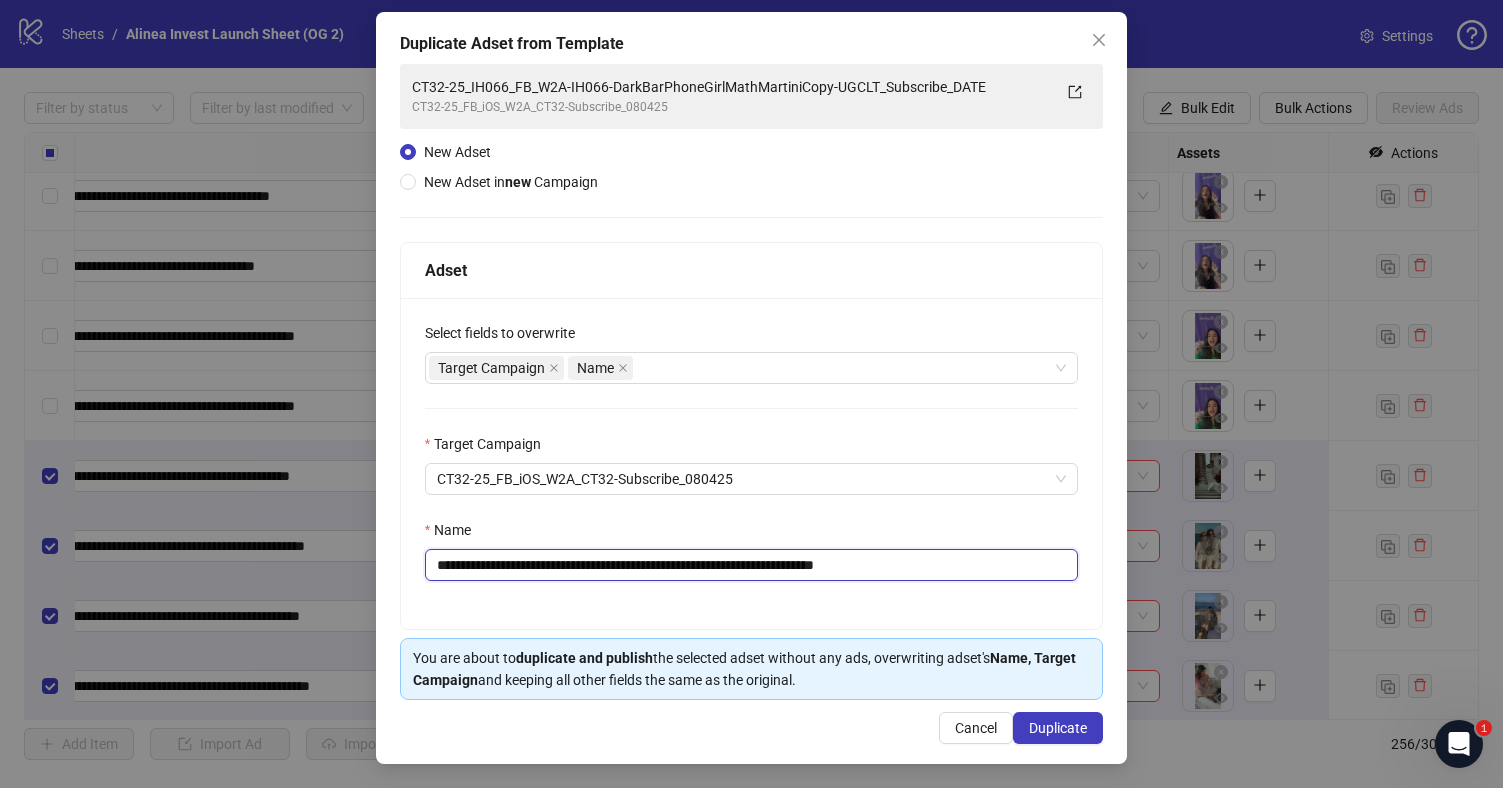 click on "**********" at bounding box center [752, 565] 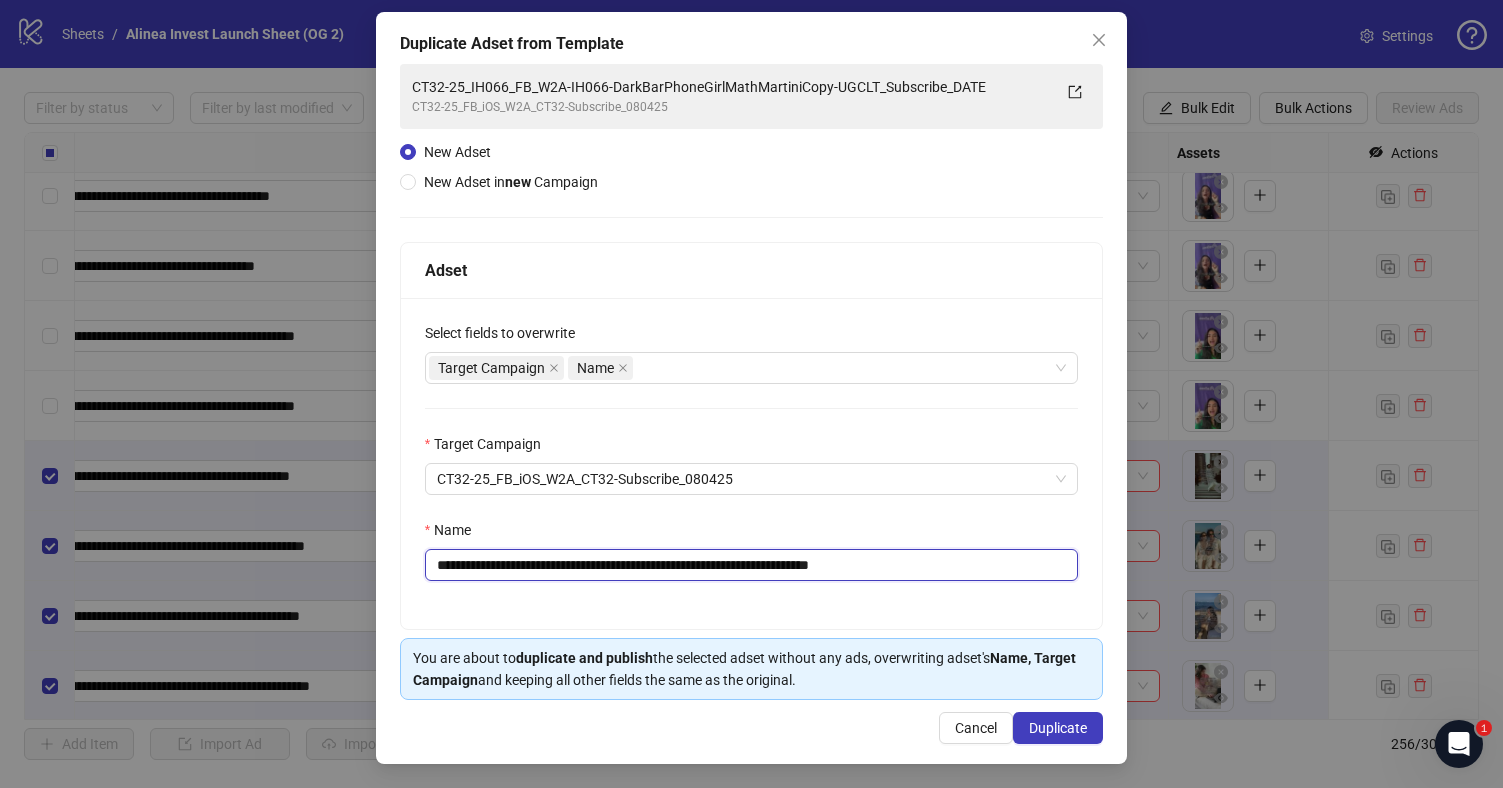 click on "**********" at bounding box center (752, 565) 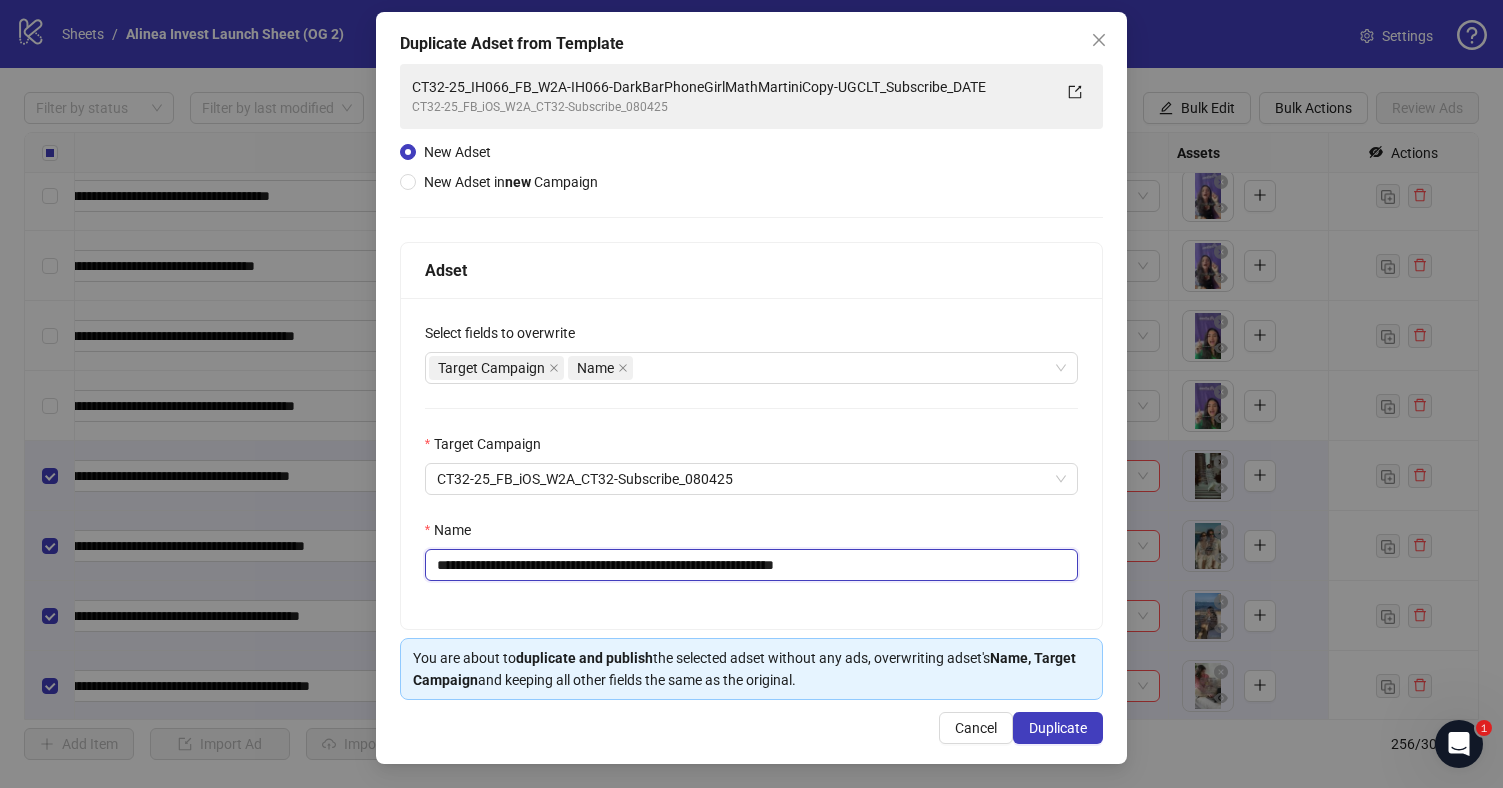 type on "**********" 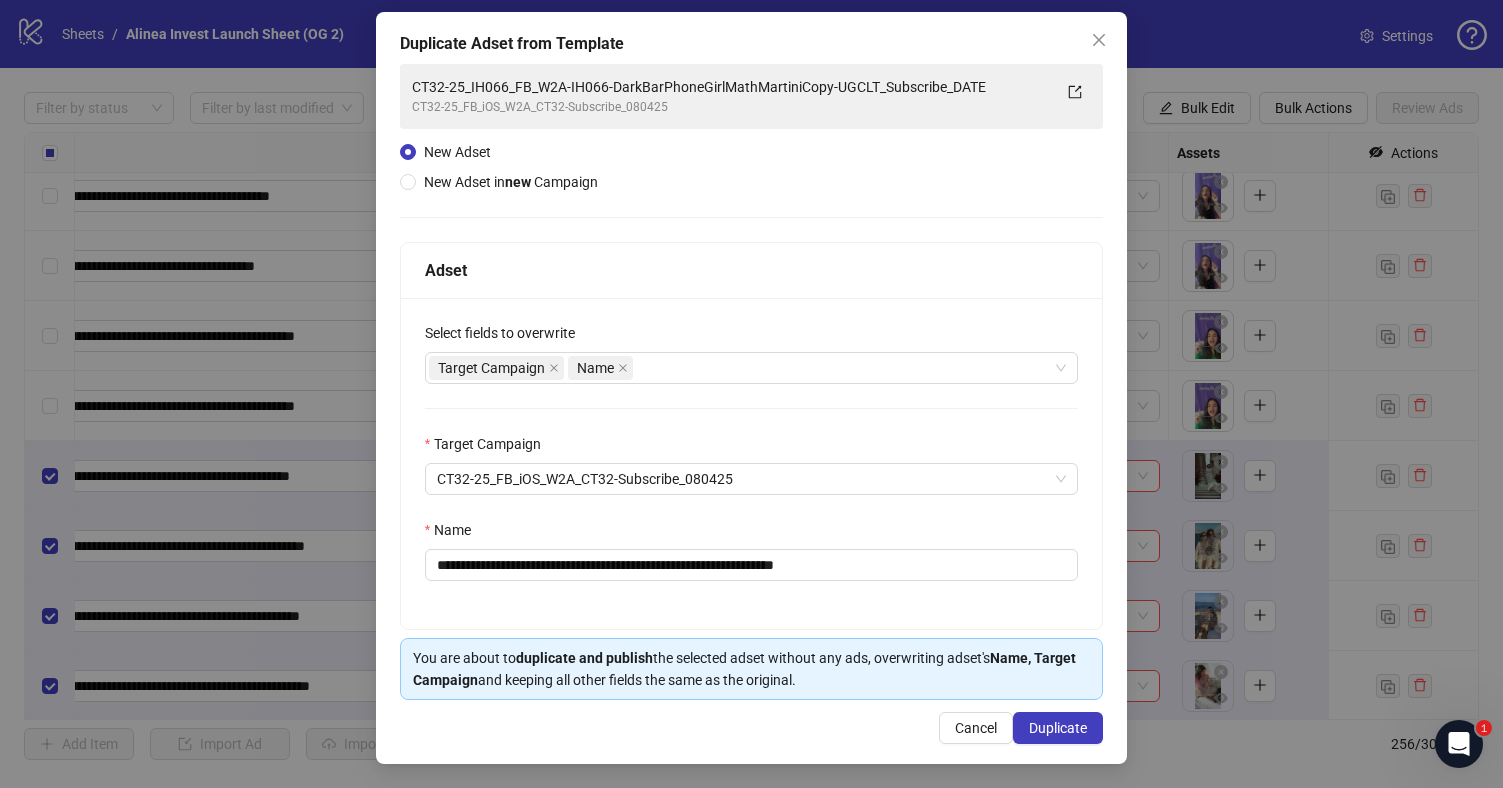 click on "**********" at bounding box center [752, 463] 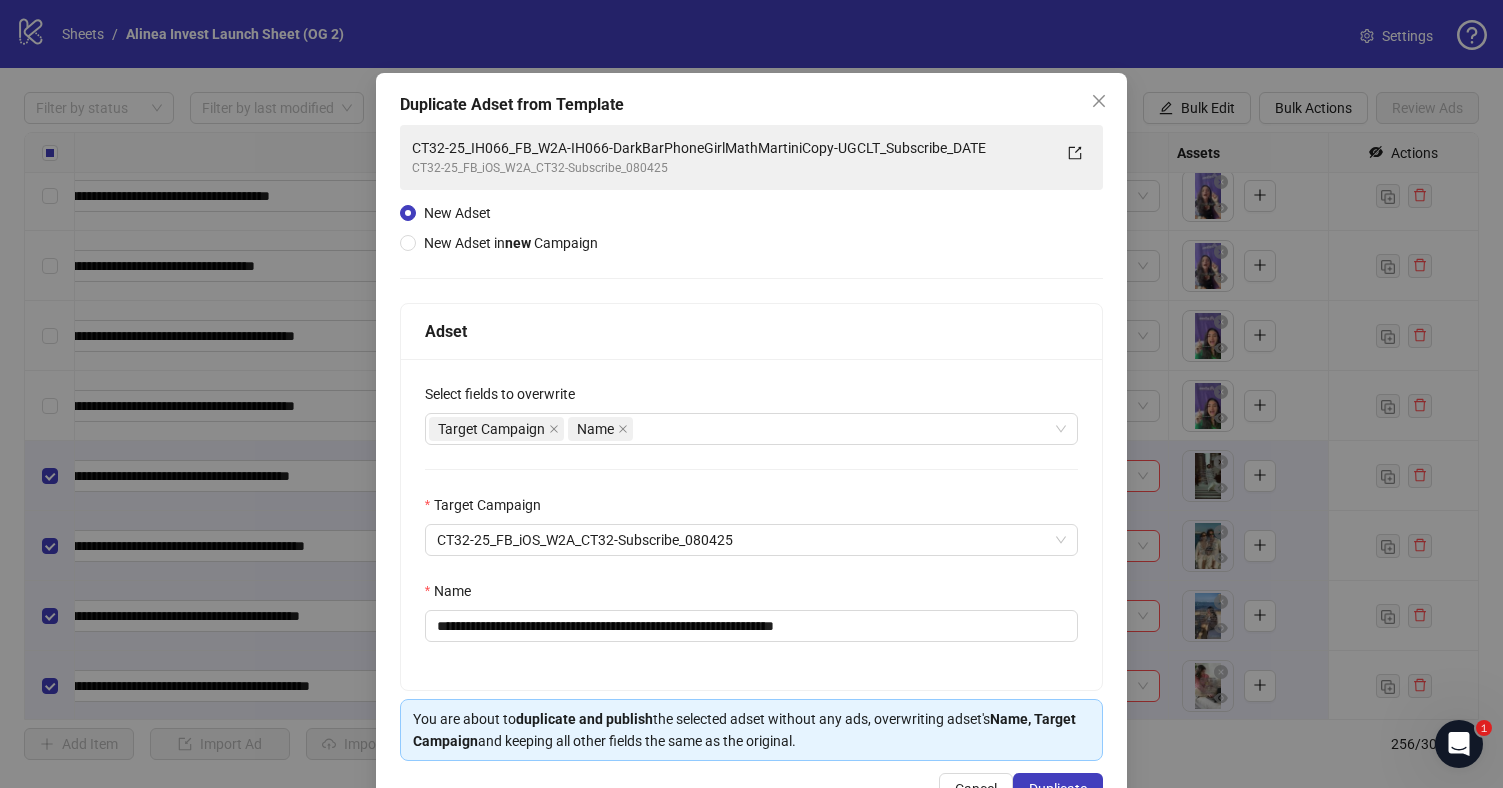 scroll, scrollTop: 89, scrollLeft: 0, axis: vertical 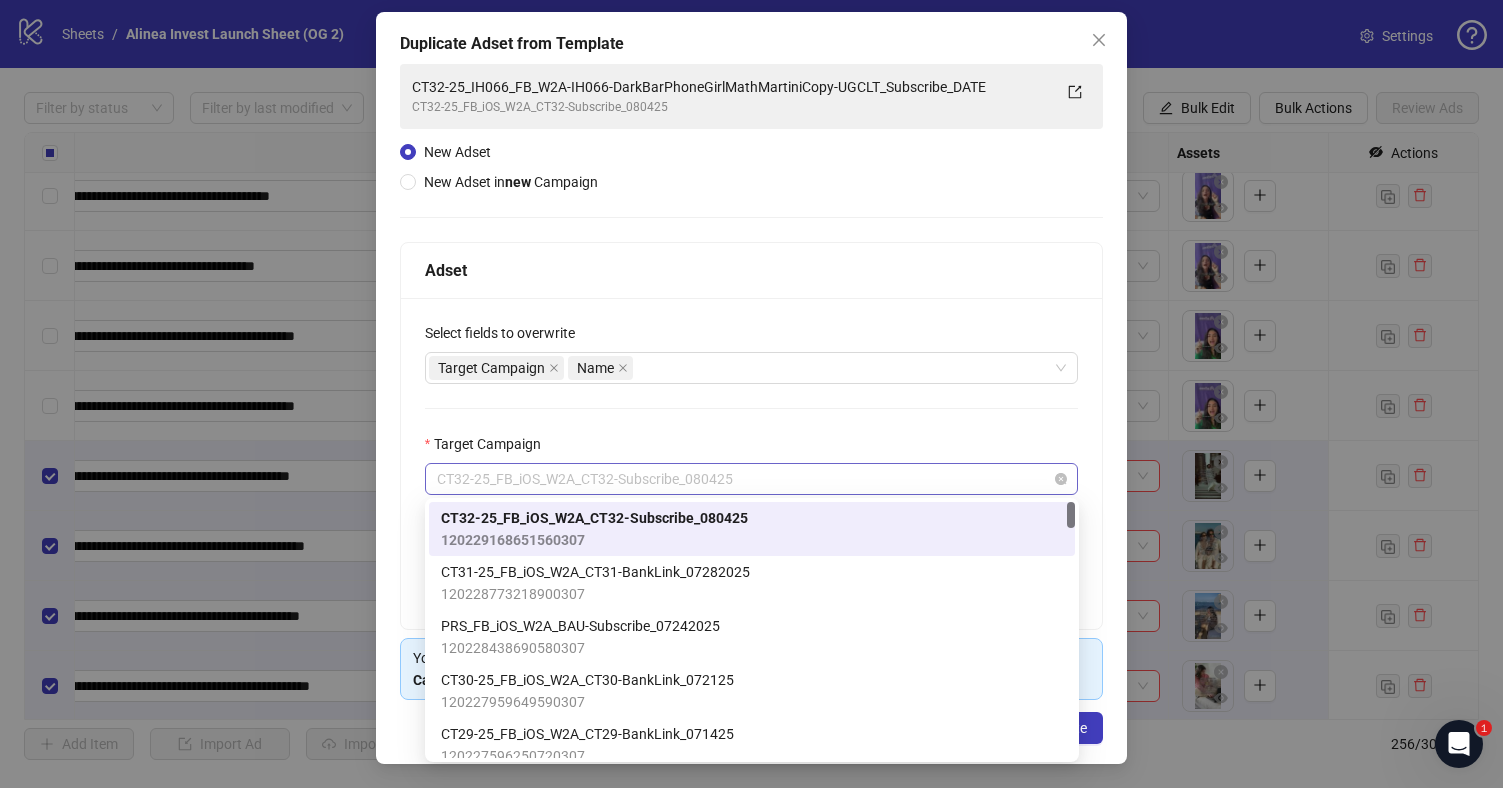 drag, startPoint x: 504, startPoint y: 480, endPoint x: 722, endPoint y: 480, distance: 218 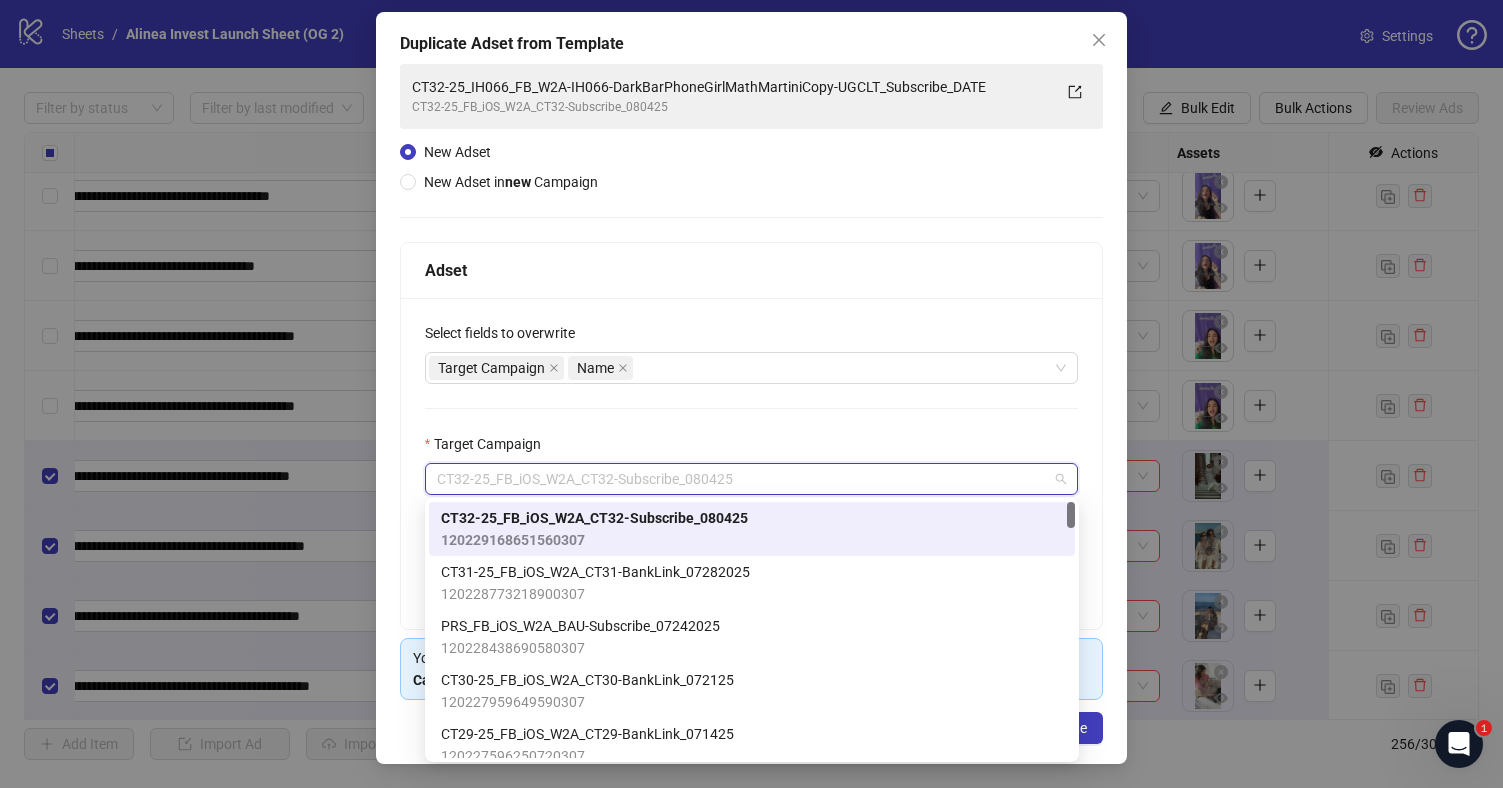 click on "Target Campaign" at bounding box center (752, 448) 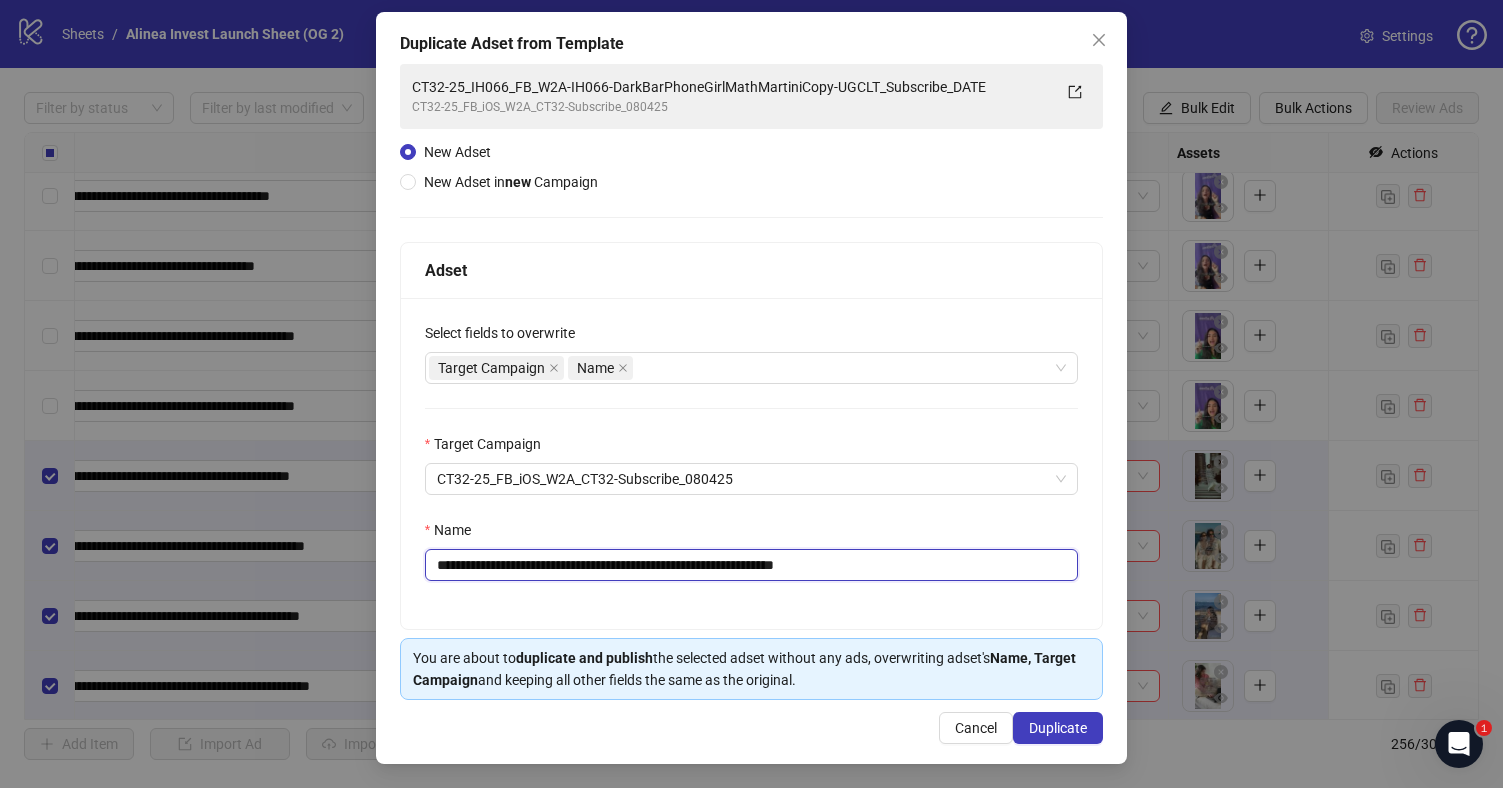 click on "**********" at bounding box center (752, 565) 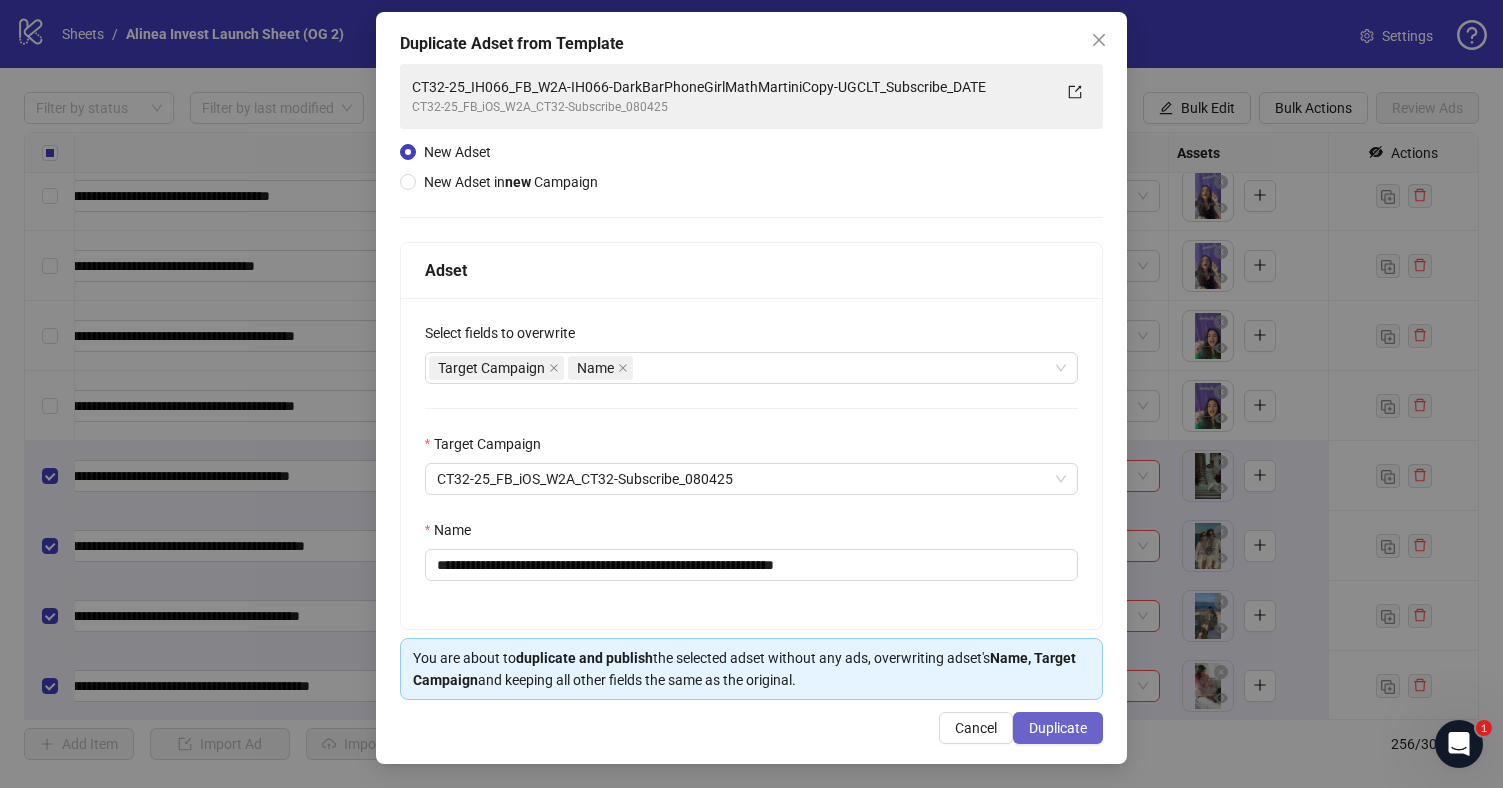 click on "Duplicate" at bounding box center [1058, 728] 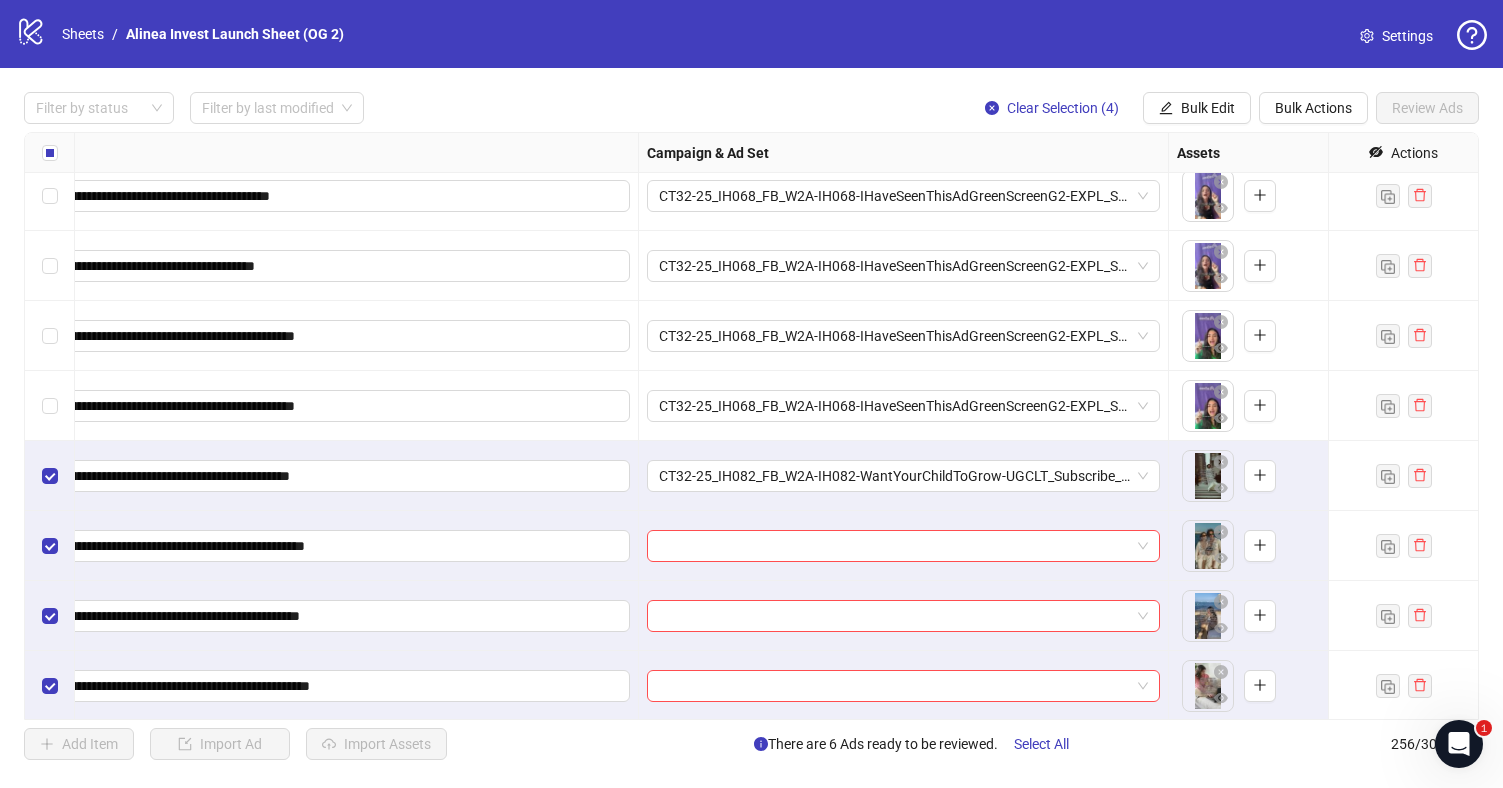 scroll, scrollTop: 17374, scrollLeft: 447, axis: both 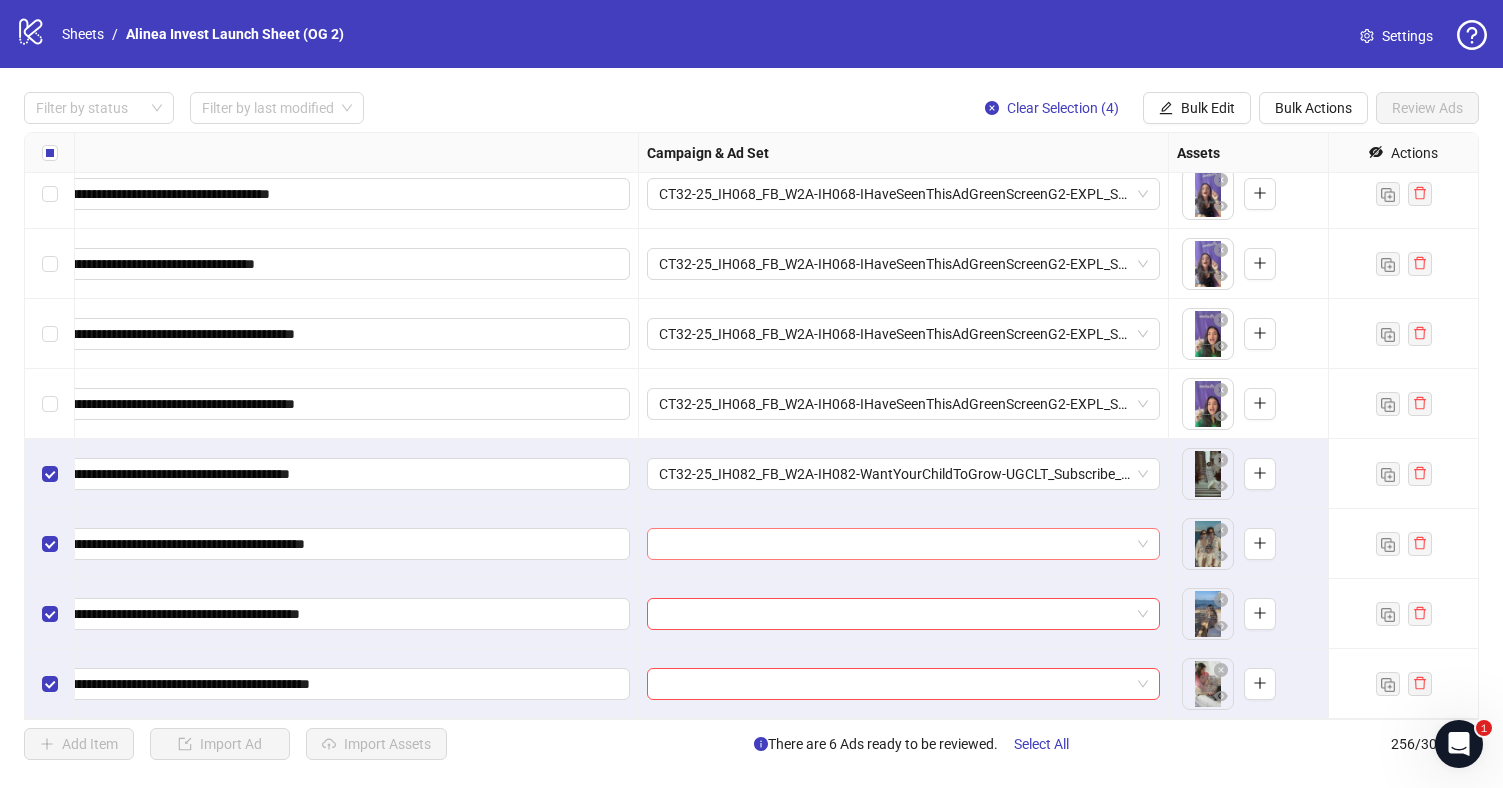 click at bounding box center [894, 544] 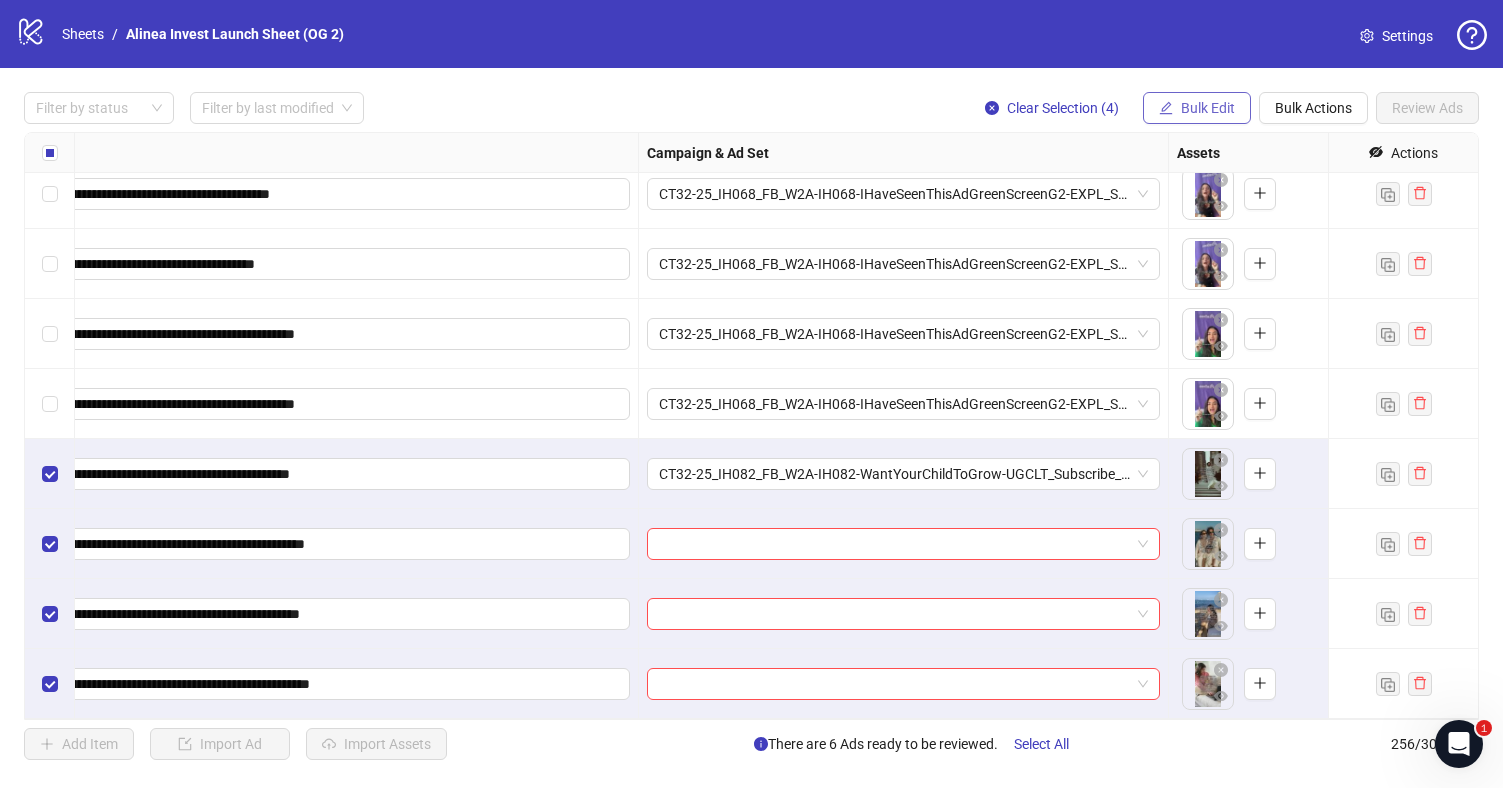 click on "Bulk Edit" at bounding box center (1208, 108) 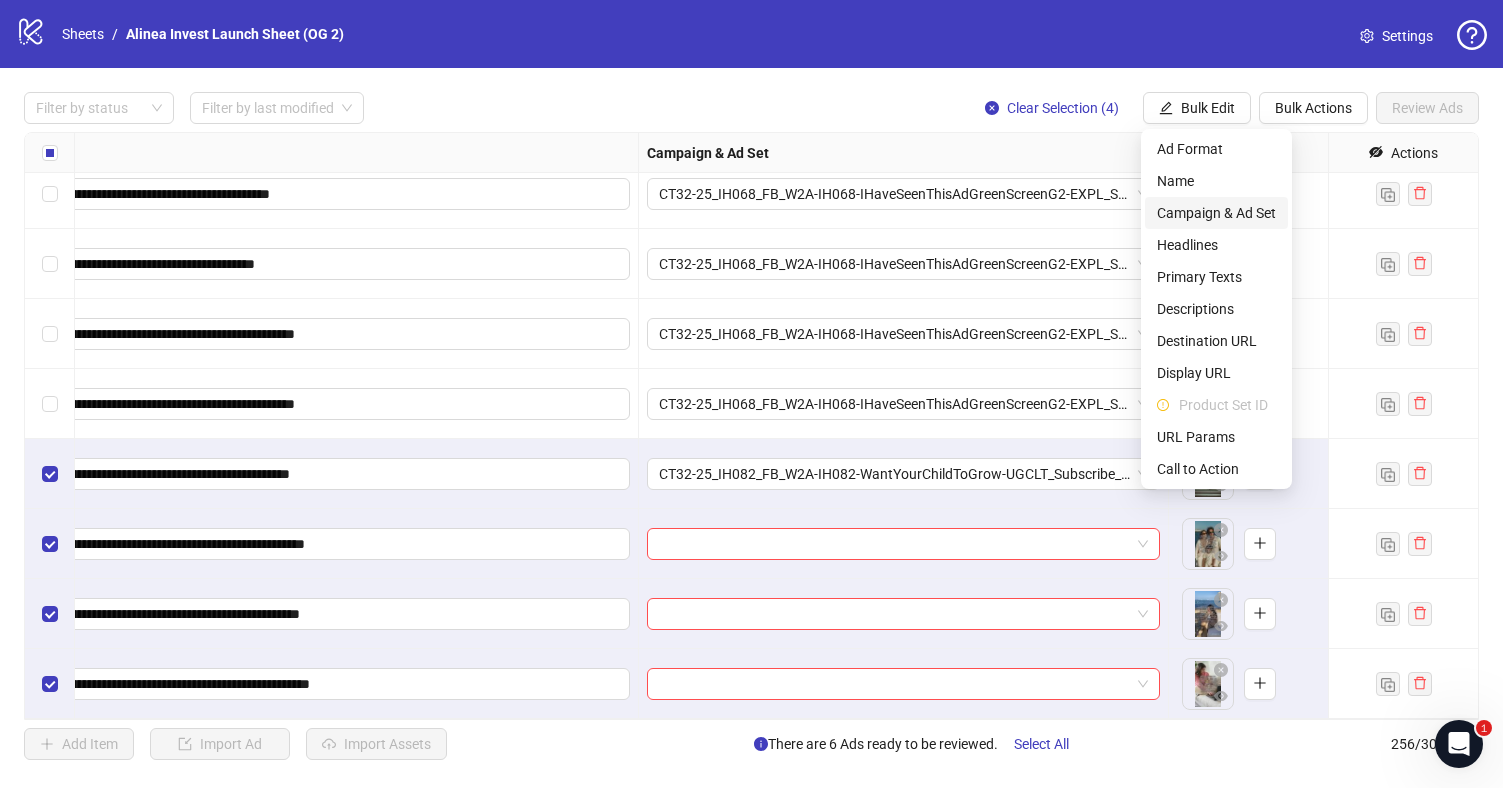 click on "Campaign & Ad Set" at bounding box center (1216, 213) 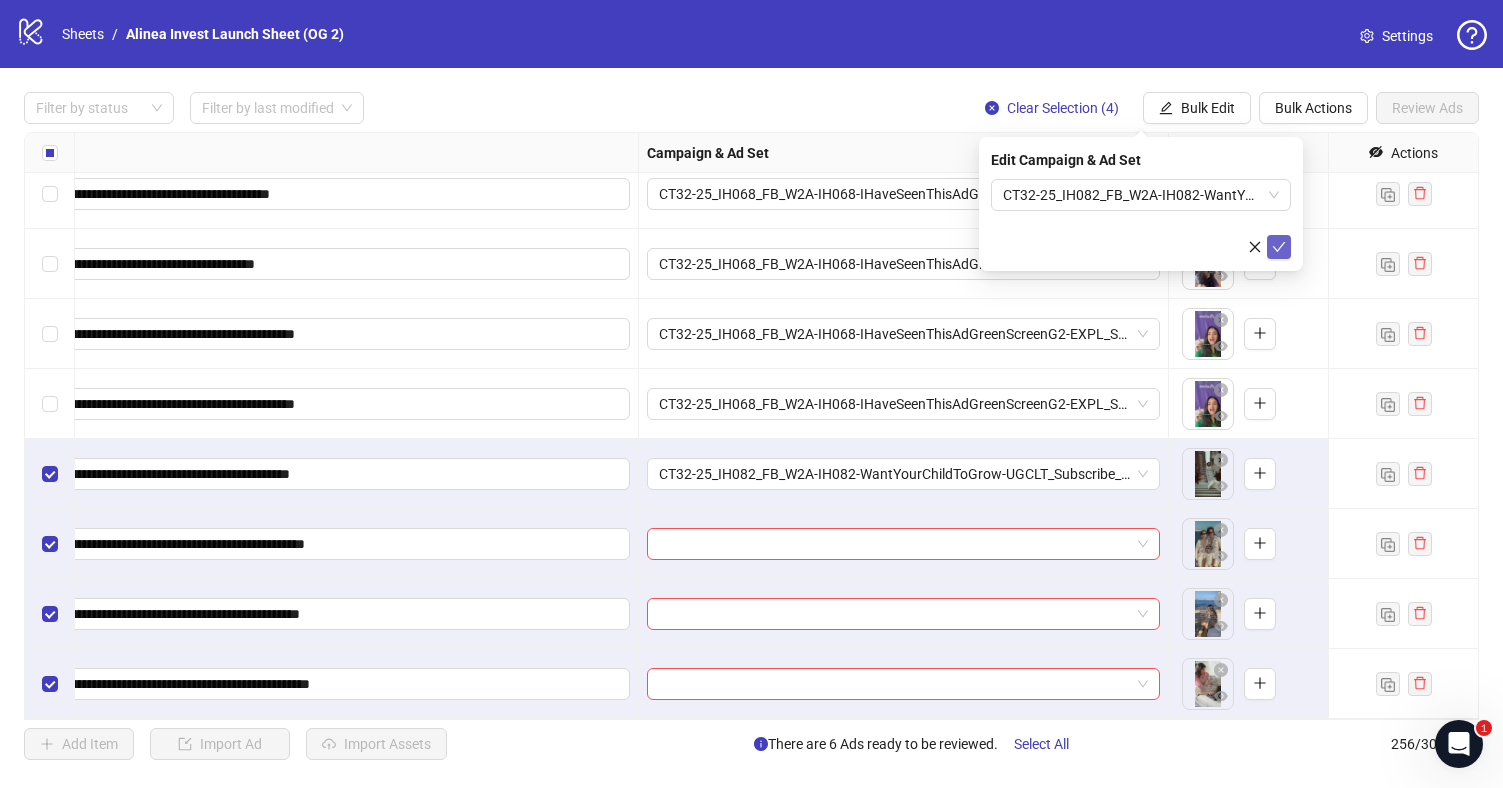 click 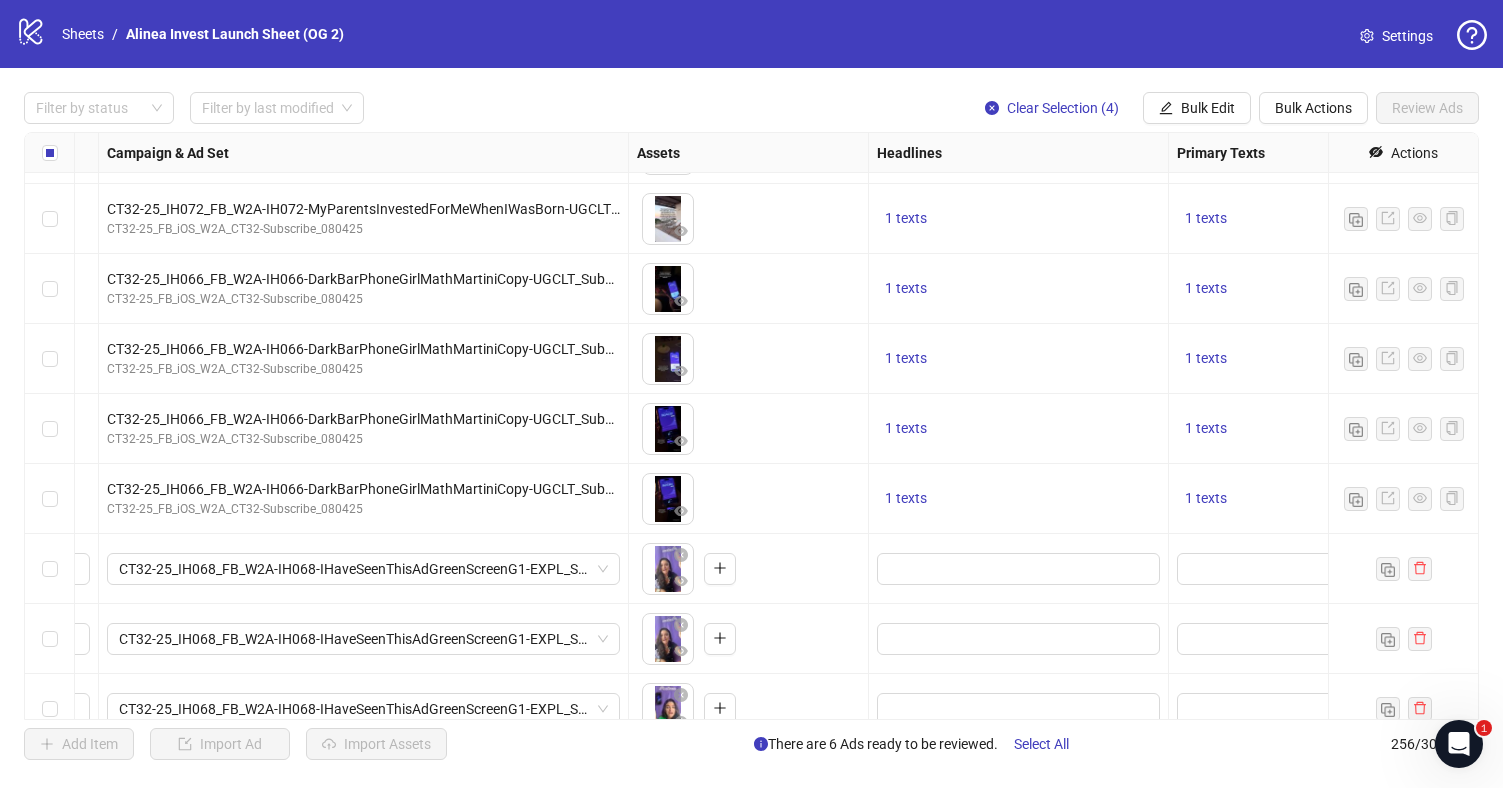 scroll, scrollTop: 16661, scrollLeft: 987, axis: both 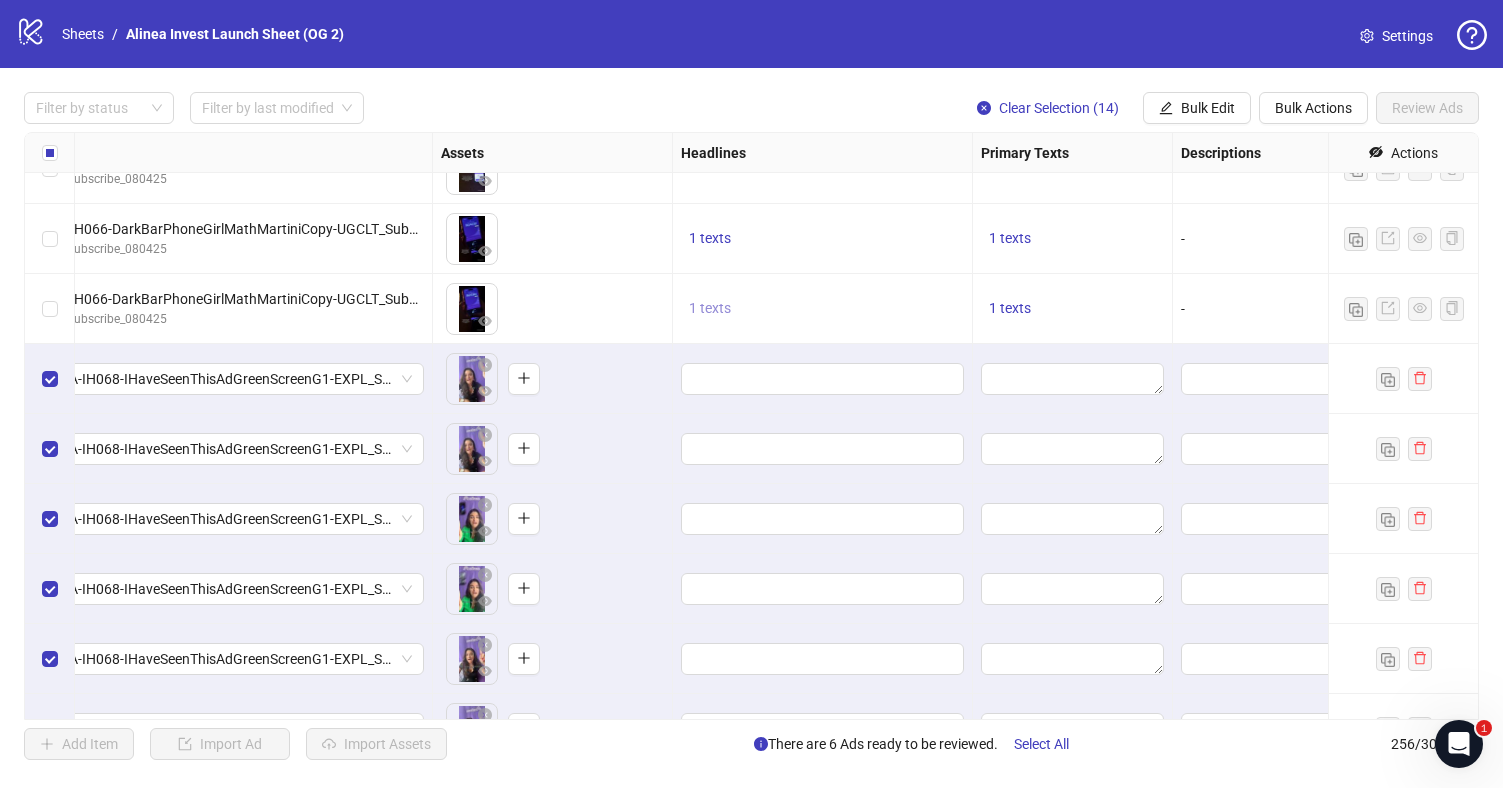 click on "1 texts" at bounding box center [710, 308] 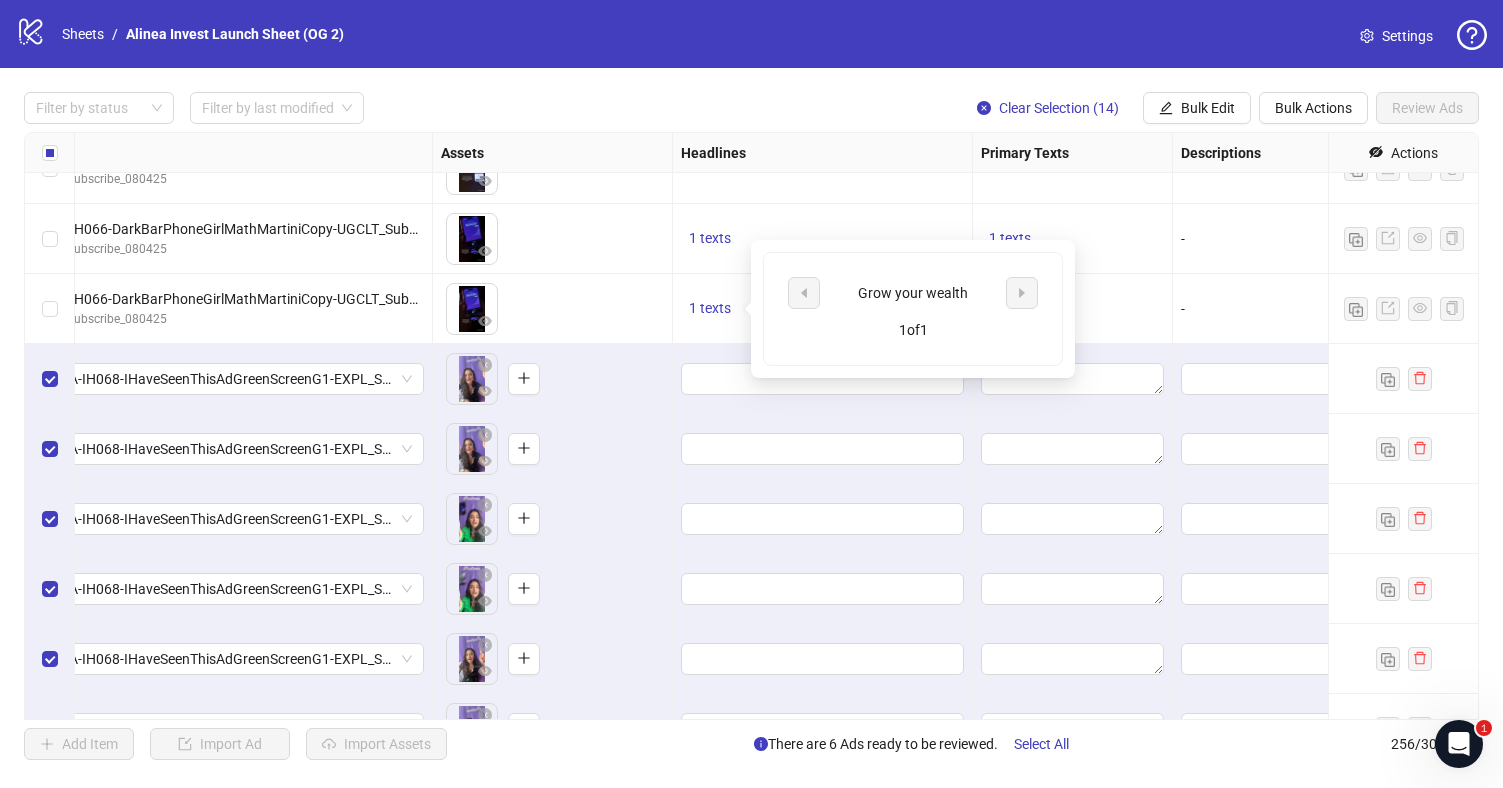 click on "Grow your wealth" at bounding box center [913, 293] 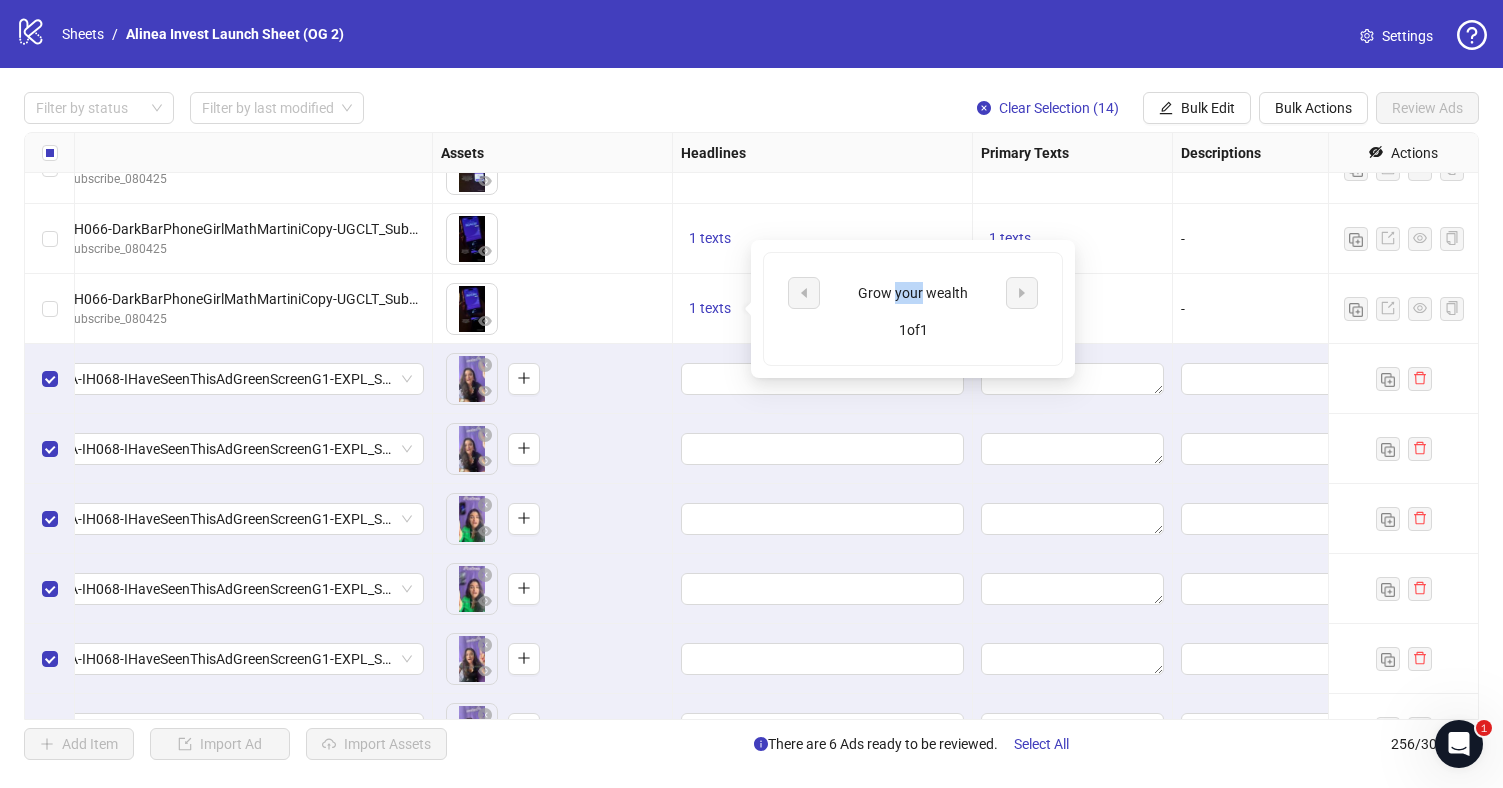 click on "Grow your wealth" at bounding box center [913, 293] 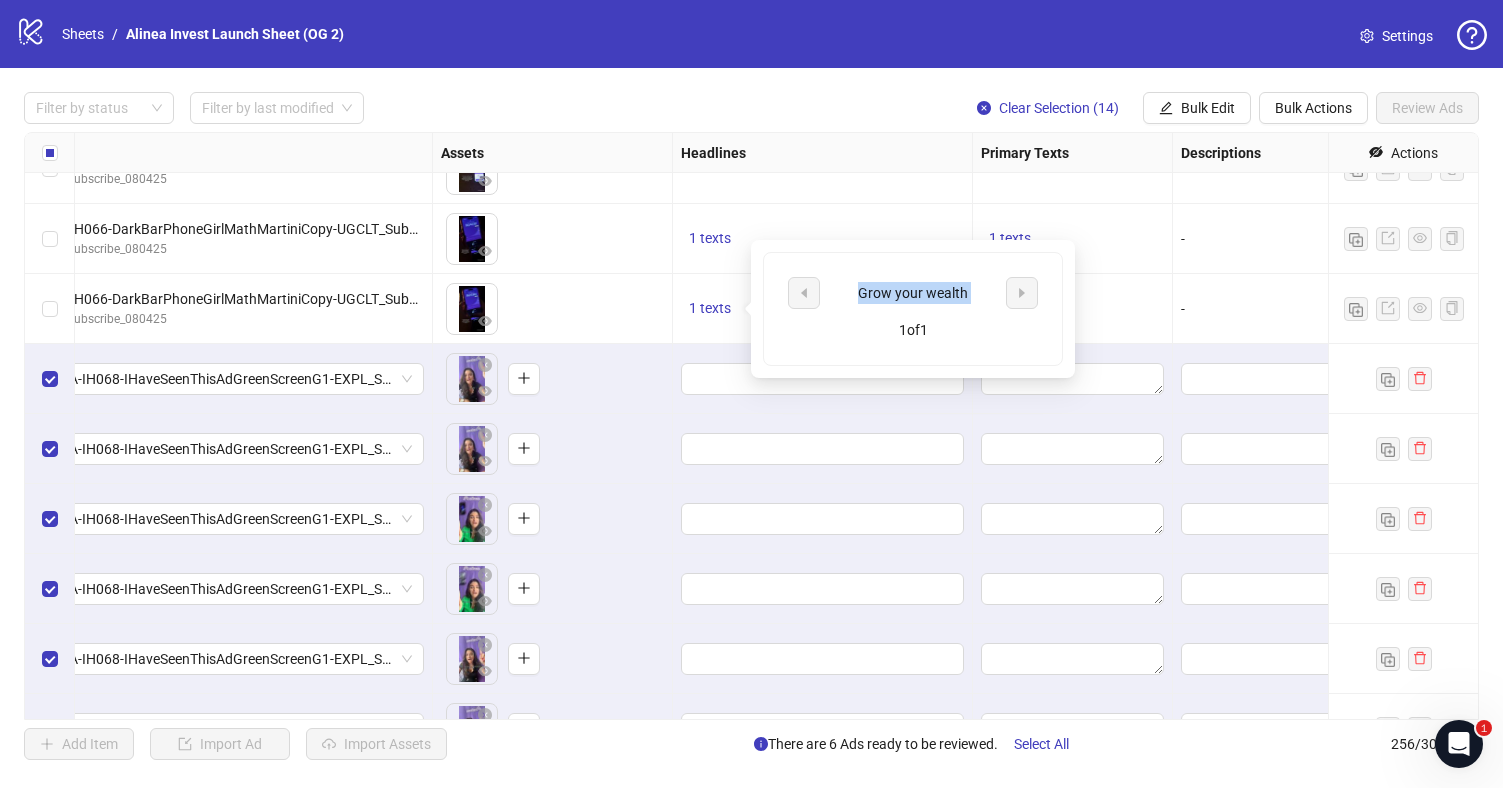 click on "Grow your wealth" at bounding box center (913, 293) 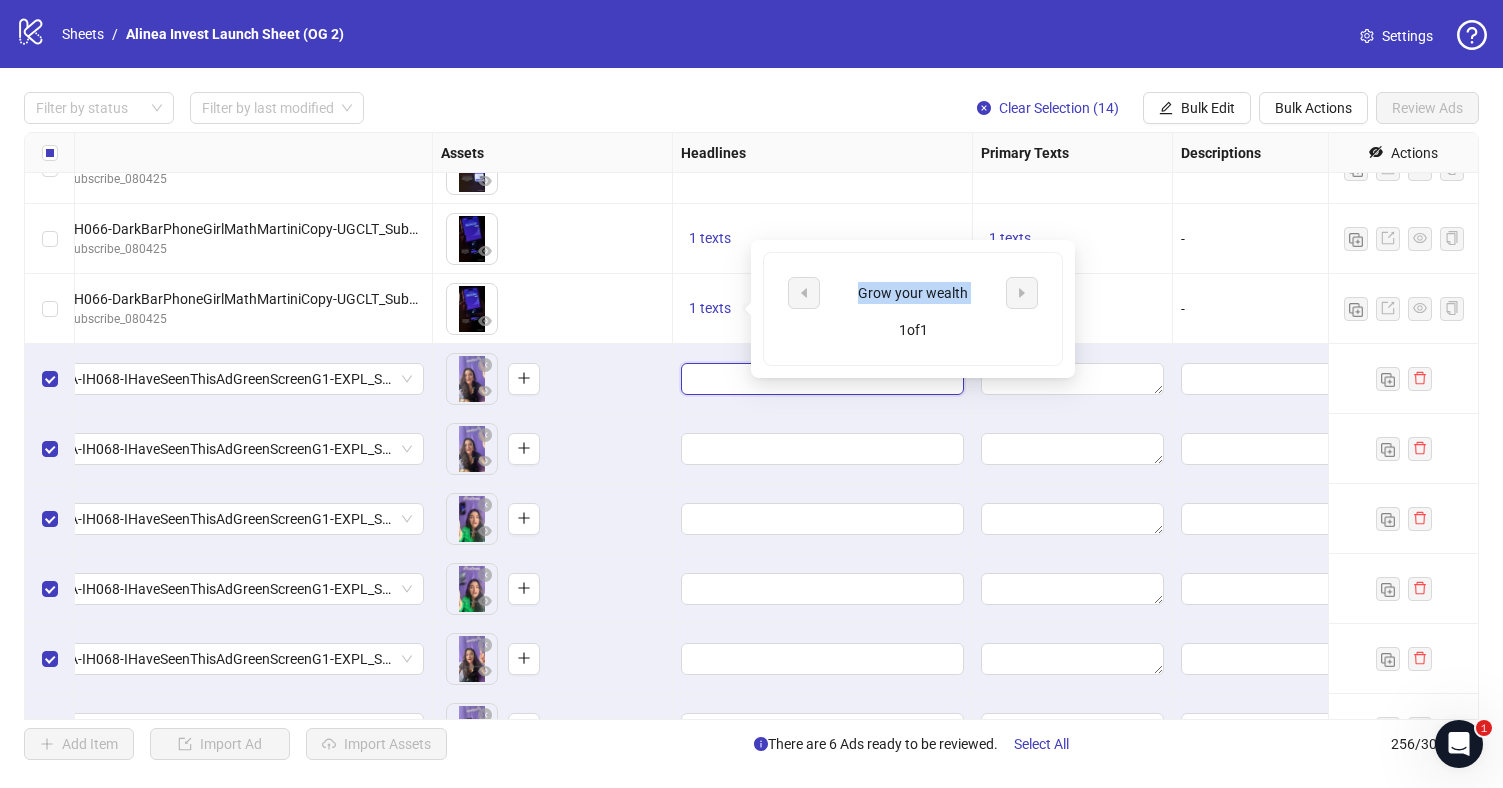 click at bounding box center [820, 379] 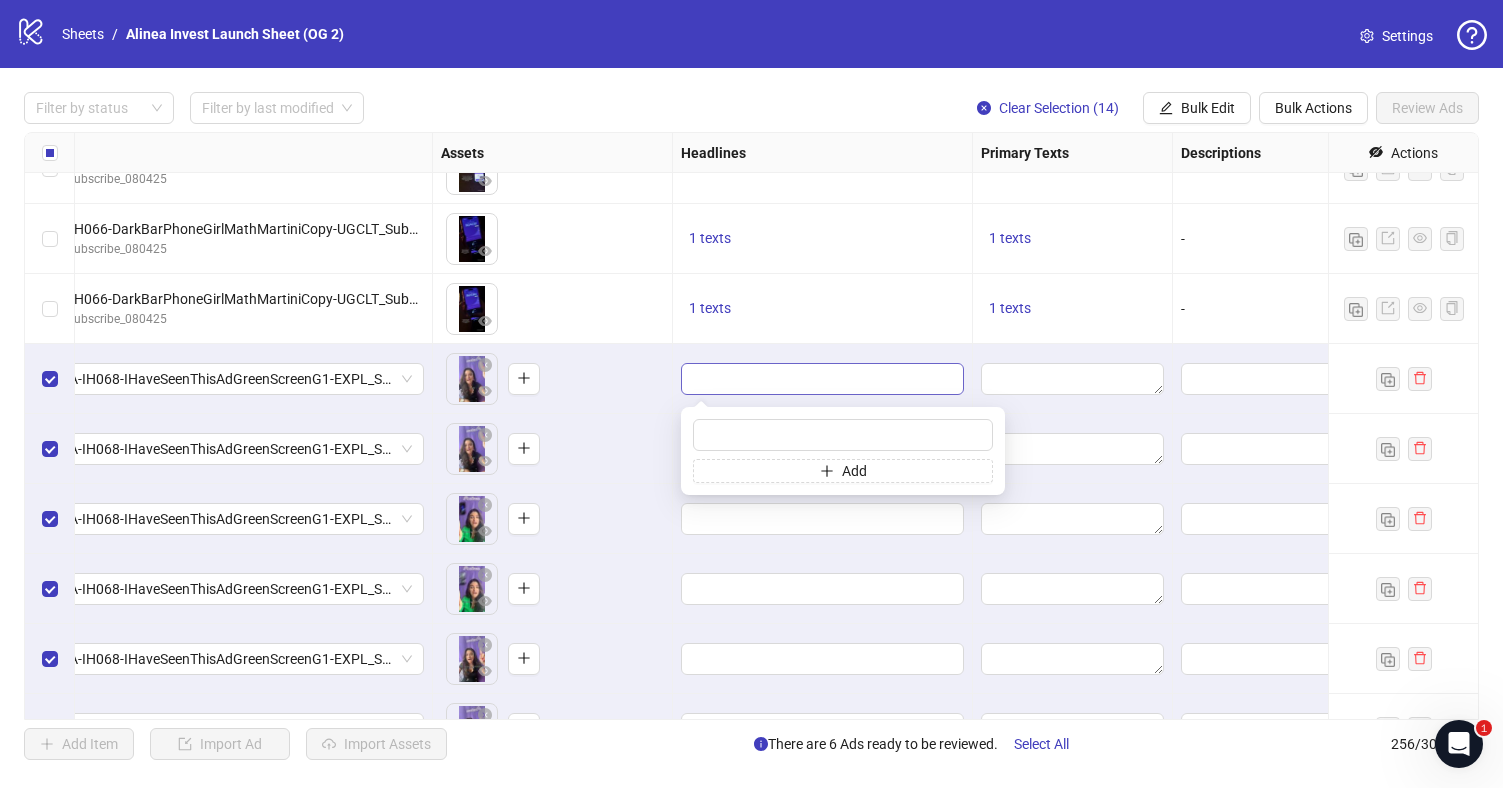 type on "**********" 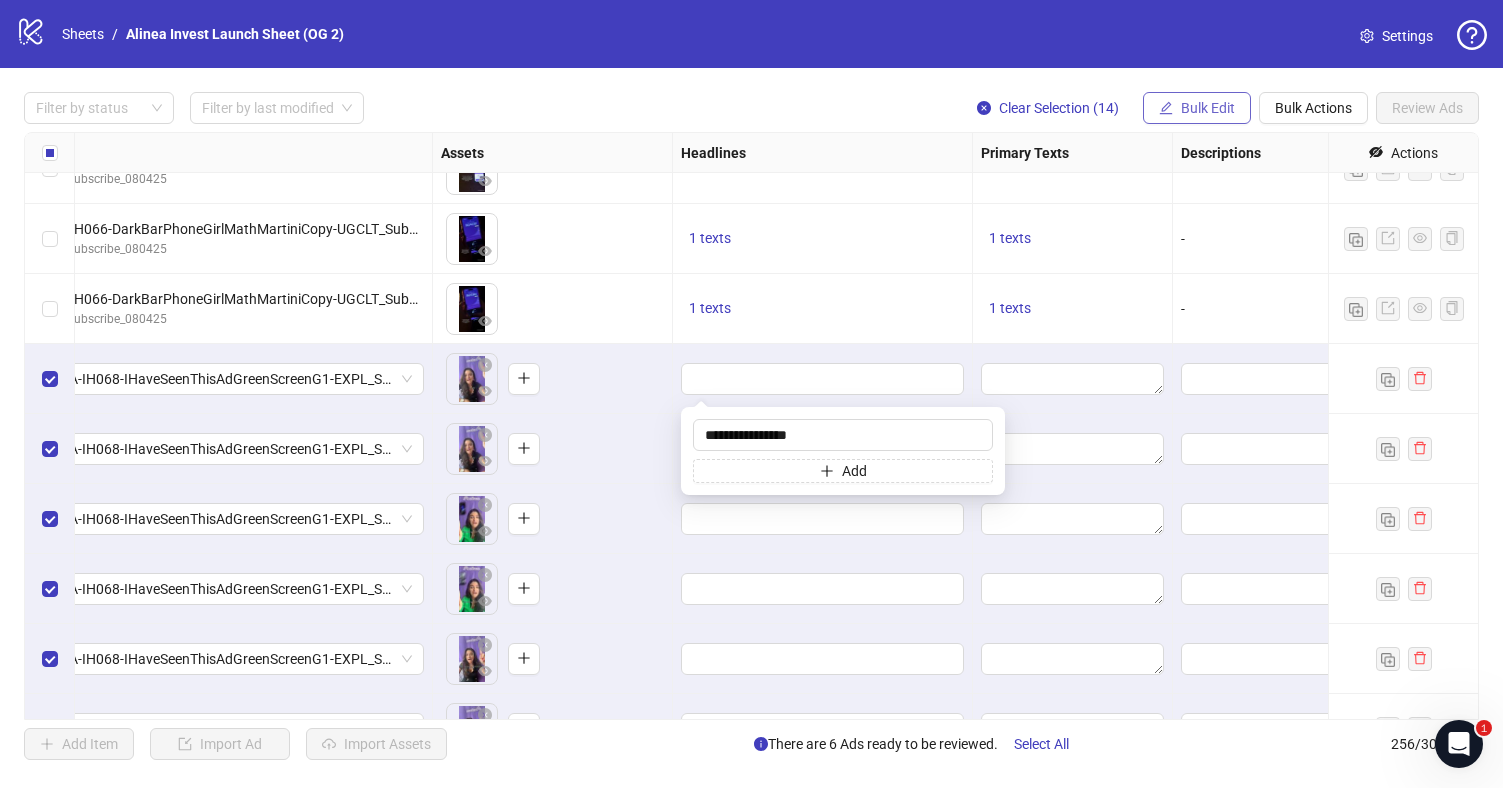 click on "Bulk Edit" at bounding box center [1208, 108] 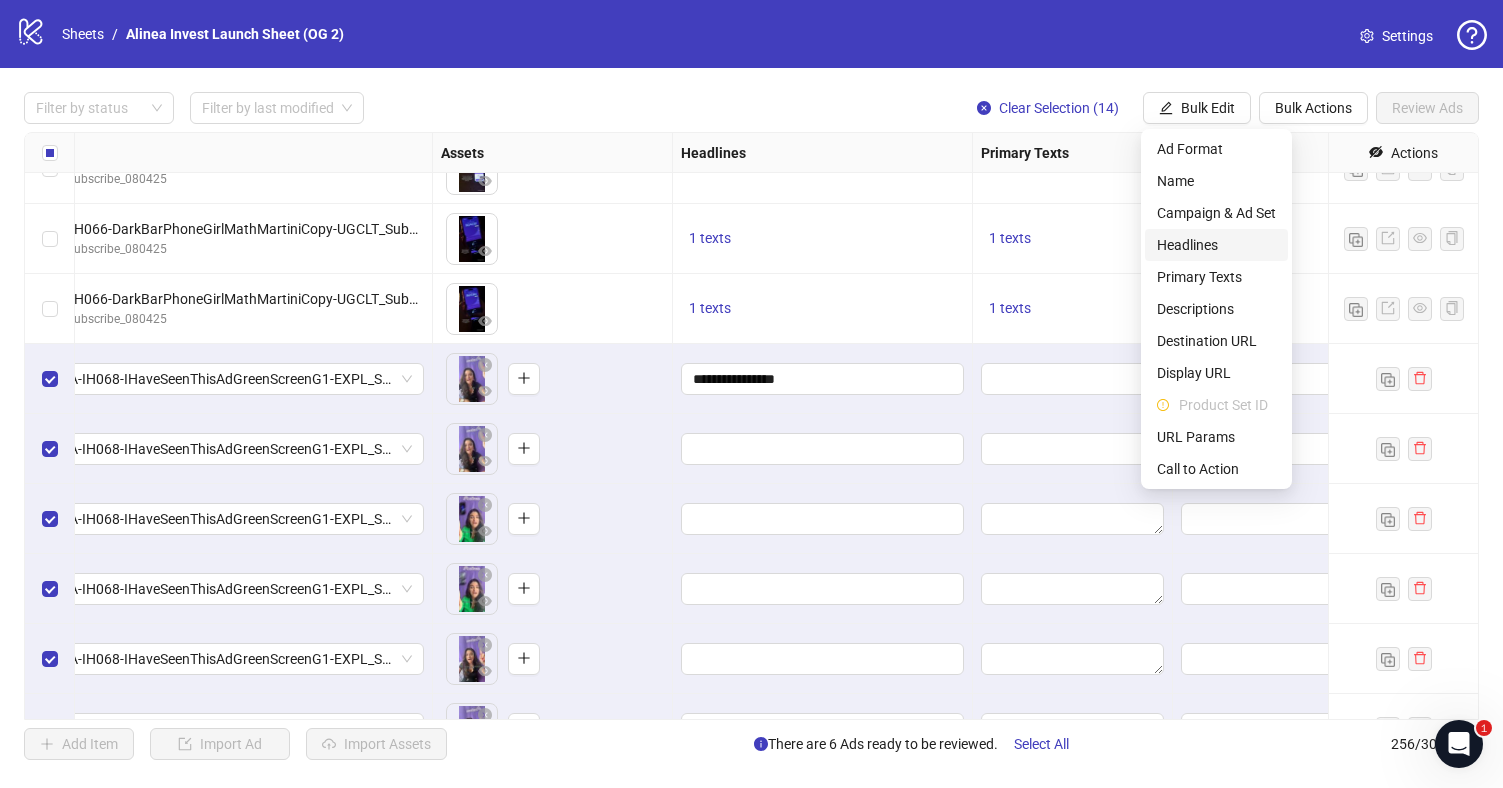 click on "Headlines" at bounding box center (1216, 245) 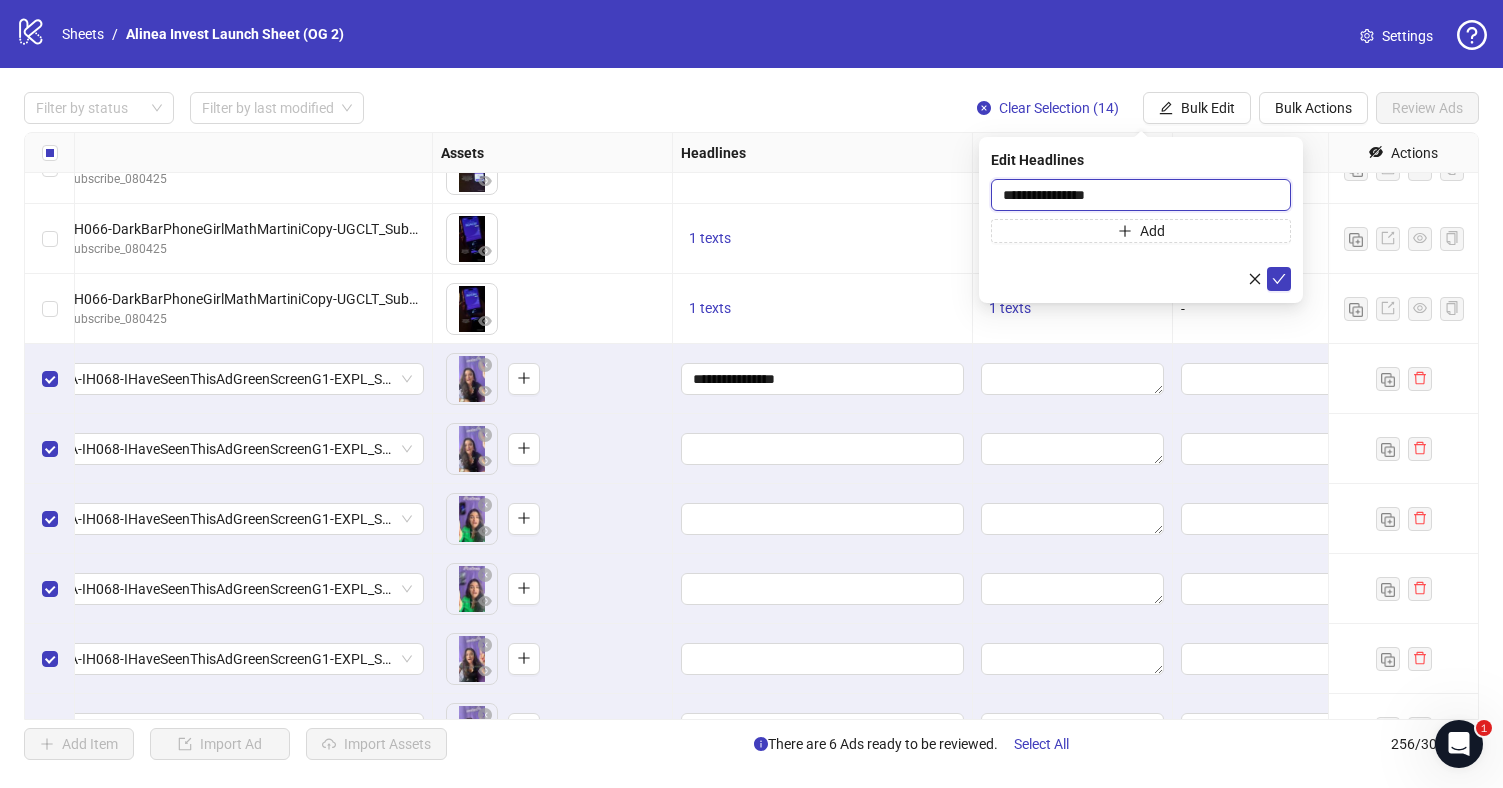 click on "**********" at bounding box center (1141, 195) 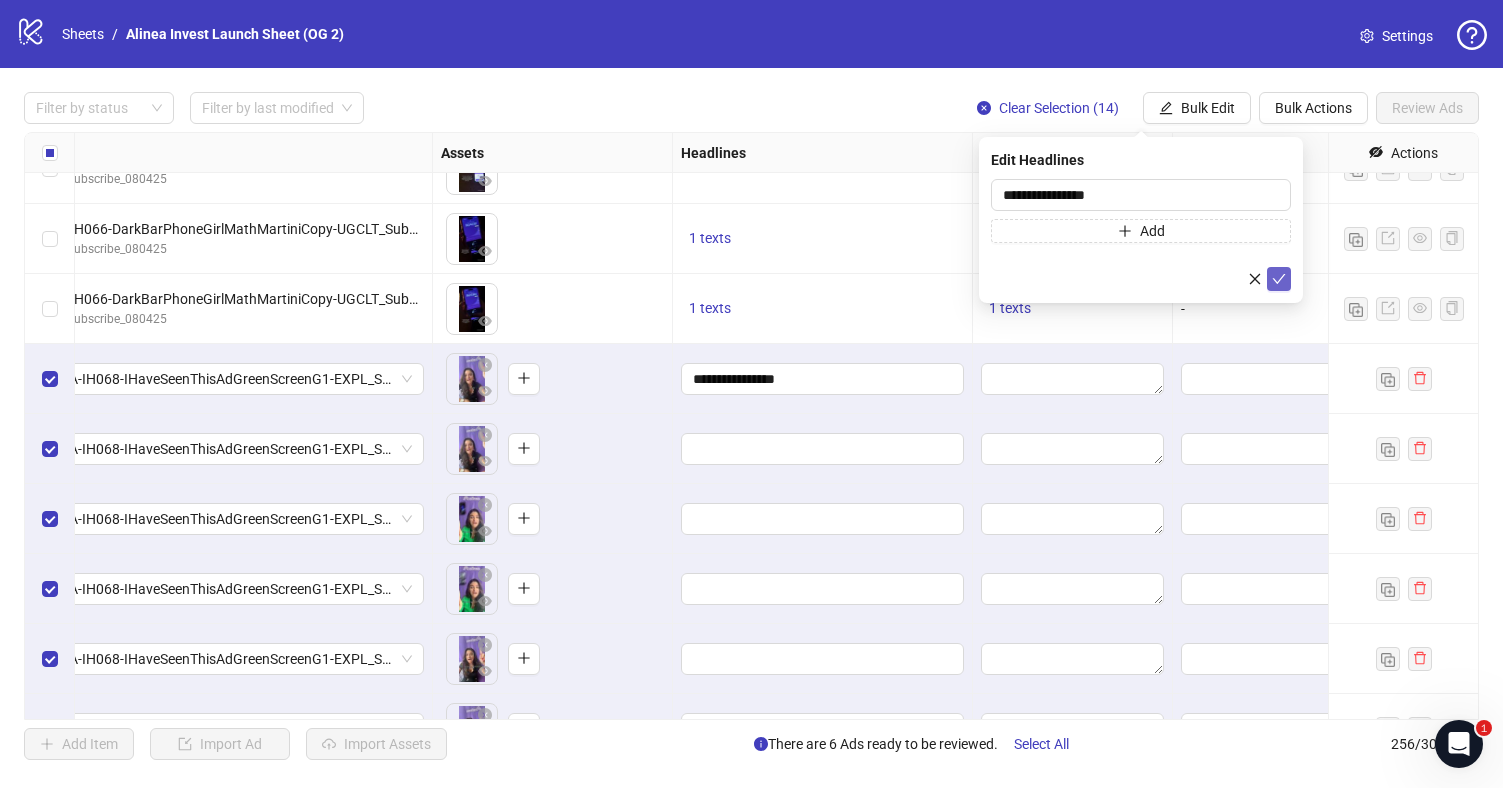 click at bounding box center [1279, 279] 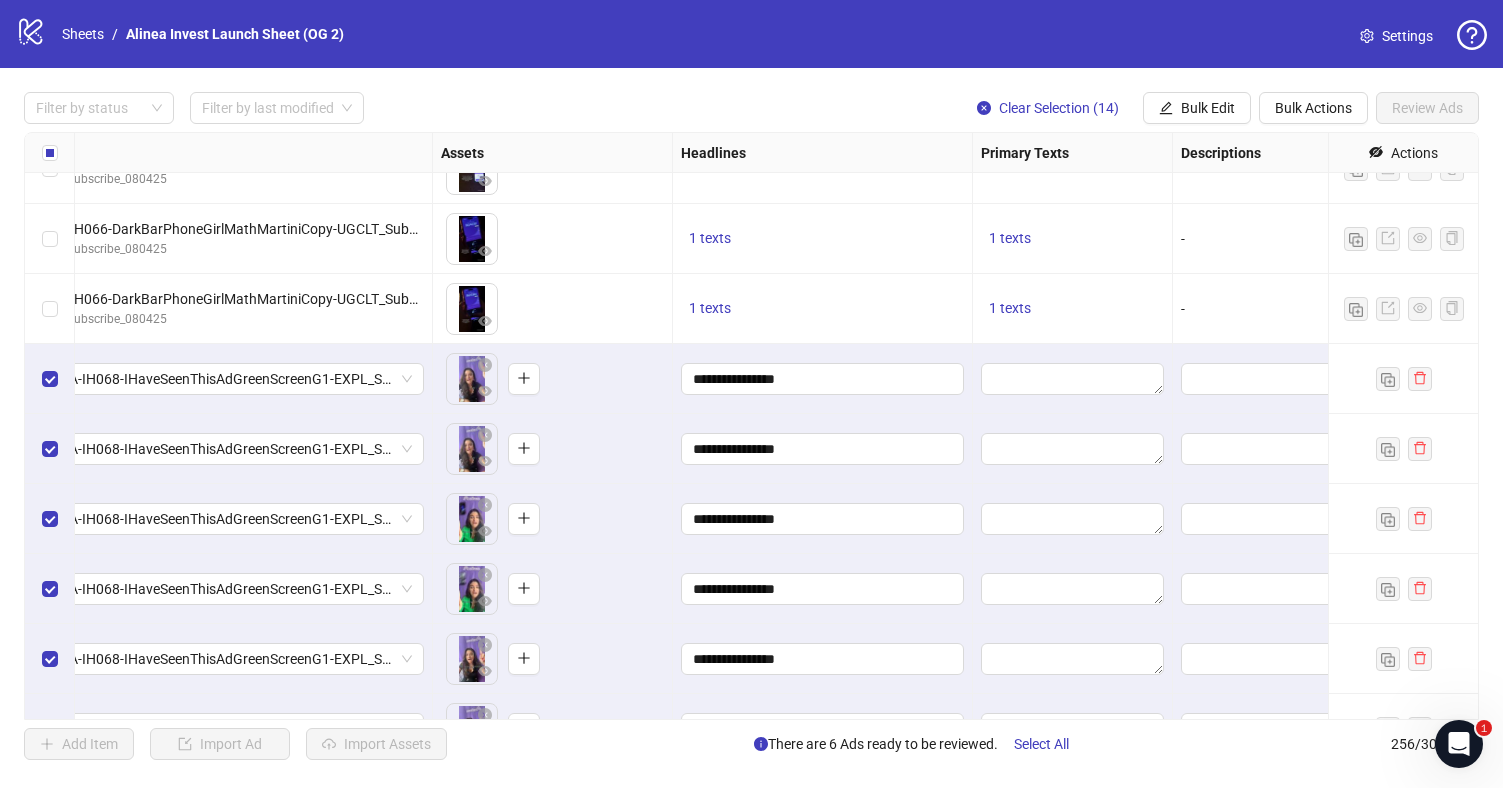 scroll, scrollTop: 16769, scrollLeft: 1241, axis: both 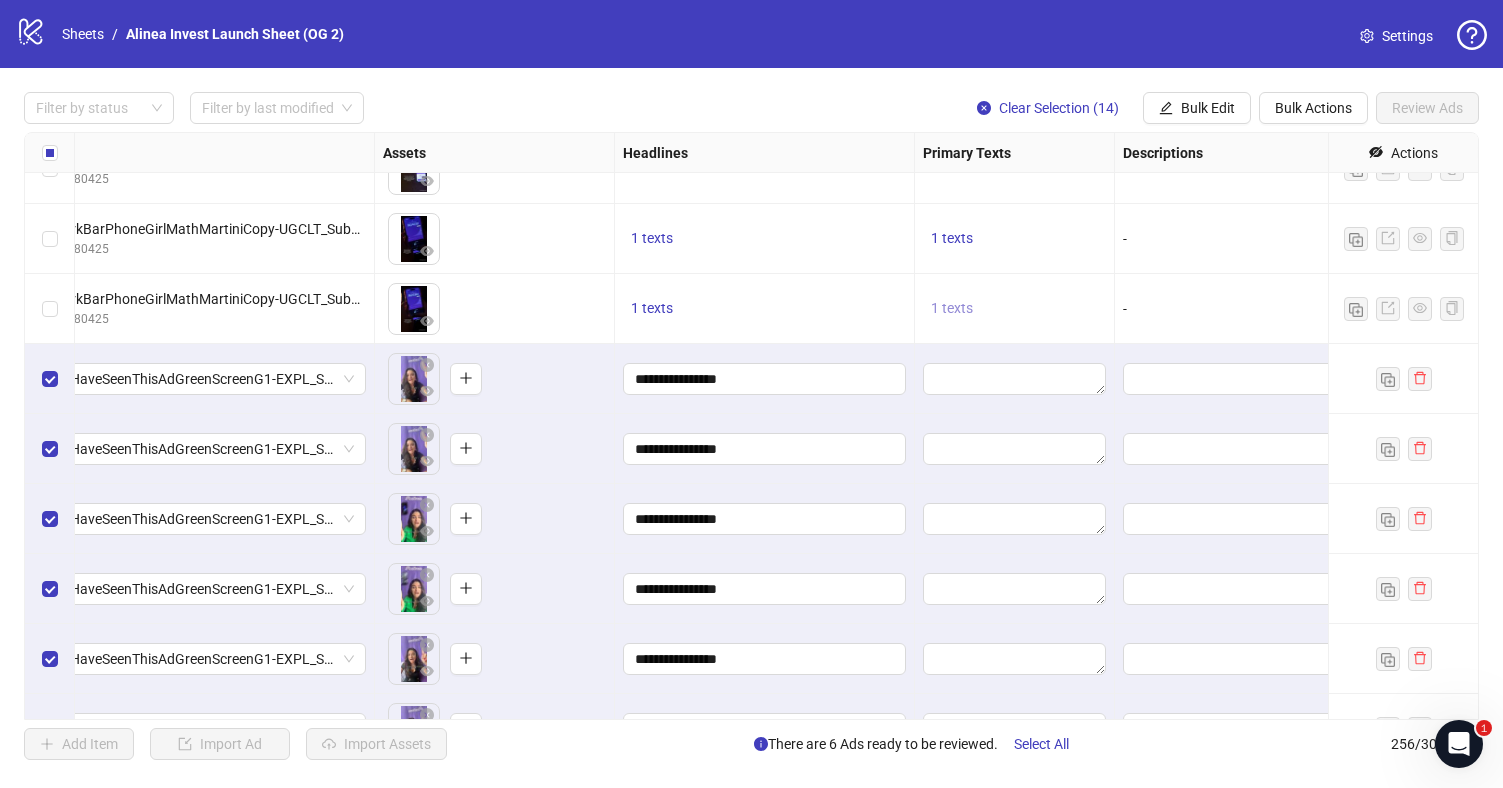 click on "1 texts" at bounding box center (952, 309) 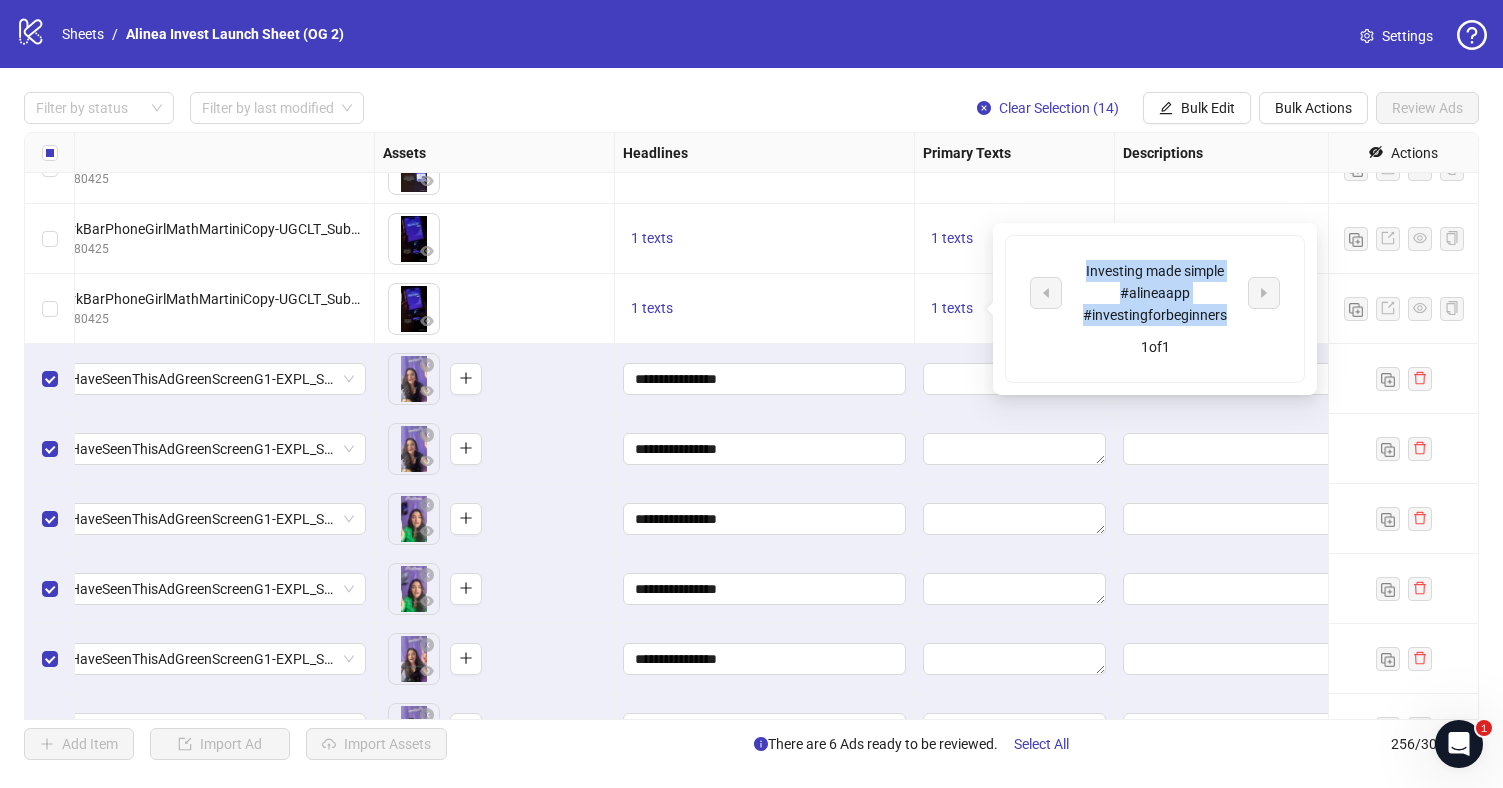 drag, startPoint x: 1078, startPoint y: 268, endPoint x: 1224, endPoint y: 321, distance: 155.32225 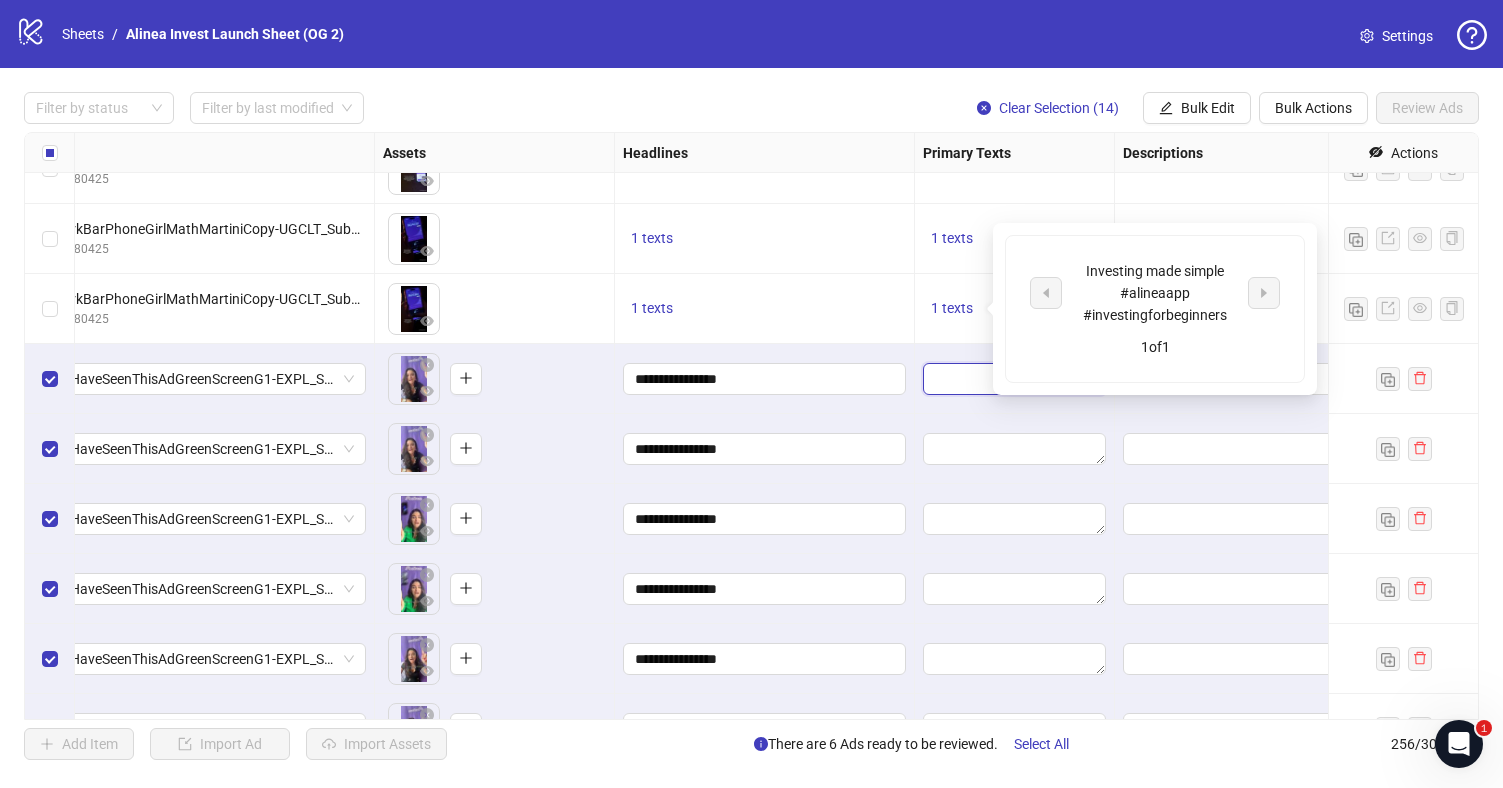 click at bounding box center (1014, 379) 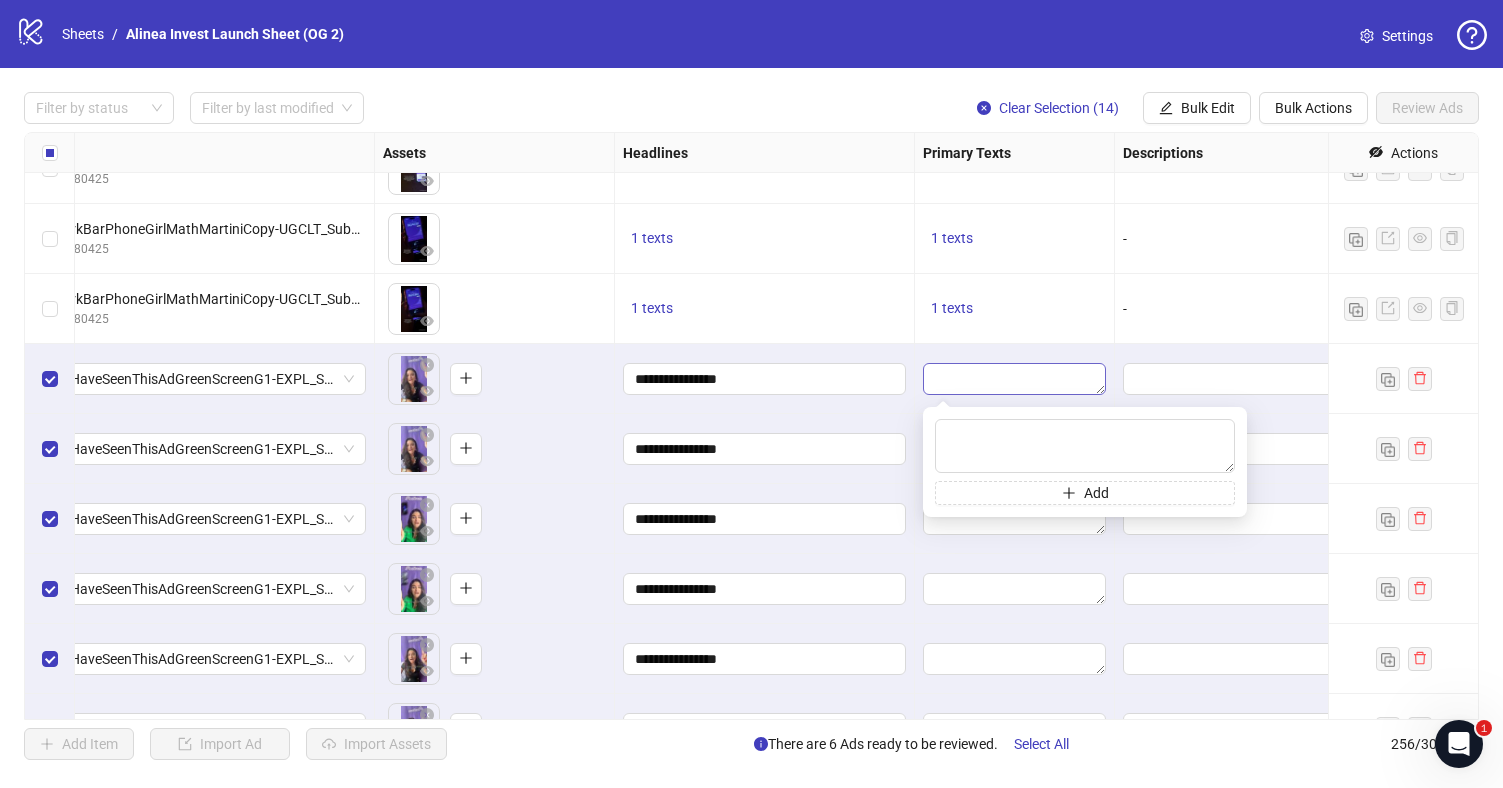 type on "**********" 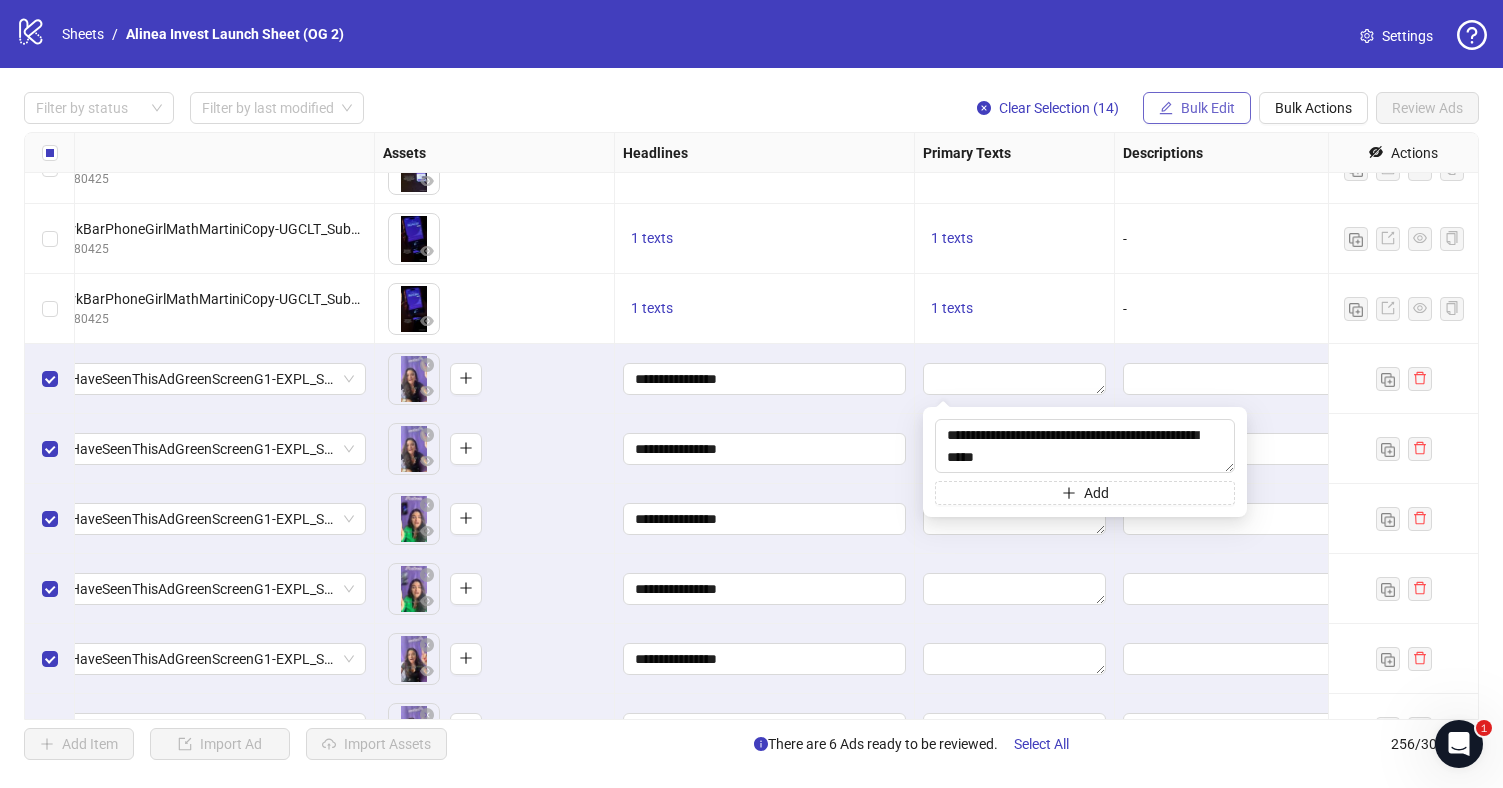 click on "Bulk Edit" at bounding box center (1208, 108) 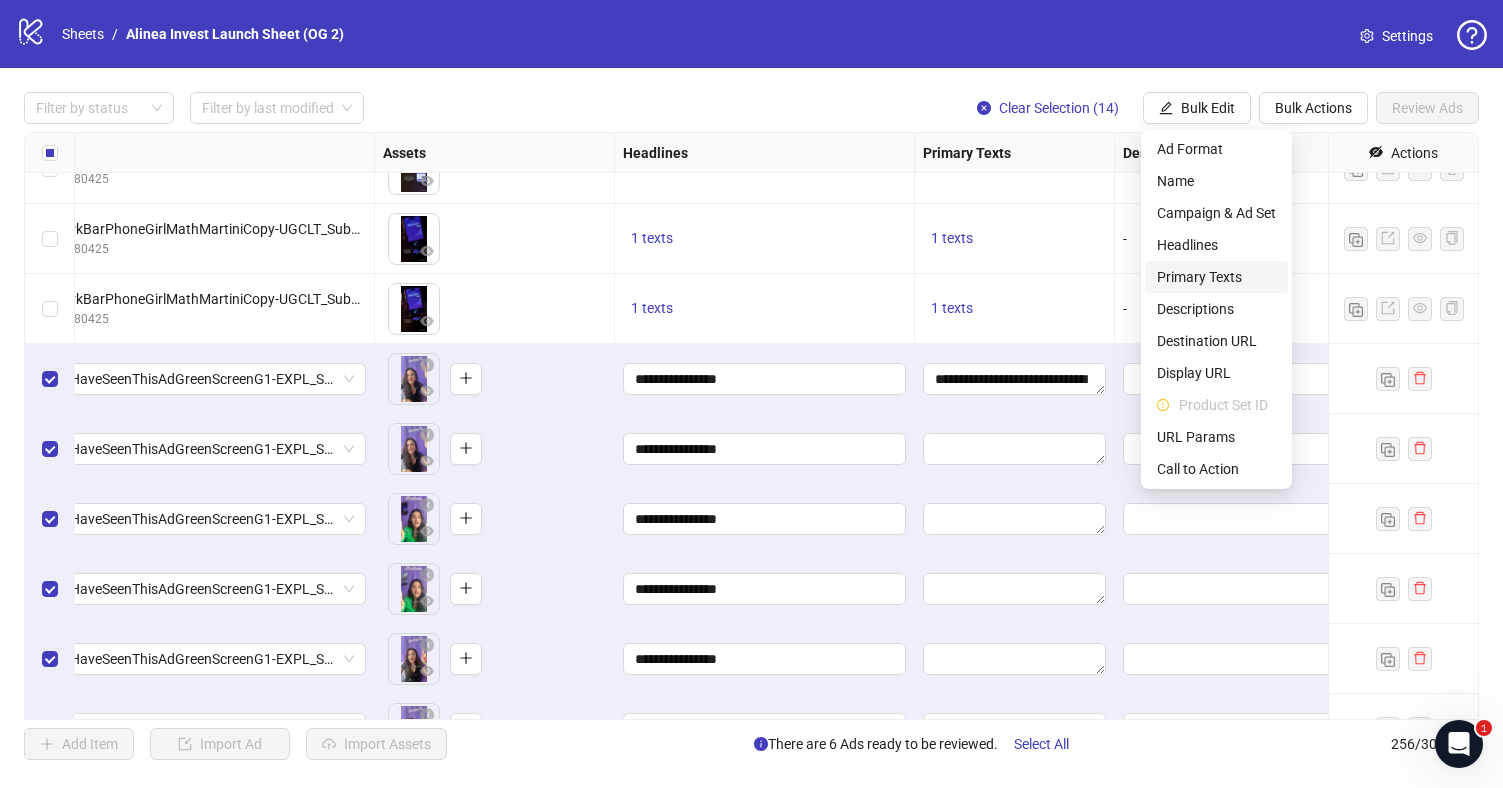 click on "Primary Texts" at bounding box center [1216, 277] 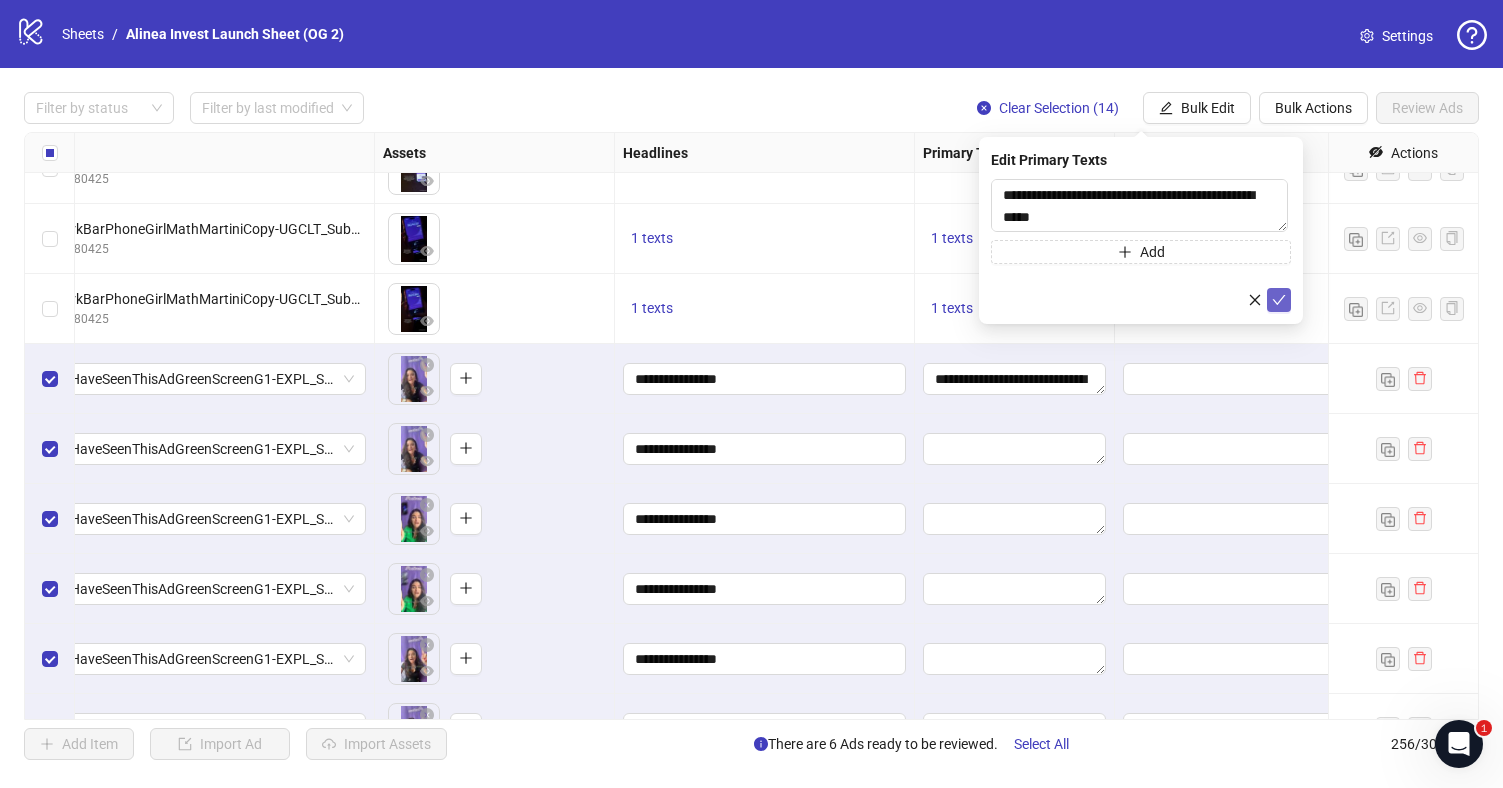 click 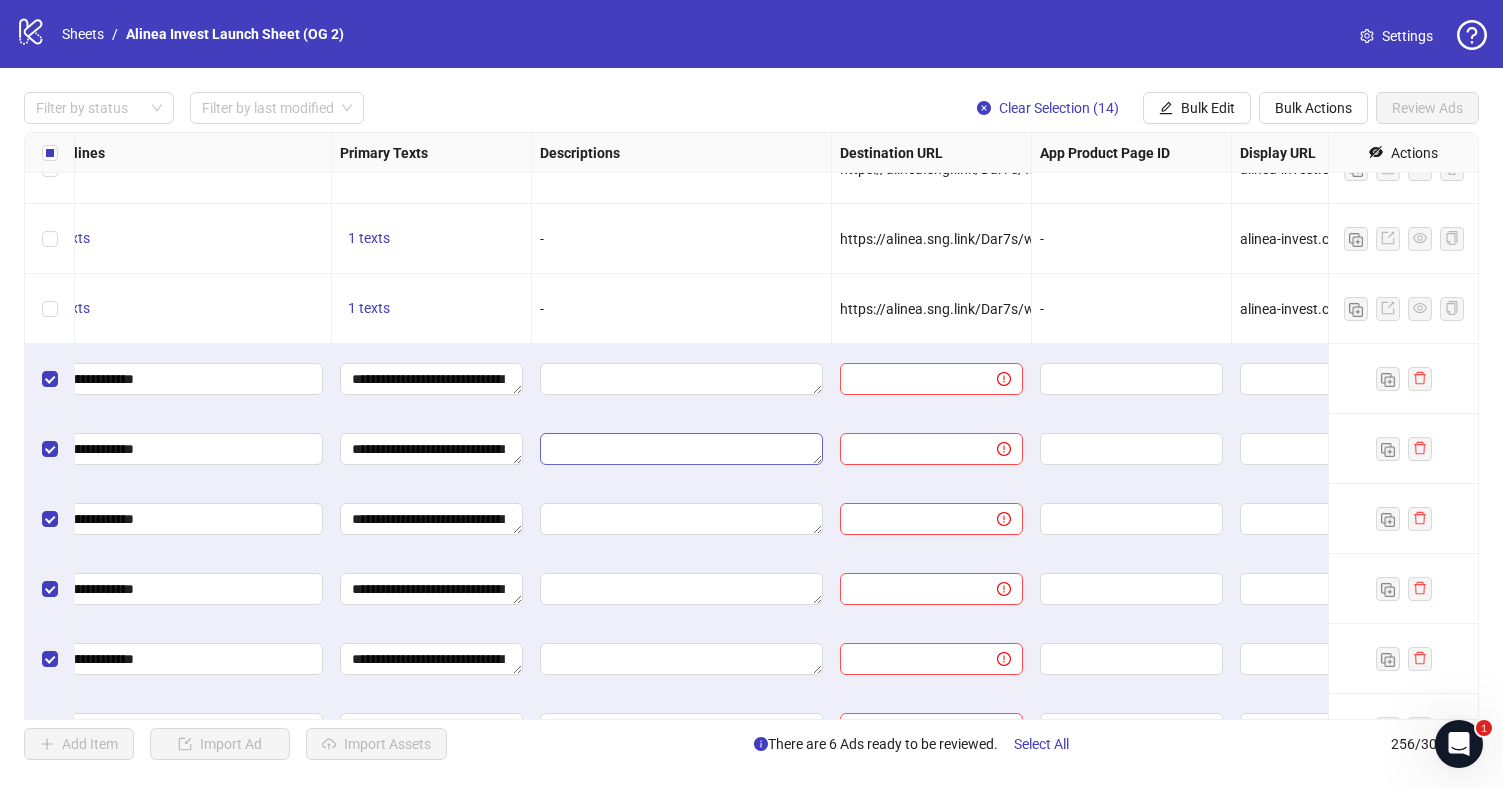 scroll, scrollTop: 16769, scrollLeft: 1838, axis: both 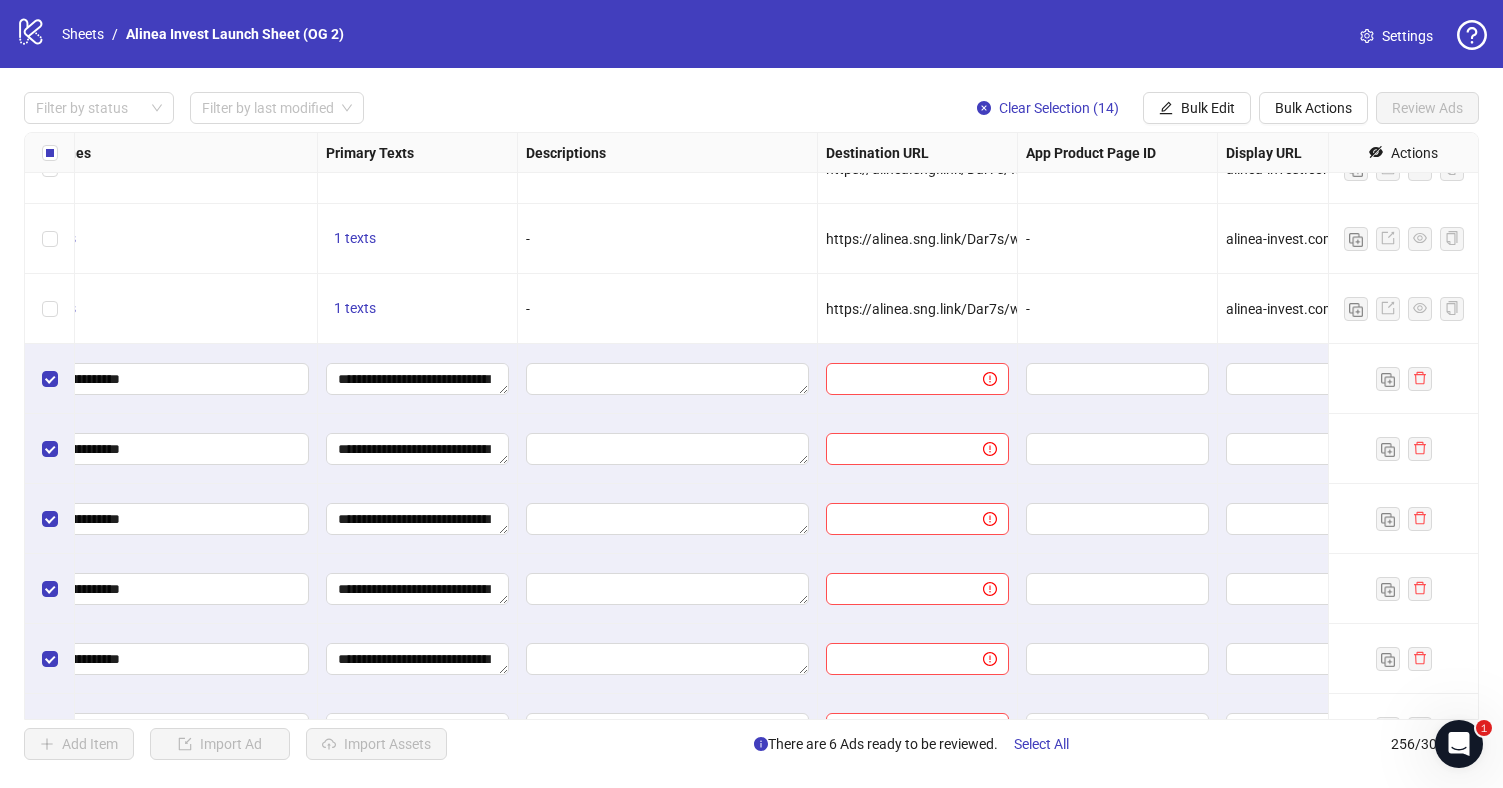 click on "https://alinea.sng.link/Dar7s/wltih?_smtype=3&wpcid={{campaign.id}}&wpsrc=Facebook%20Web&wpcrn={{ad.name}}&pcrn={{ad.name}}&pcid={{campaign.id}}&wpcrid={{ad.id}}&pscid={{adset.id}}&pcn={{campaign.name}}&pcrid={{ad.id}}&wpcn={{campaign.name}}&wpscid={{adset.id}}&pscn={{adset.name}}&_forward_params=1&wpscn={{adset.name}}" at bounding box center (1936, 309) 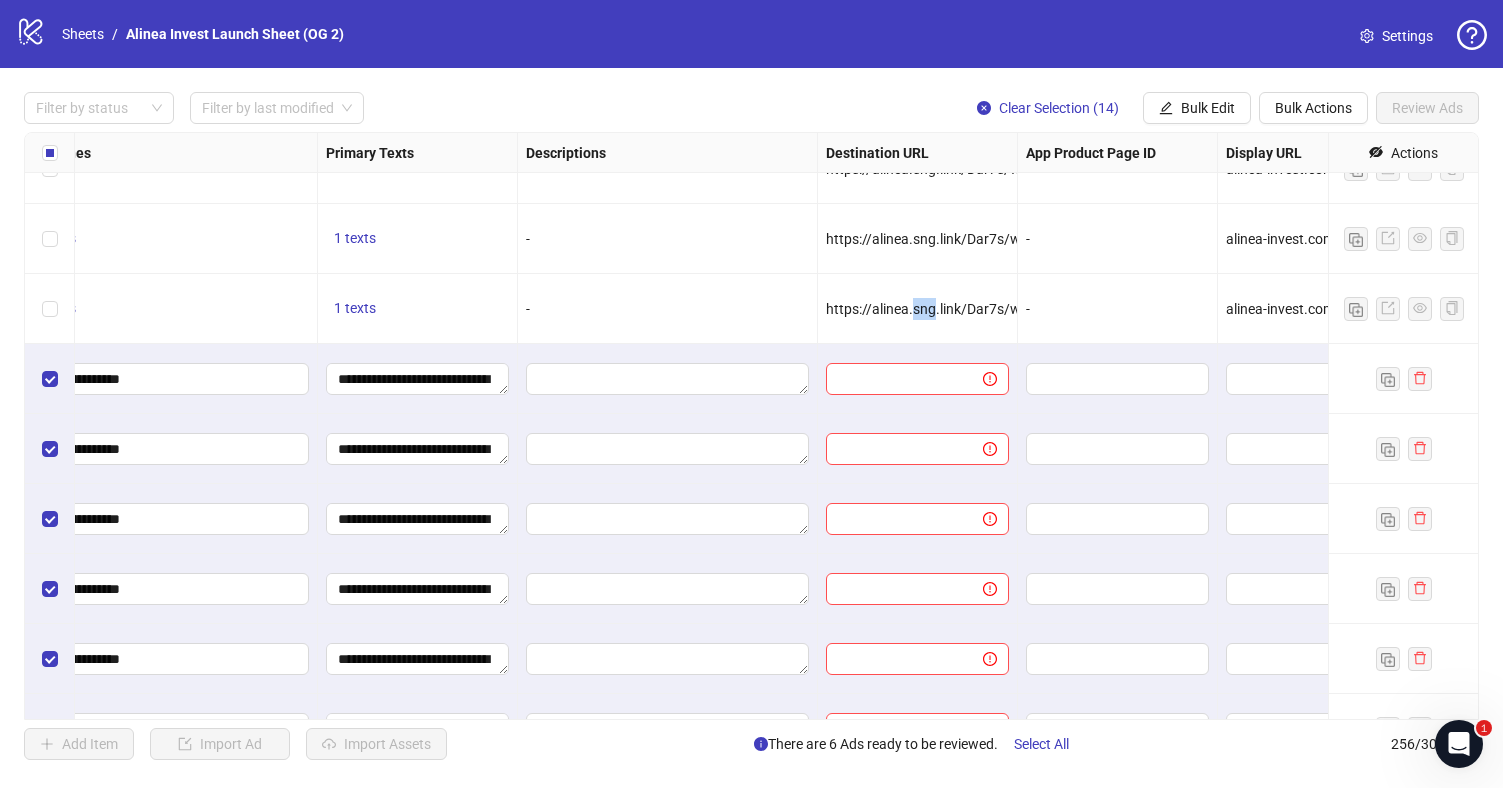 click on "https://alinea.sng.link/Dar7s/wltih?_smtype=3&wpcid={{campaign.id}}&wpsrc=Facebook%20Web&wpcrn={{ad.name}}&pcrn={{ad.name}}&pcid={{campaign.id}}&wpcrid={{ad.id}}&pscid={{adset.id}}&pcn={{campaign.name}}&pcrid={{ad.id}}&wpcn={{campaign.name}}&wpscid={{adset.id}}&pscn={{adset.name}}&_forward_params=1&wpscn={{adset.name}}" at bounding box center (1936, 309) 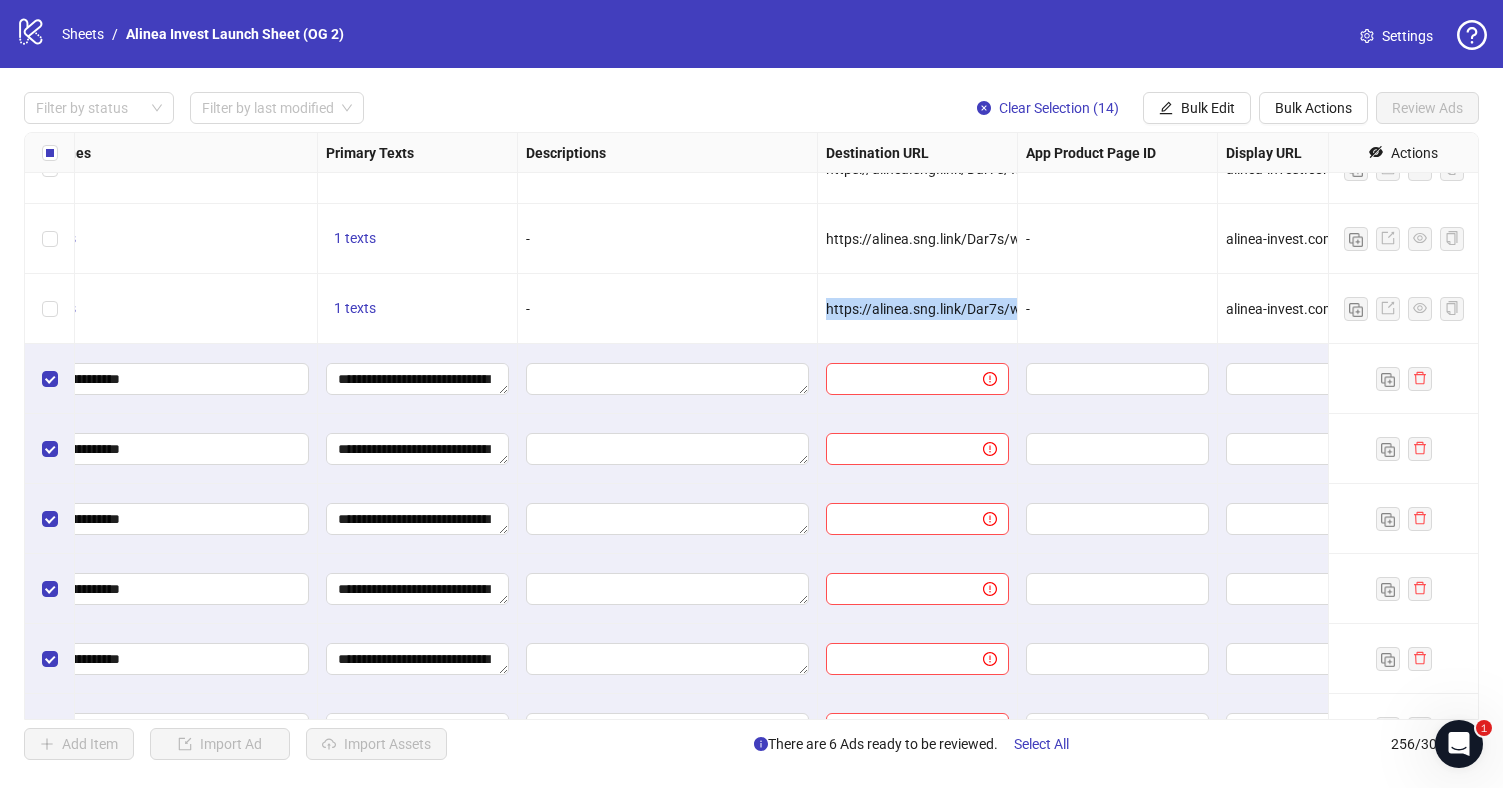 click on "https://alinea.sng.link/Dar7s/wltih?_smtype=3&wpcid={{campaign.id}}&wpsrc=Facebook%20Web&wpcrn={{ad.name}}&pcrn={{ad.name}}&pcid={{campaign.id}}&wpcrid={{ad.id}}&pscid={{adset.id}}&pcn={{campaign.name}}&pcrid={{ad.id}}&wpcn={{campaign.name}}&wpscid={{adset.id}}&pscn={{adset.name}}&_forward_params=1&wpscn={{adset.name}}" at bounding box center (1936, 309) 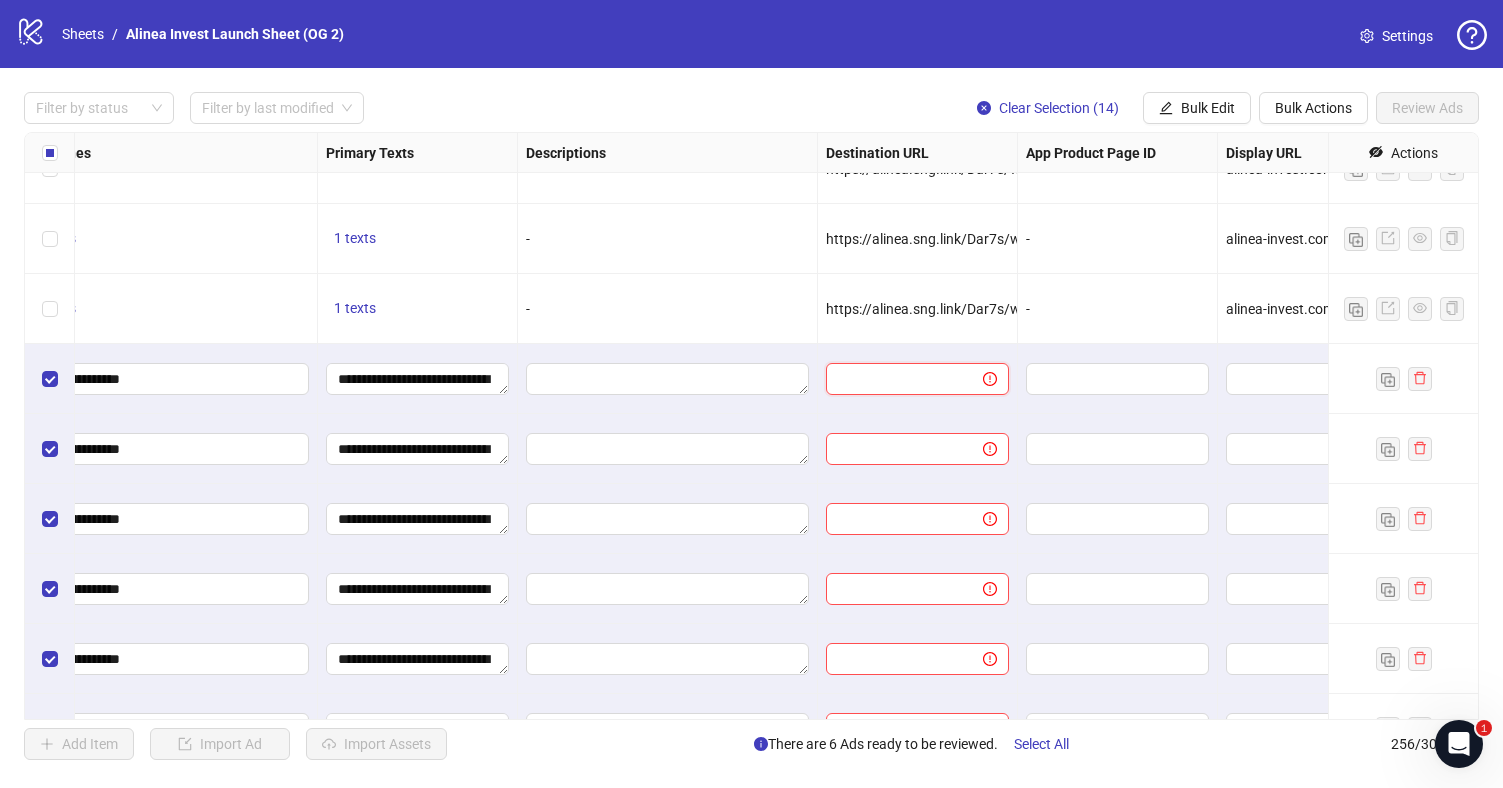 click at bounding box center (896, 379) 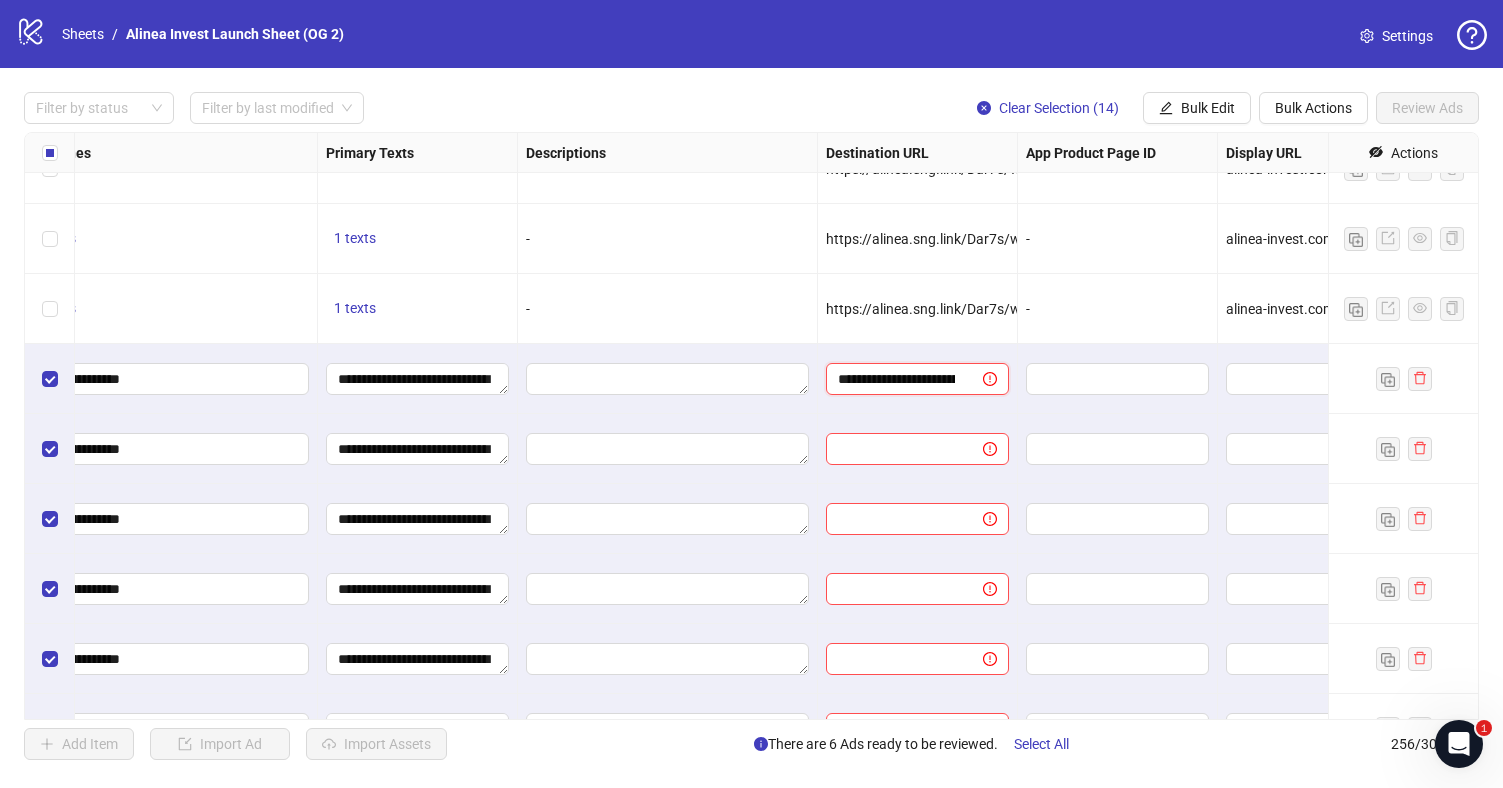 scroll, scrollTop: 0, scrollLeft: 2057, axis: horizontal 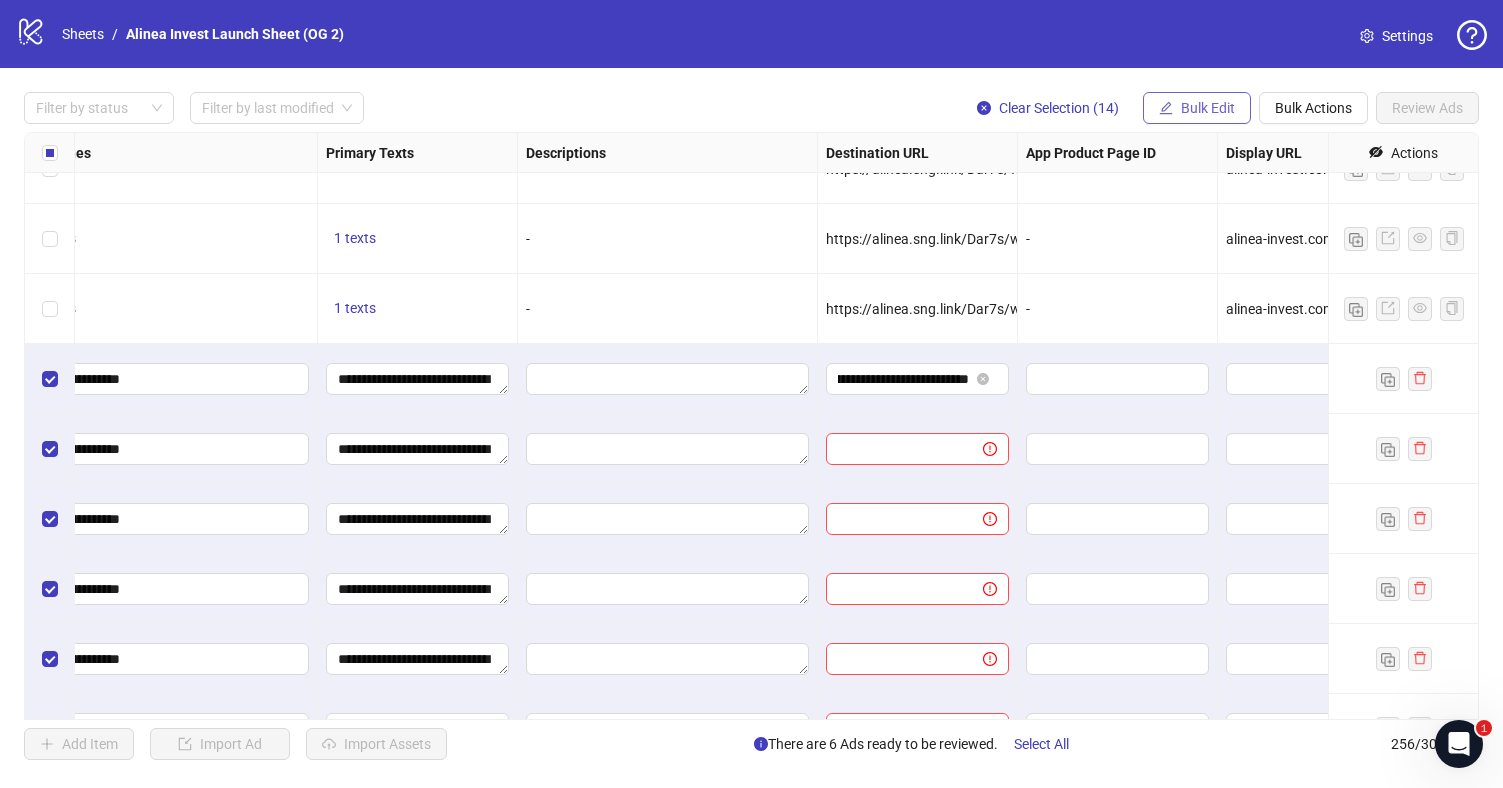 click on "Bulk Edit" at bounding box center (1208, 108) 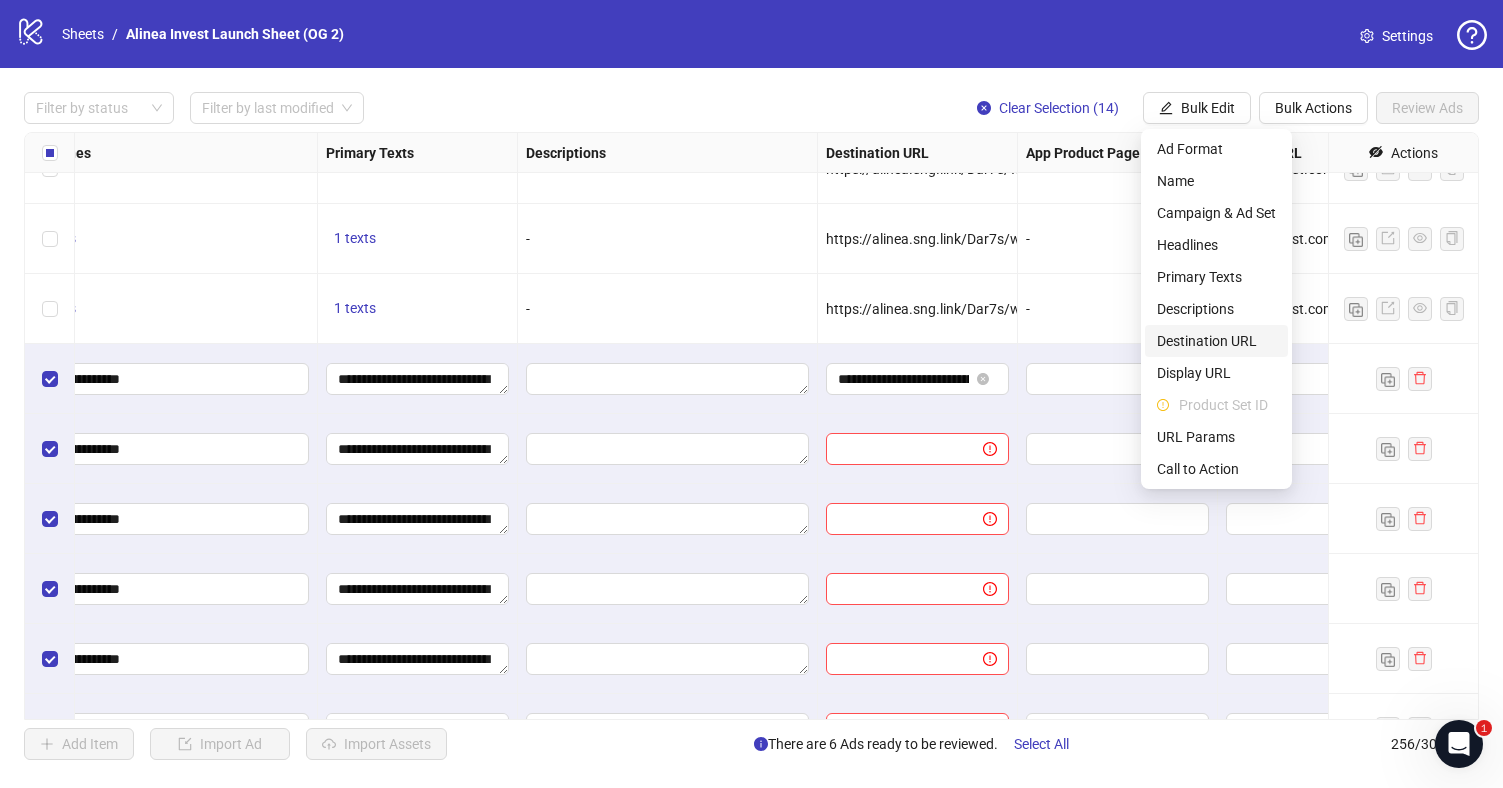 click on "Destination URL" at bounding box center (1216, 341) 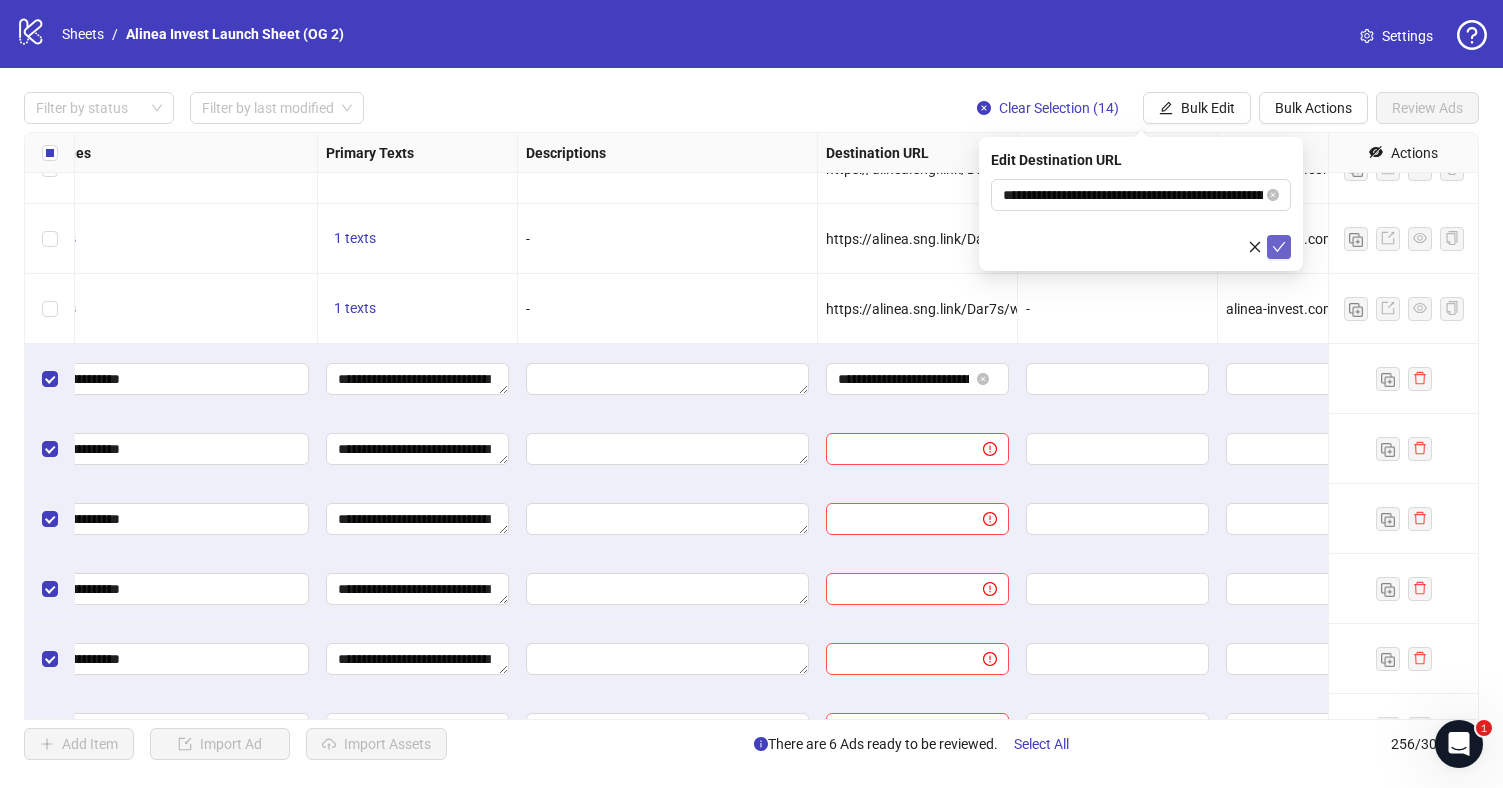 click 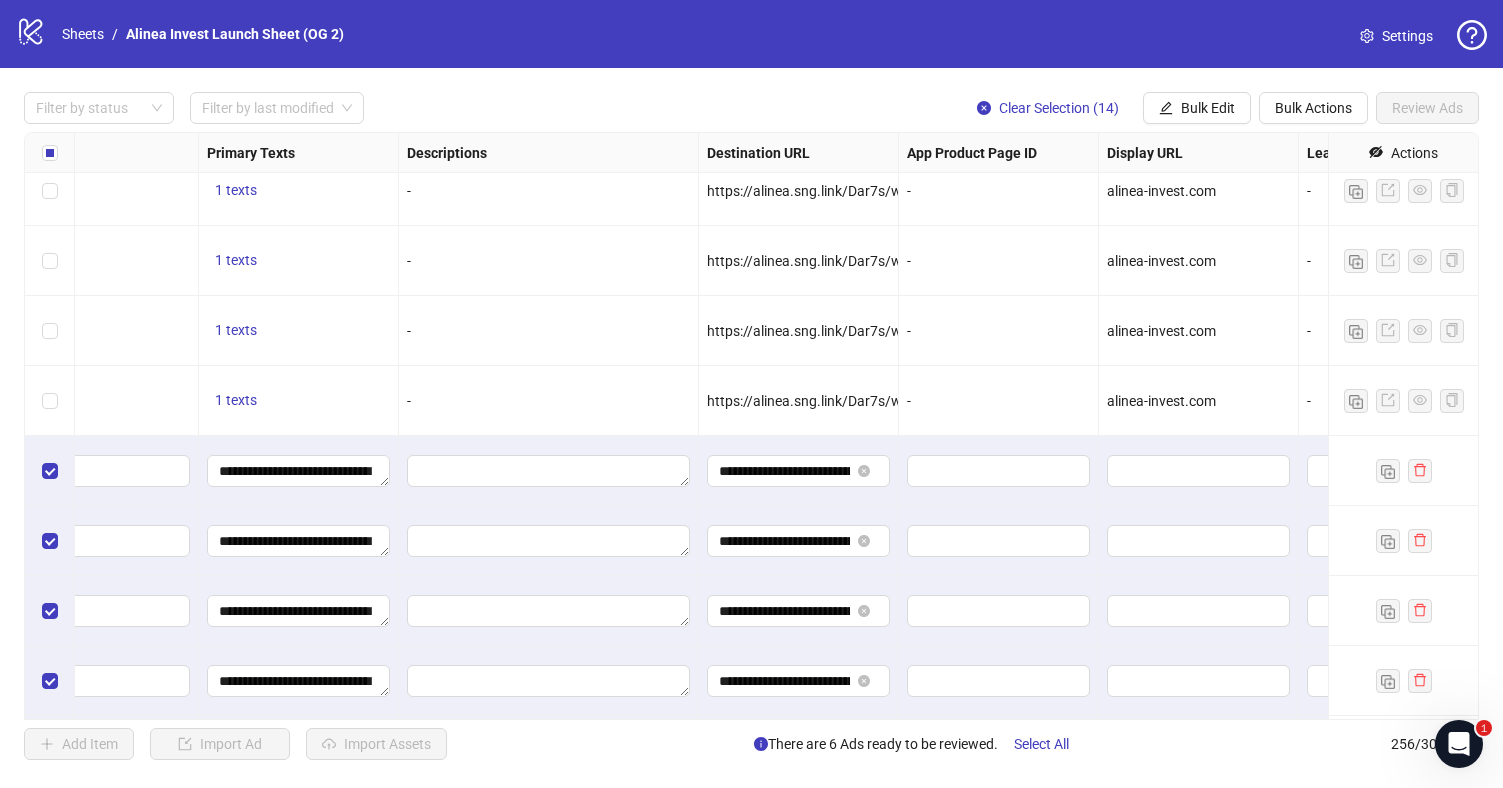 scroll, scrollTop: 16677, scrollLeft: 2217, axis: both 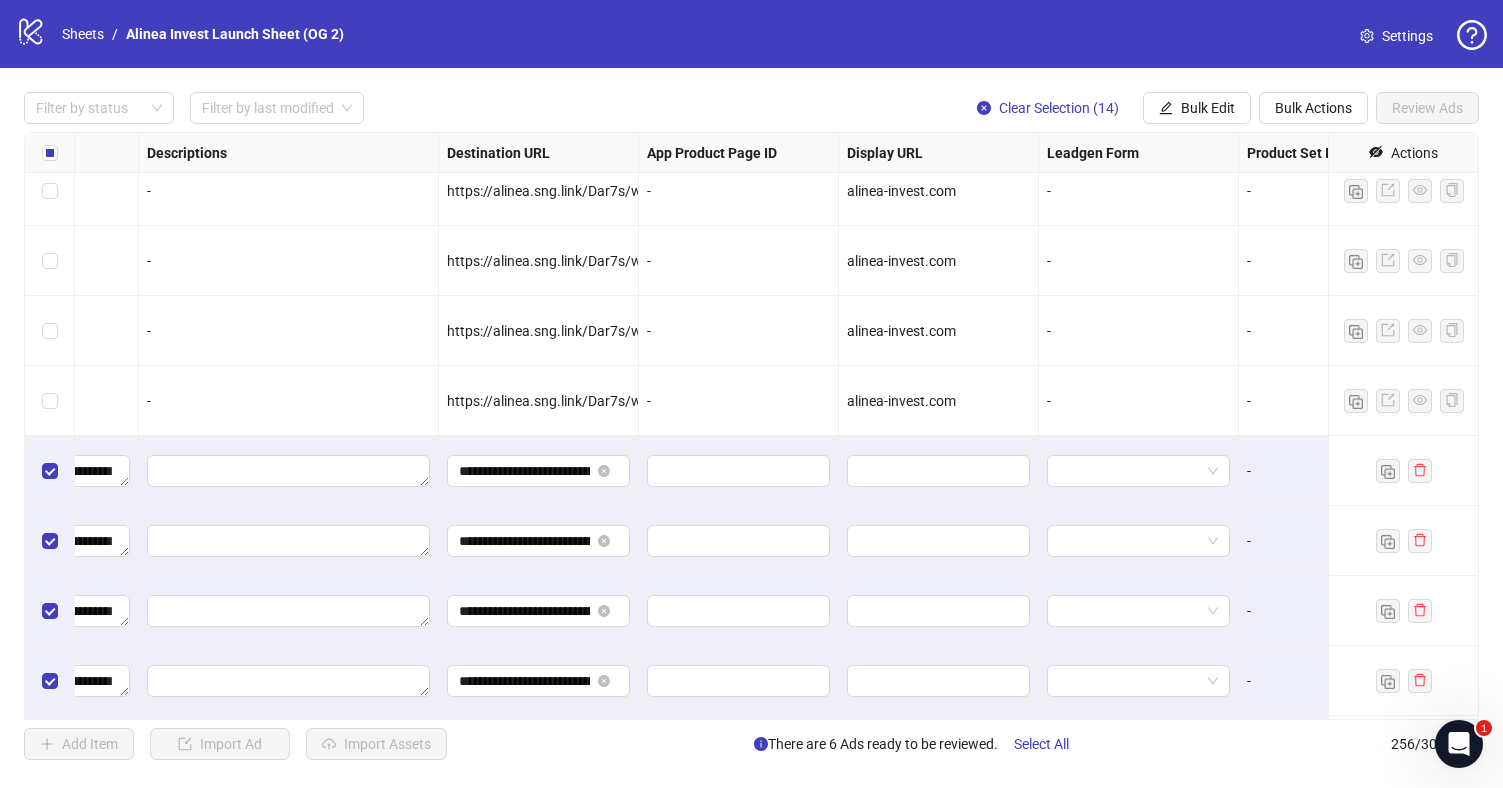 click on "alinea-invest.com" at bounding box center (901, 401) 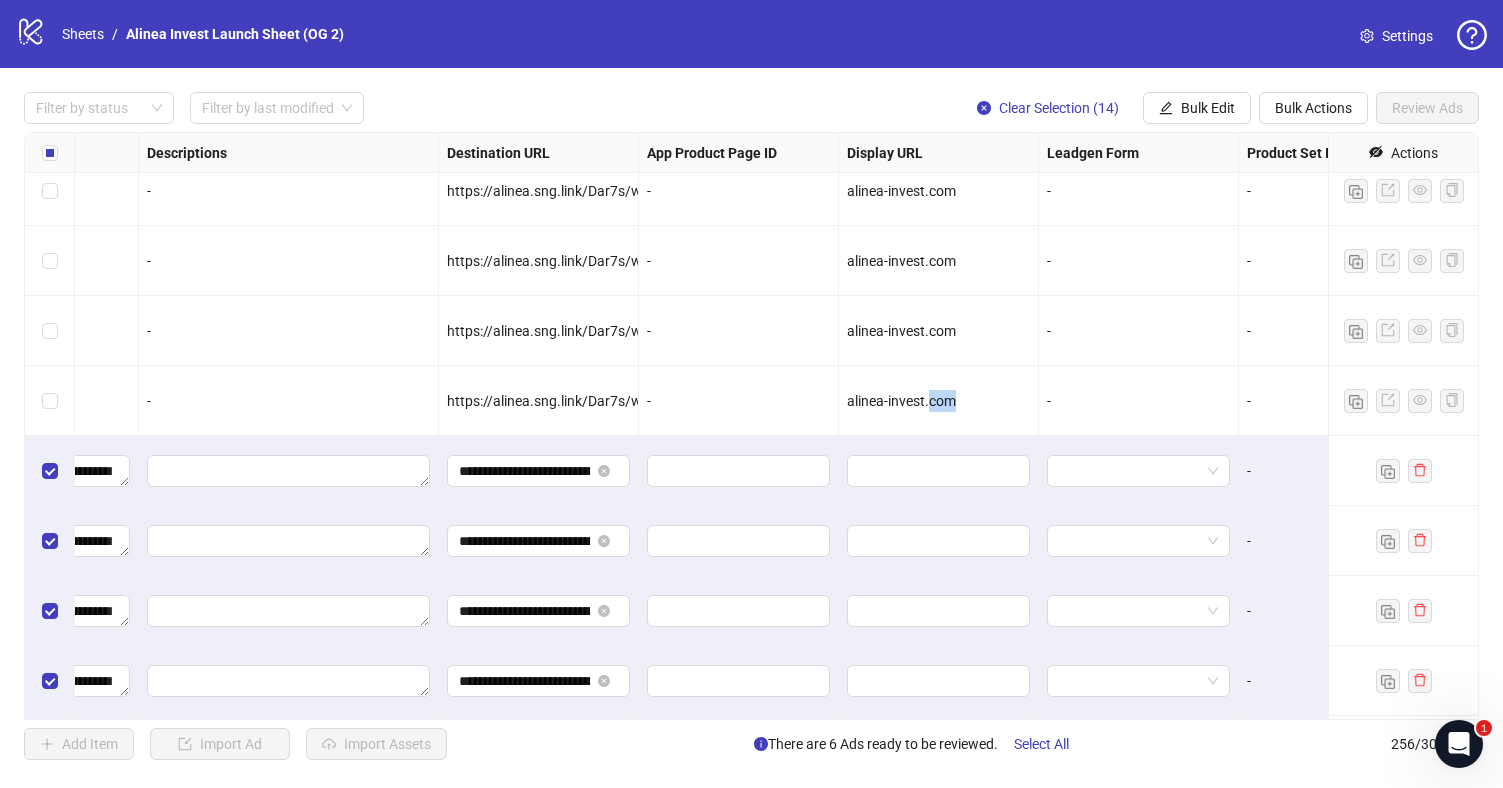 click on "alinea-invest.com" at bounding box center [901, 401] 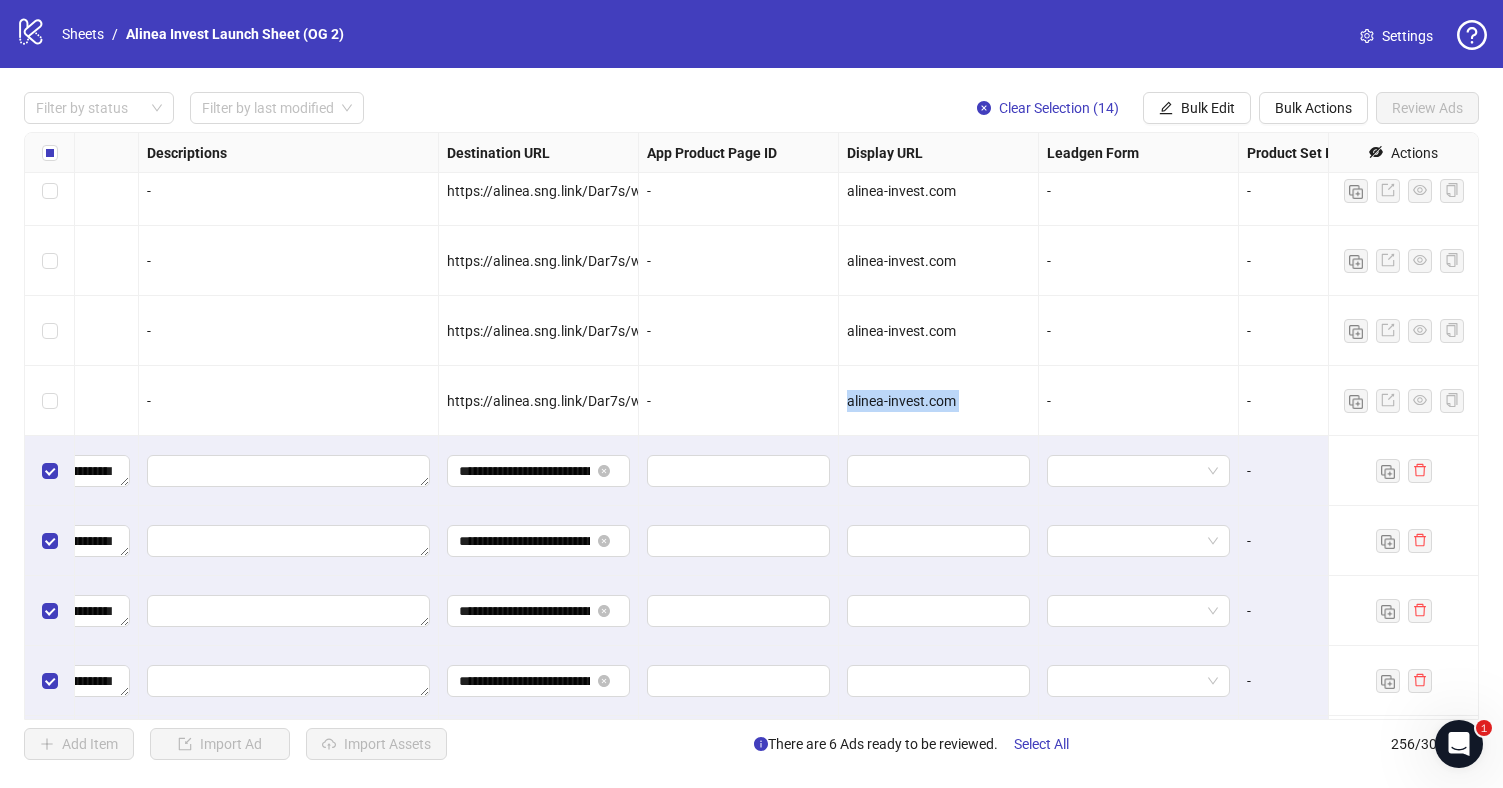 click on "alinea-invest.com" at bounding box center [901, 401] 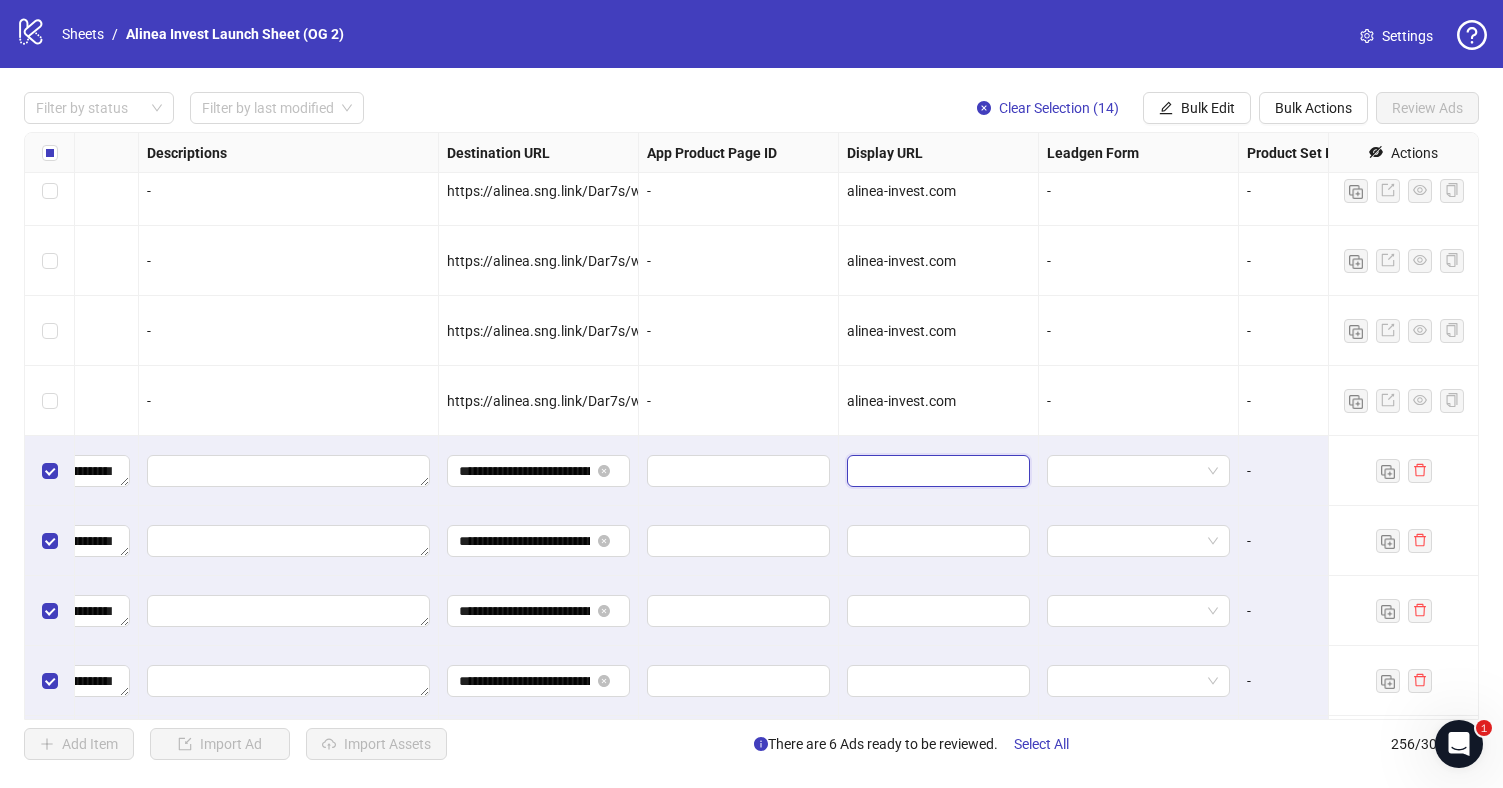 click at bounding box center (936, 471) 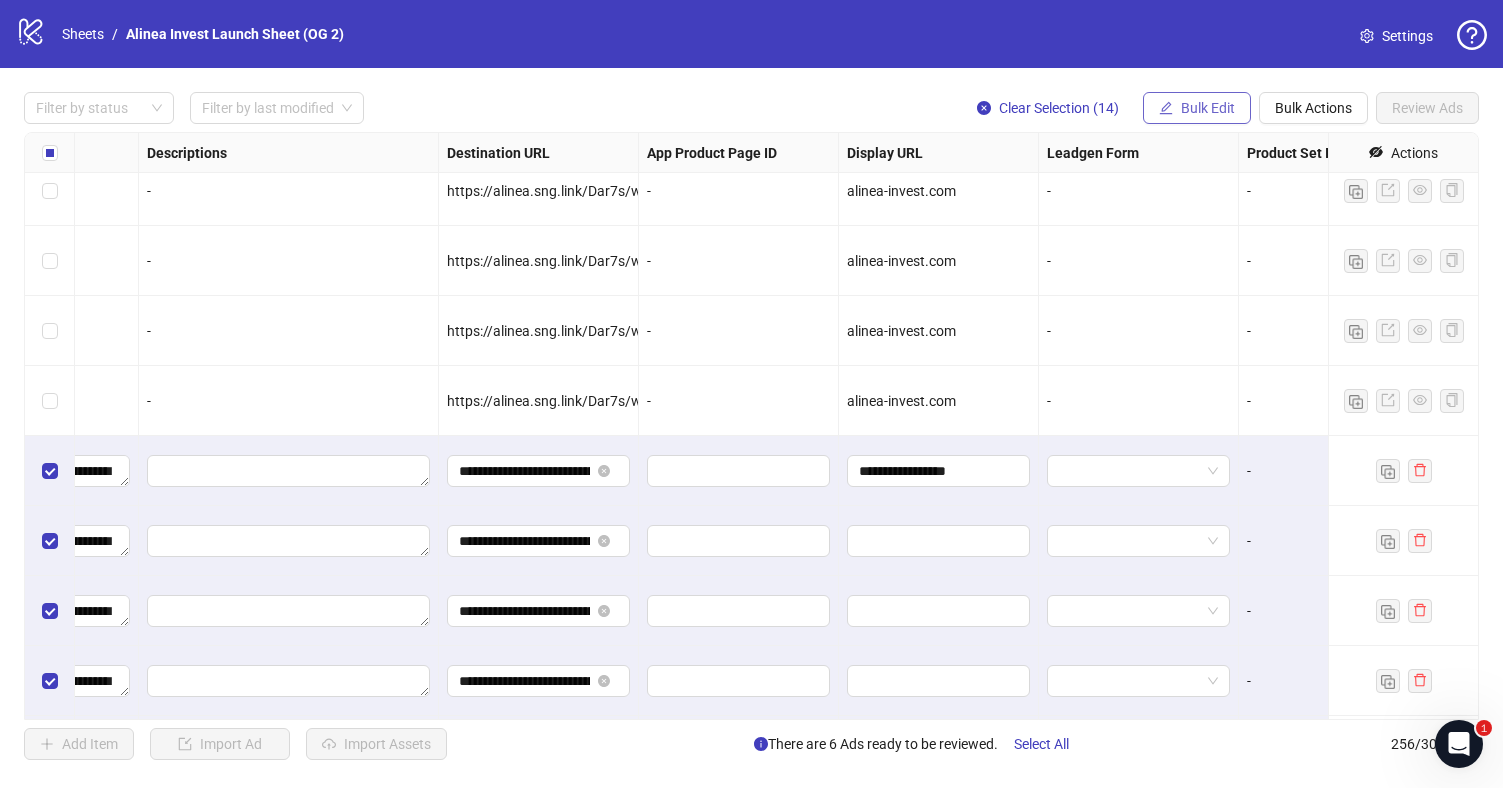 click on "Bulk Edit" at bounding box center [1208, 108] 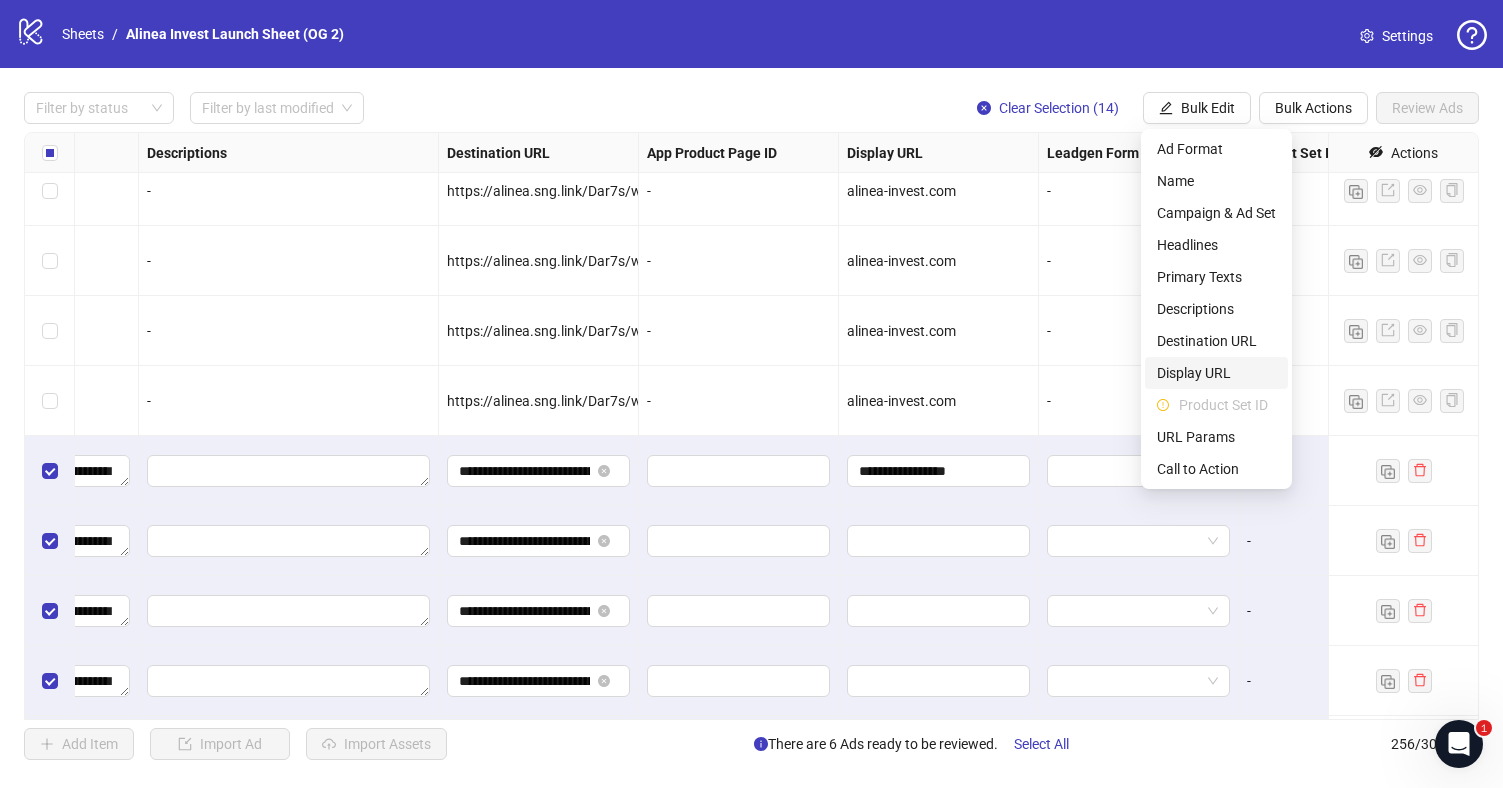 click on "Display URL" at bounding box center [1216, 373] 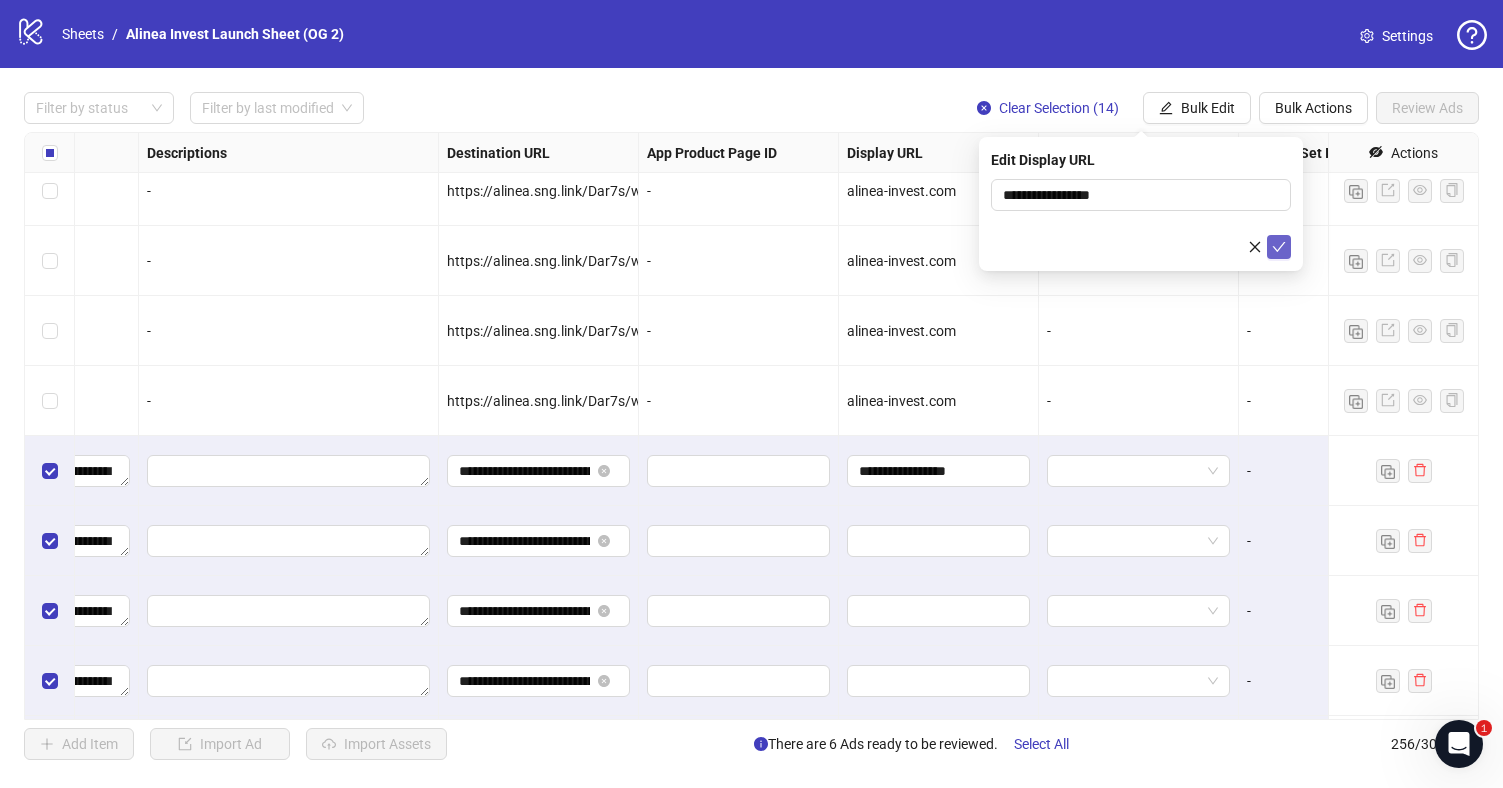 click 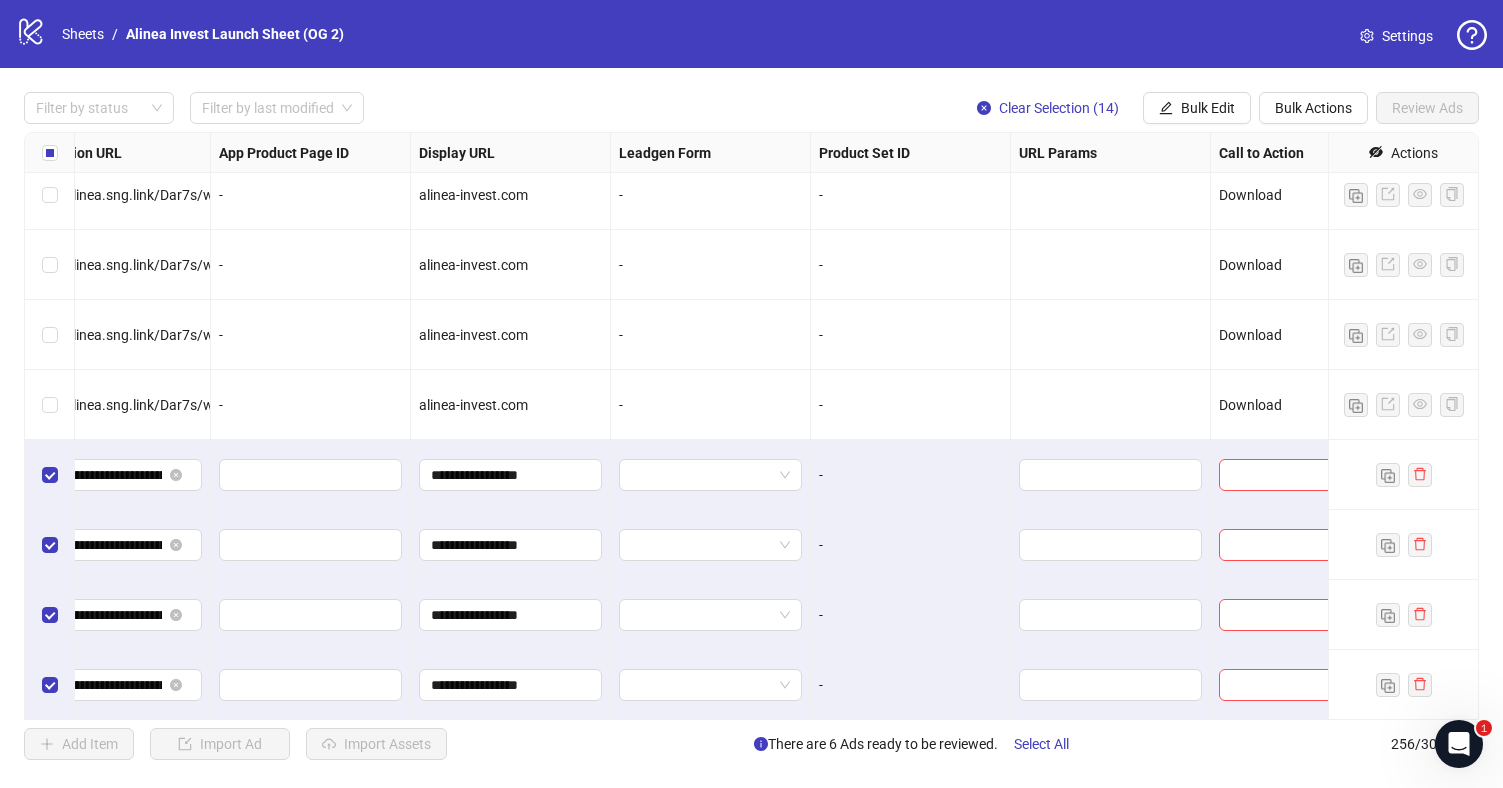 scroll, scrollTop: 16673, scrollLeft: 2688, axis: both 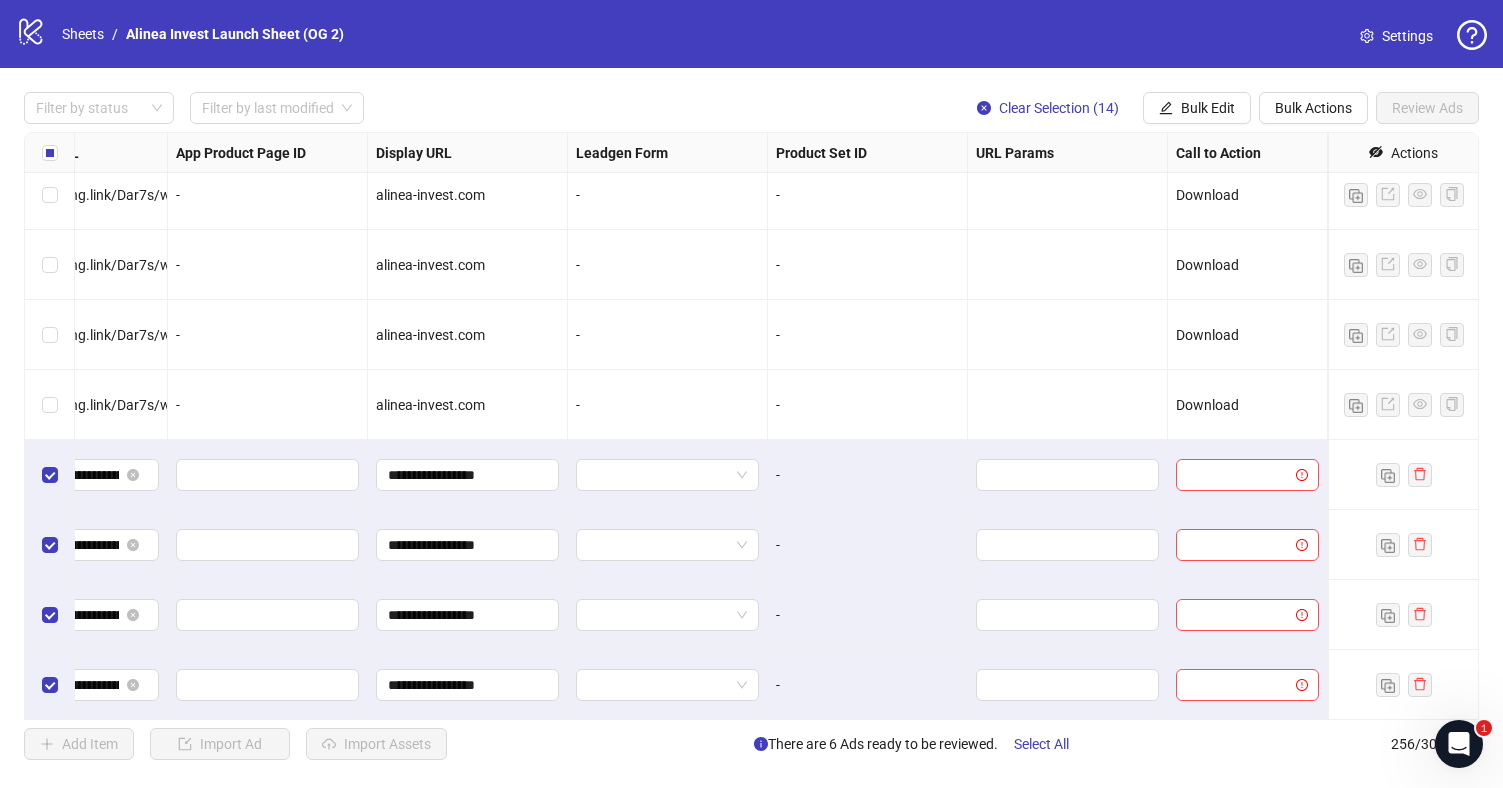 click on "Download" at bounding box center [1207, 405] 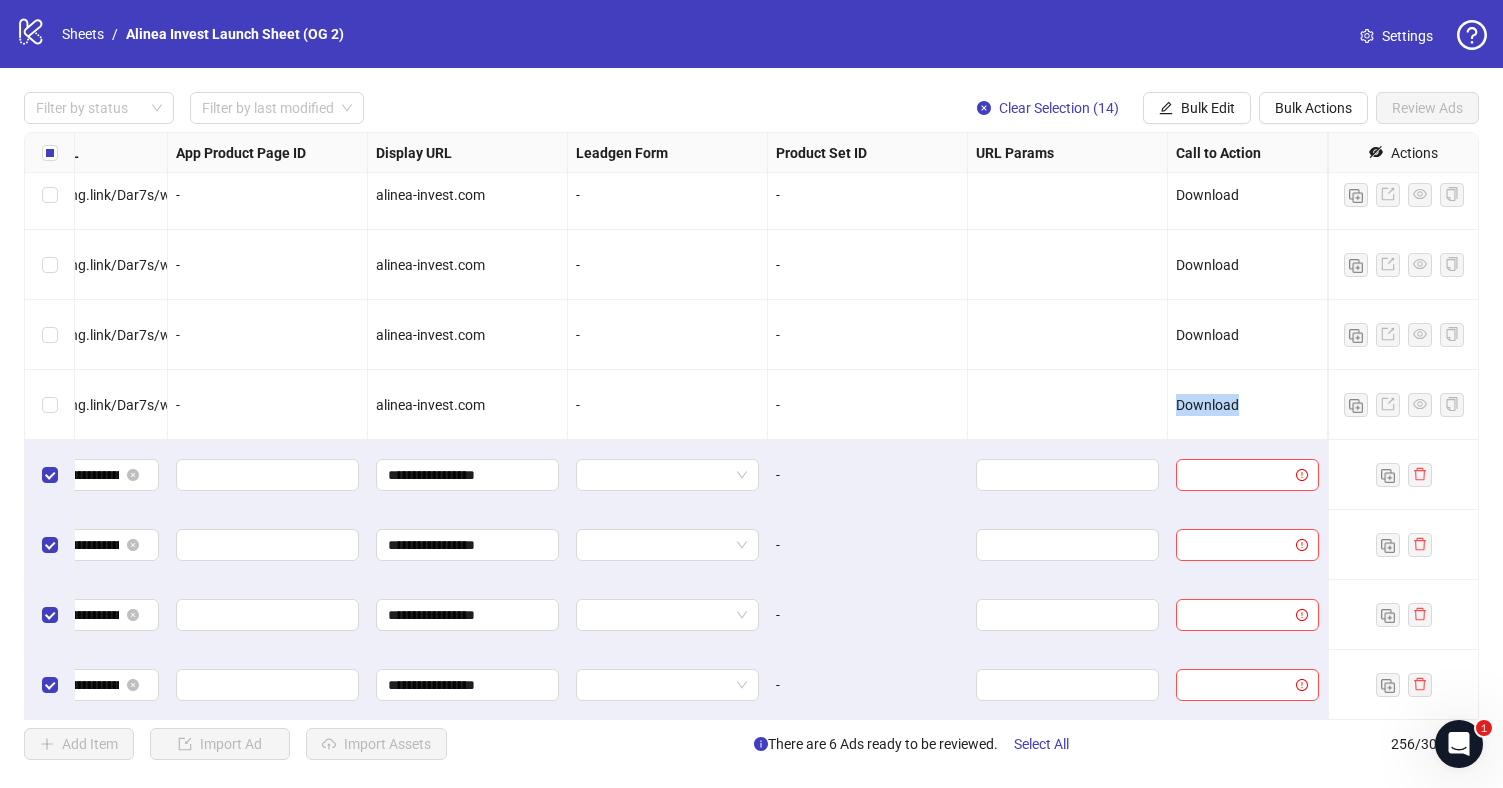 click on "Download" at bounding box center [1207, 405] 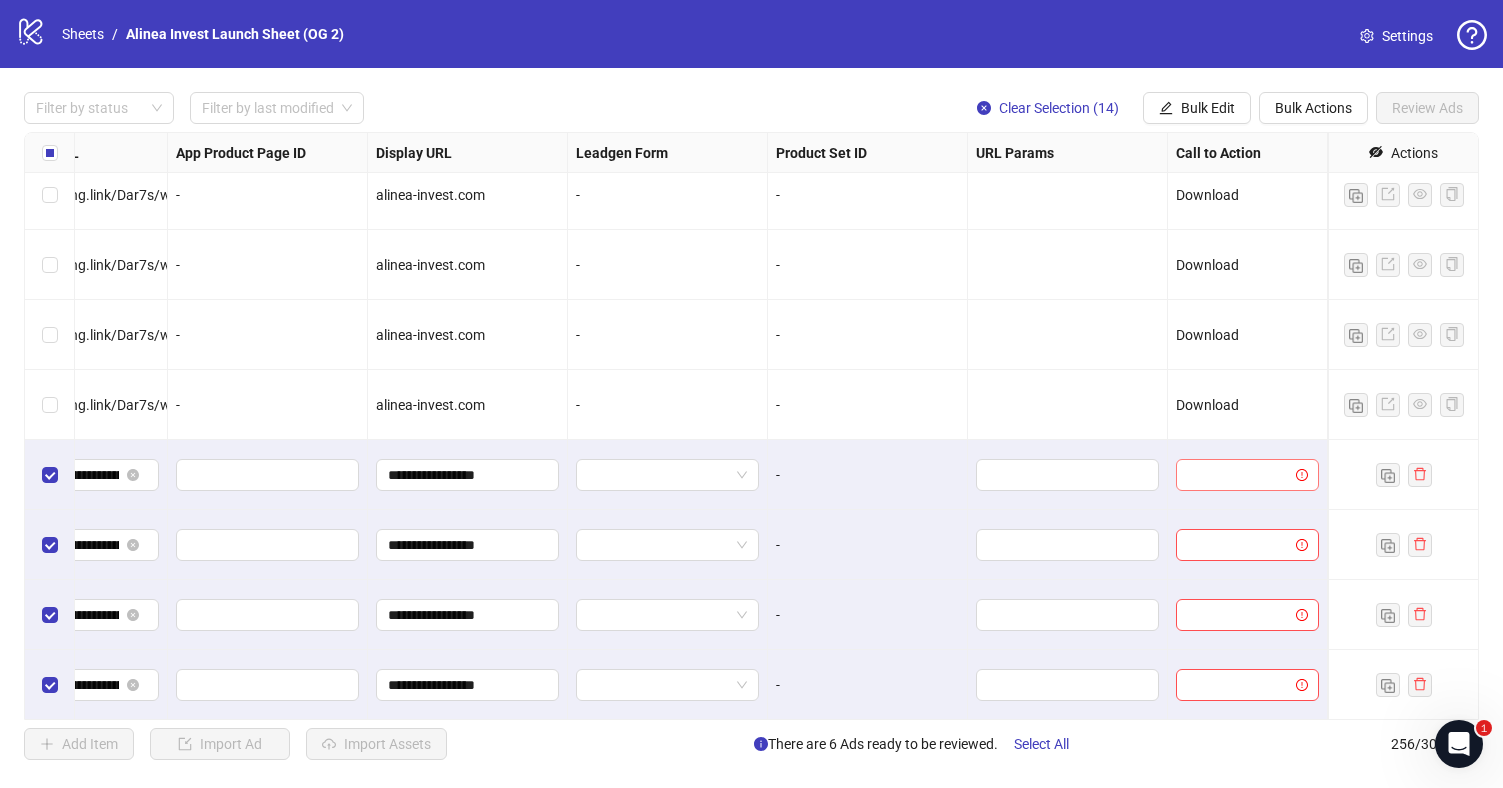 click at bounding box center [1238, 475] 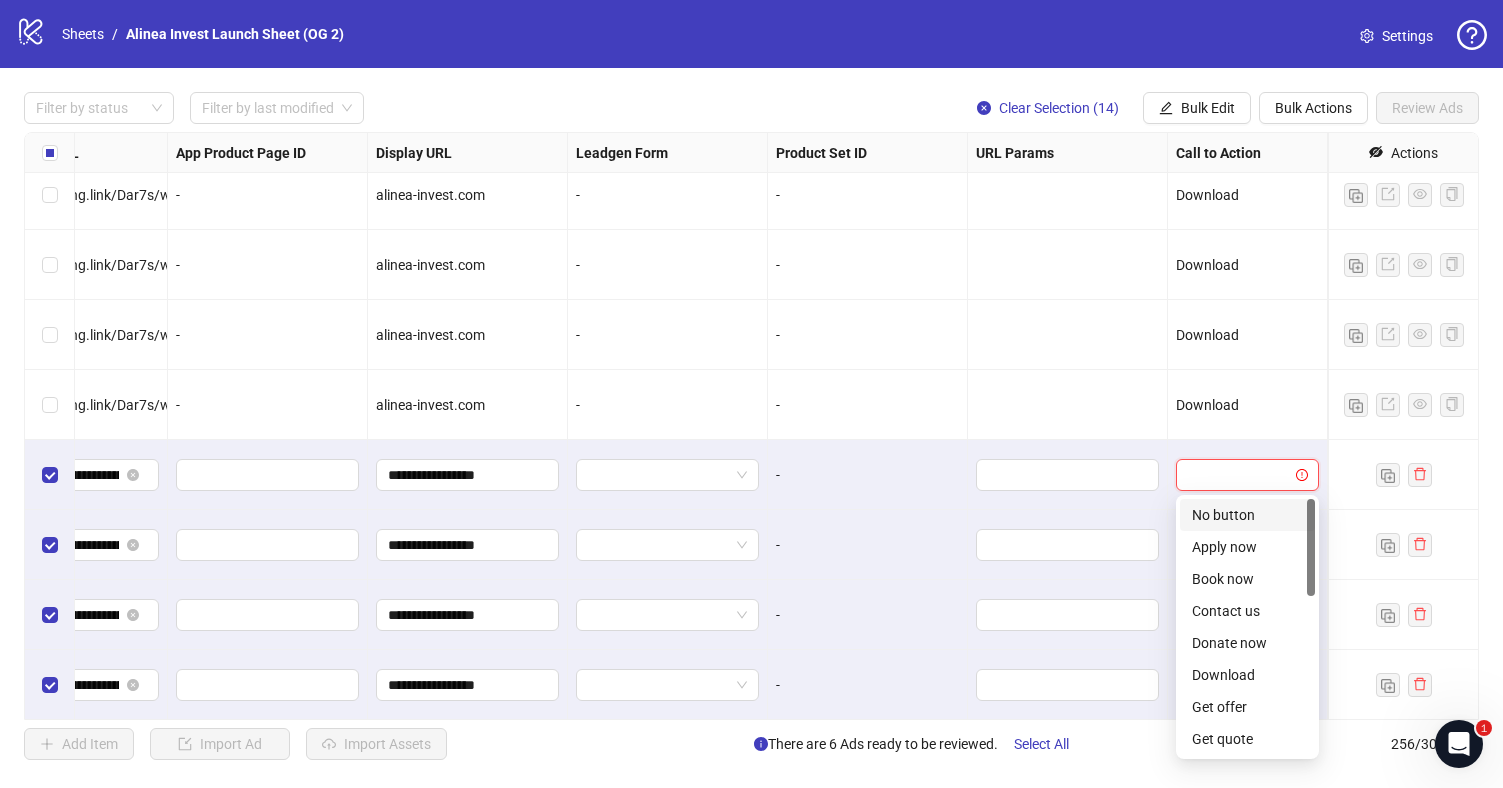paste on "********" 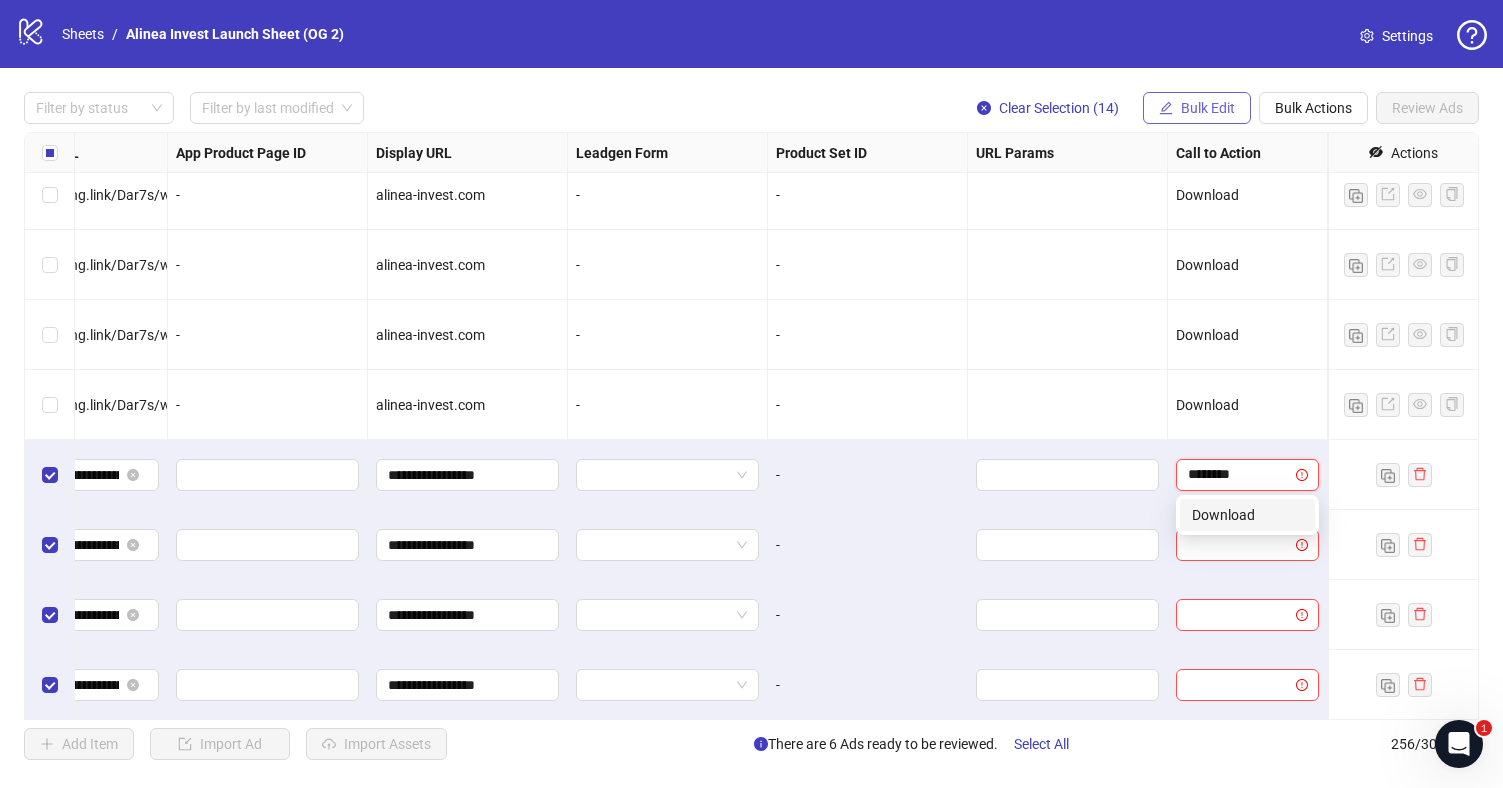 type on "********" 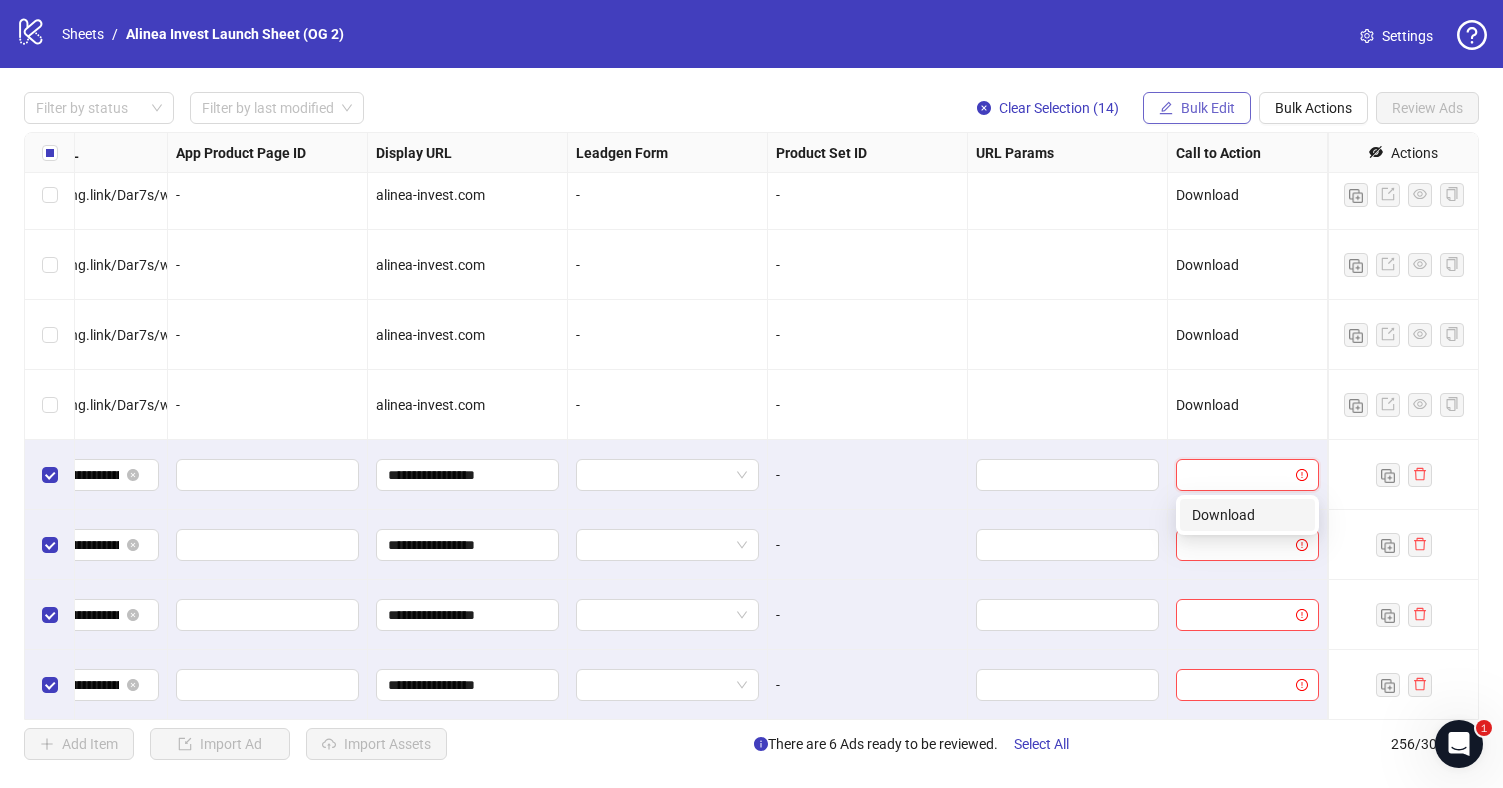 click on "Bulk Edit" at bounding box center [1208, 108] 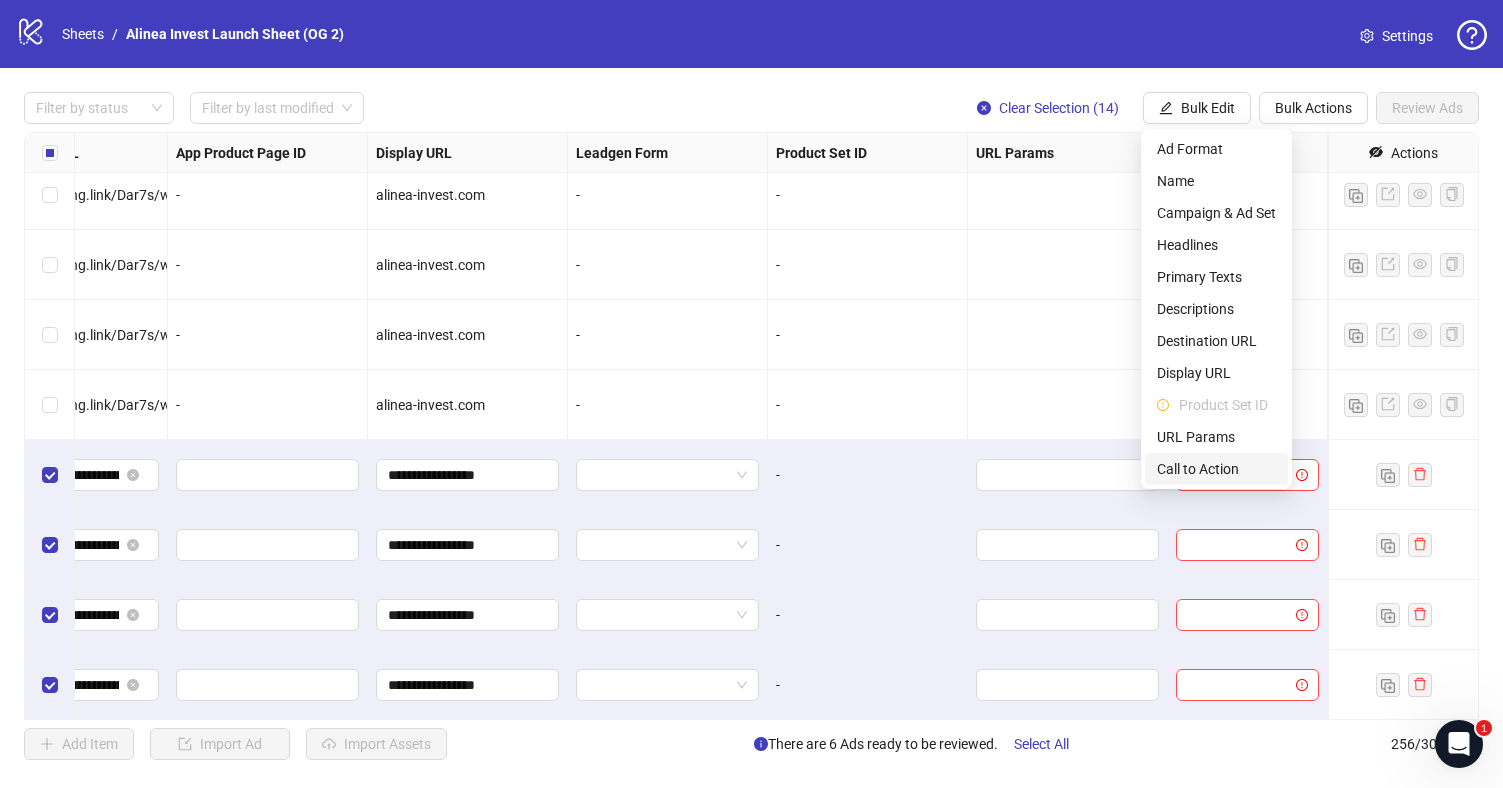 click on "Call to Action" at bounding box center [1216, 469] 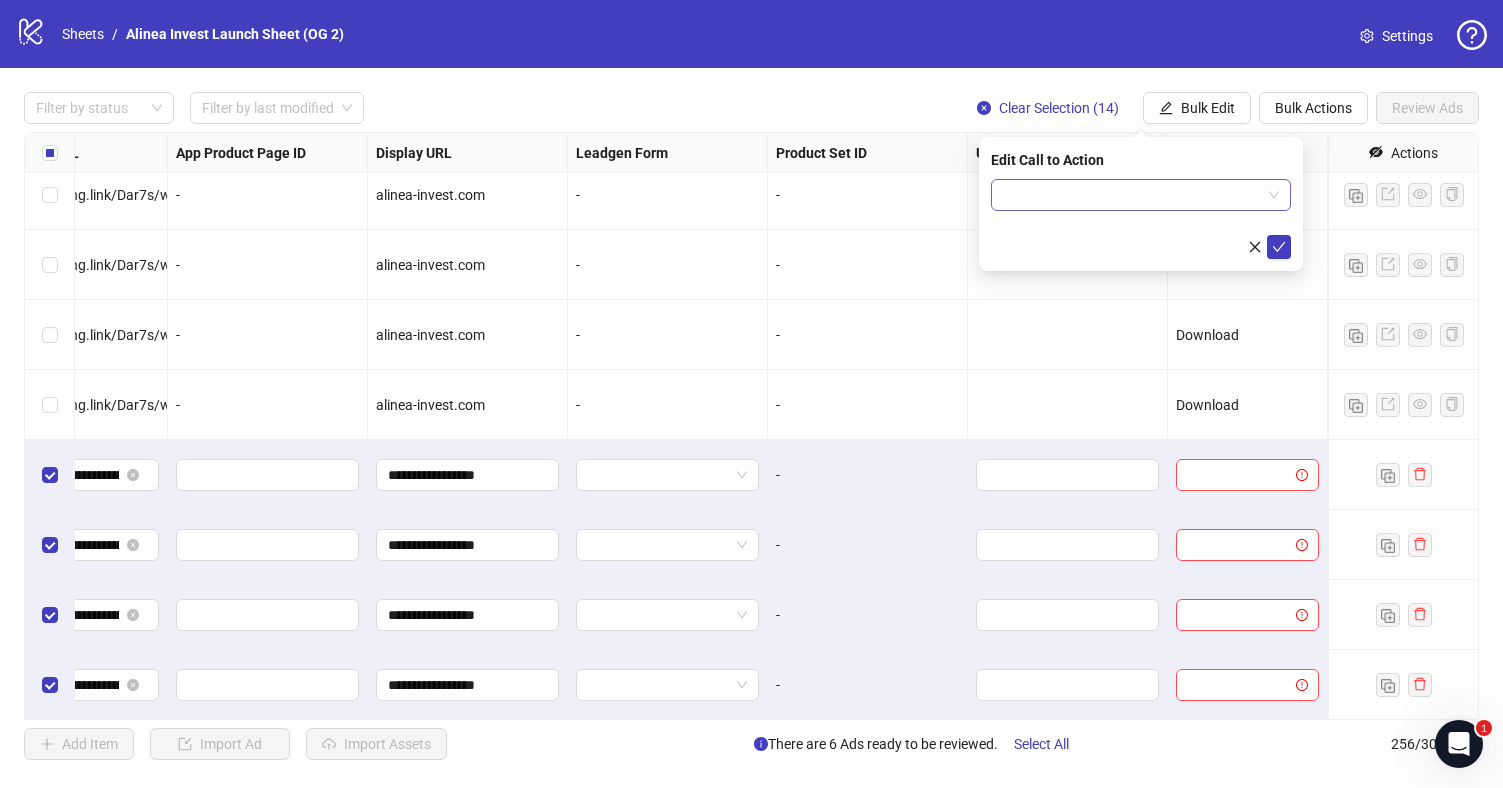 click at bounding box center [1132, 195] 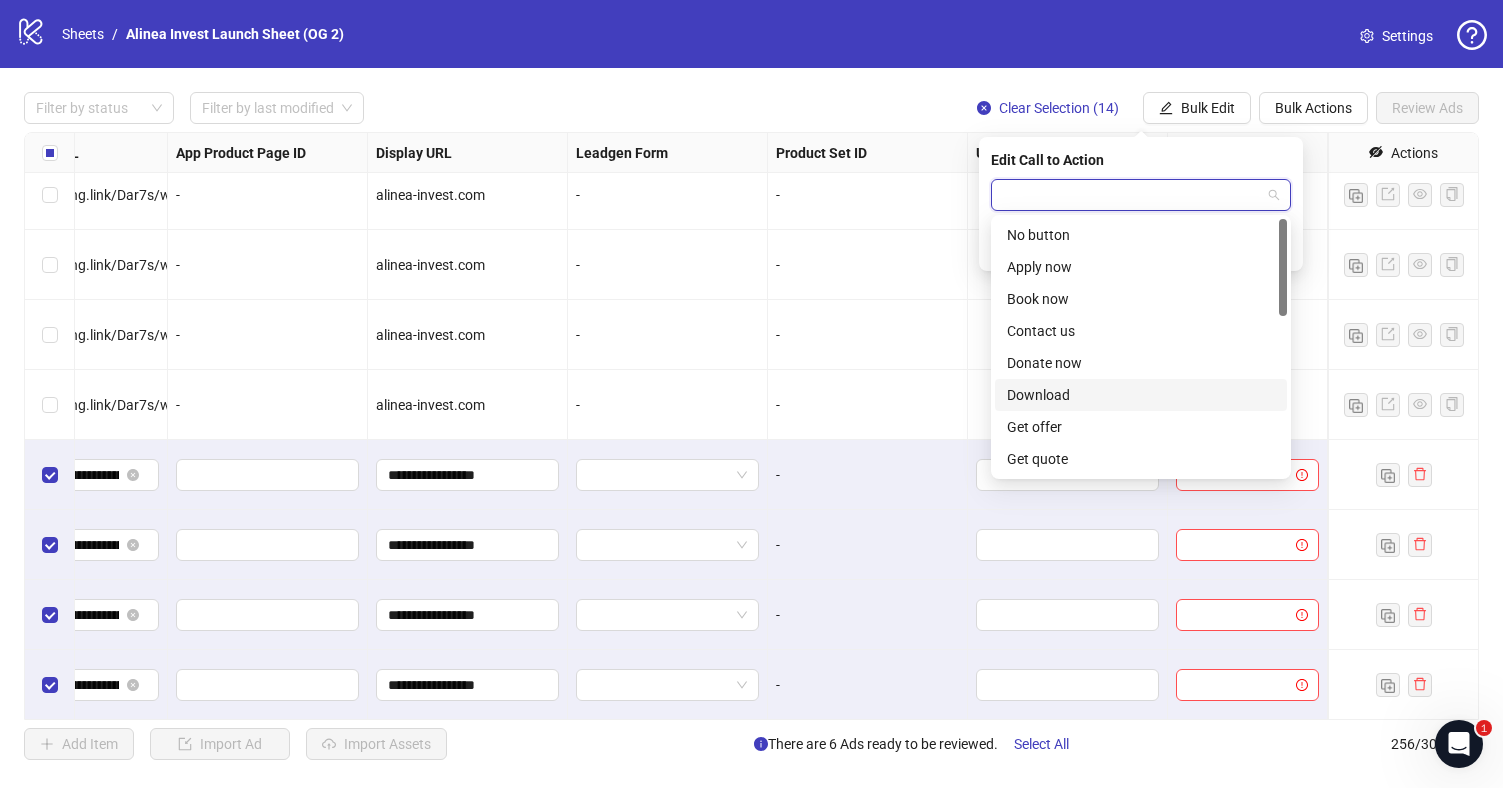 click on "Download" at bounding box center [1141, 395] 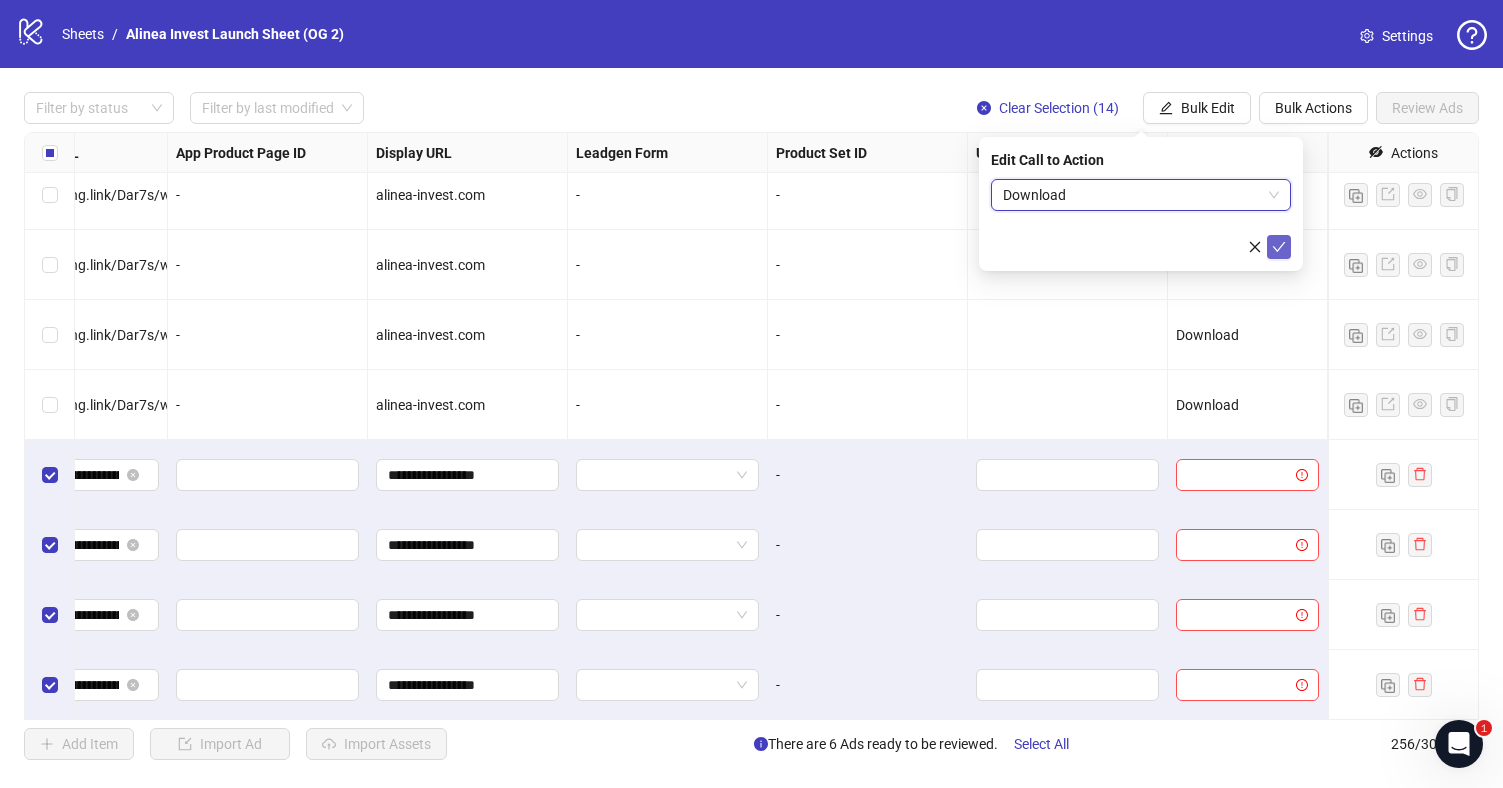 click 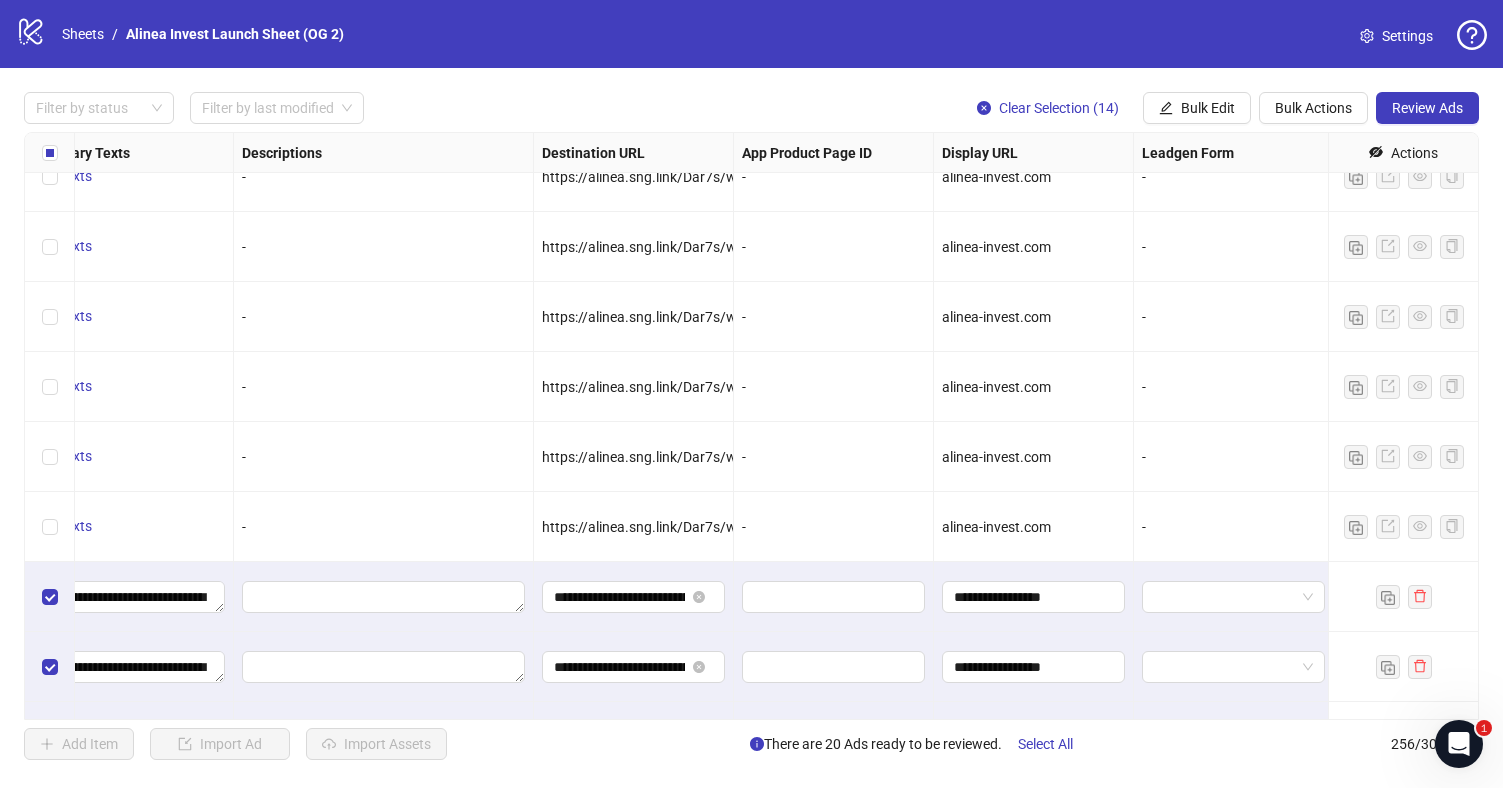 scroll, scrollTop: 16551, scrollLeft: 2101, axis: both 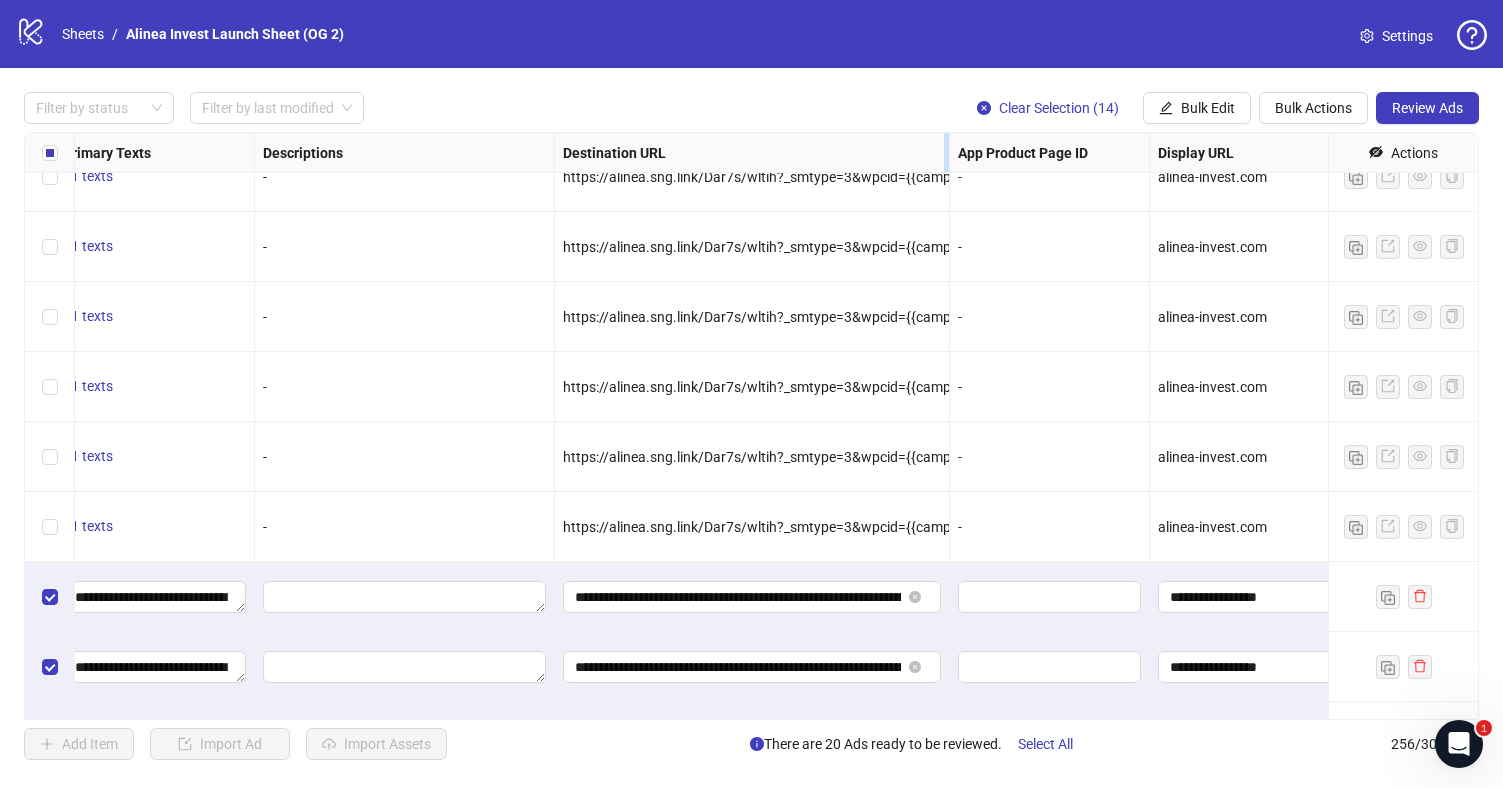 drag, startPoint x: 752, startPoint y: 156, endPoint x: 996, endPoint y: 157, distance: 244.00204 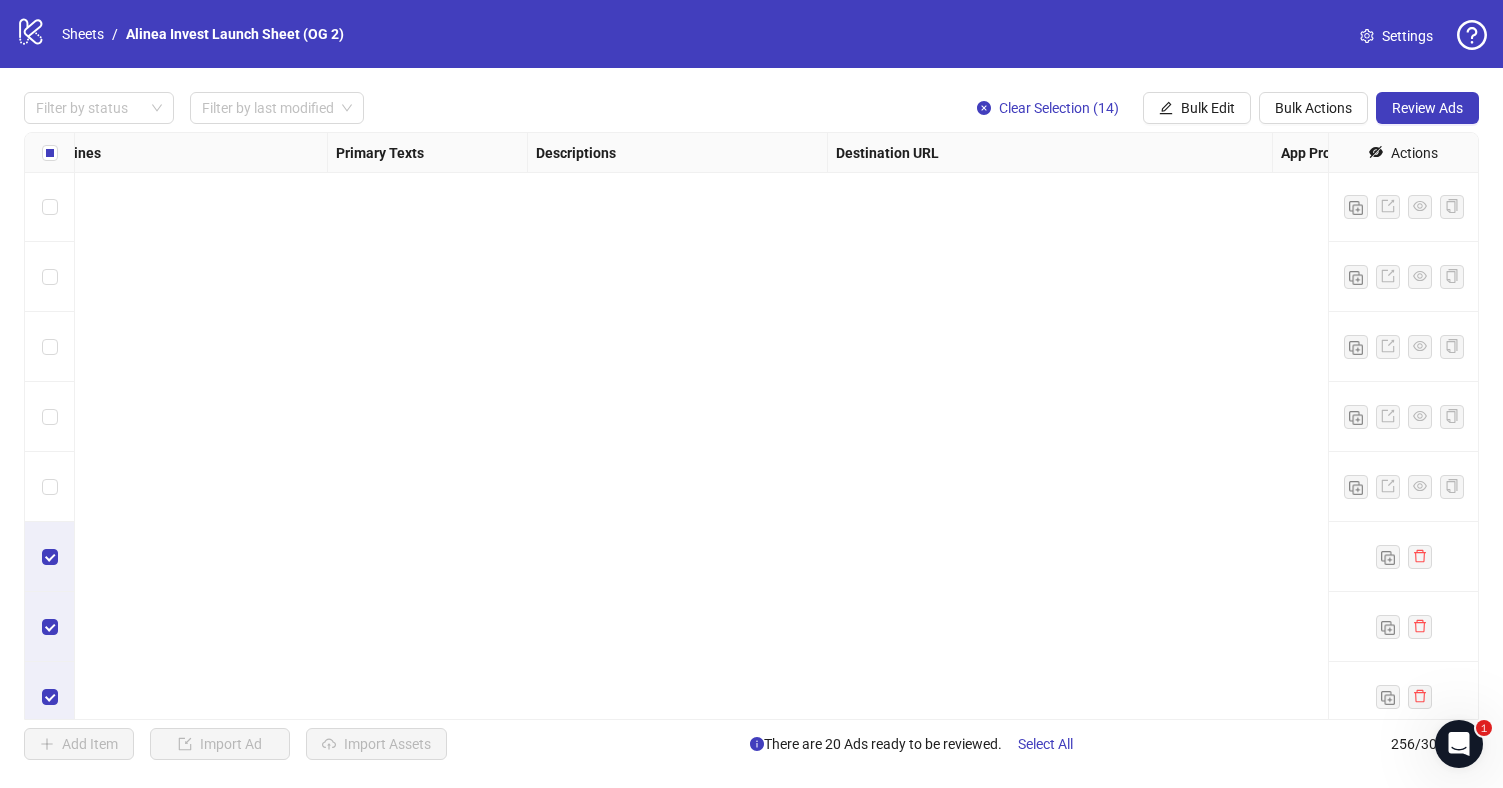 scroll, scrollTop: 17374, scrollLeft: 1828, axis: both 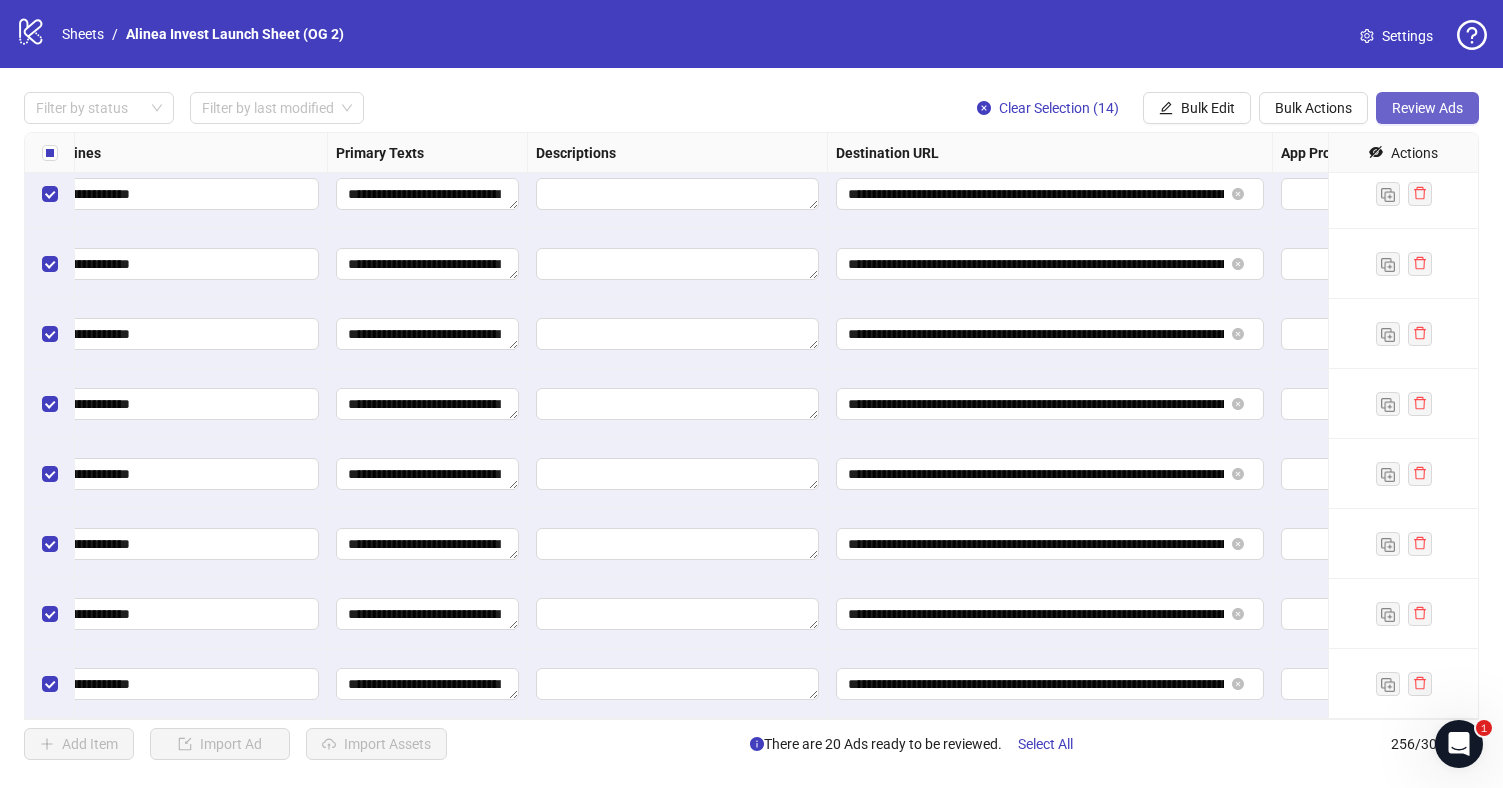 click on "Review Ads" at bounding box center [1427, 108] 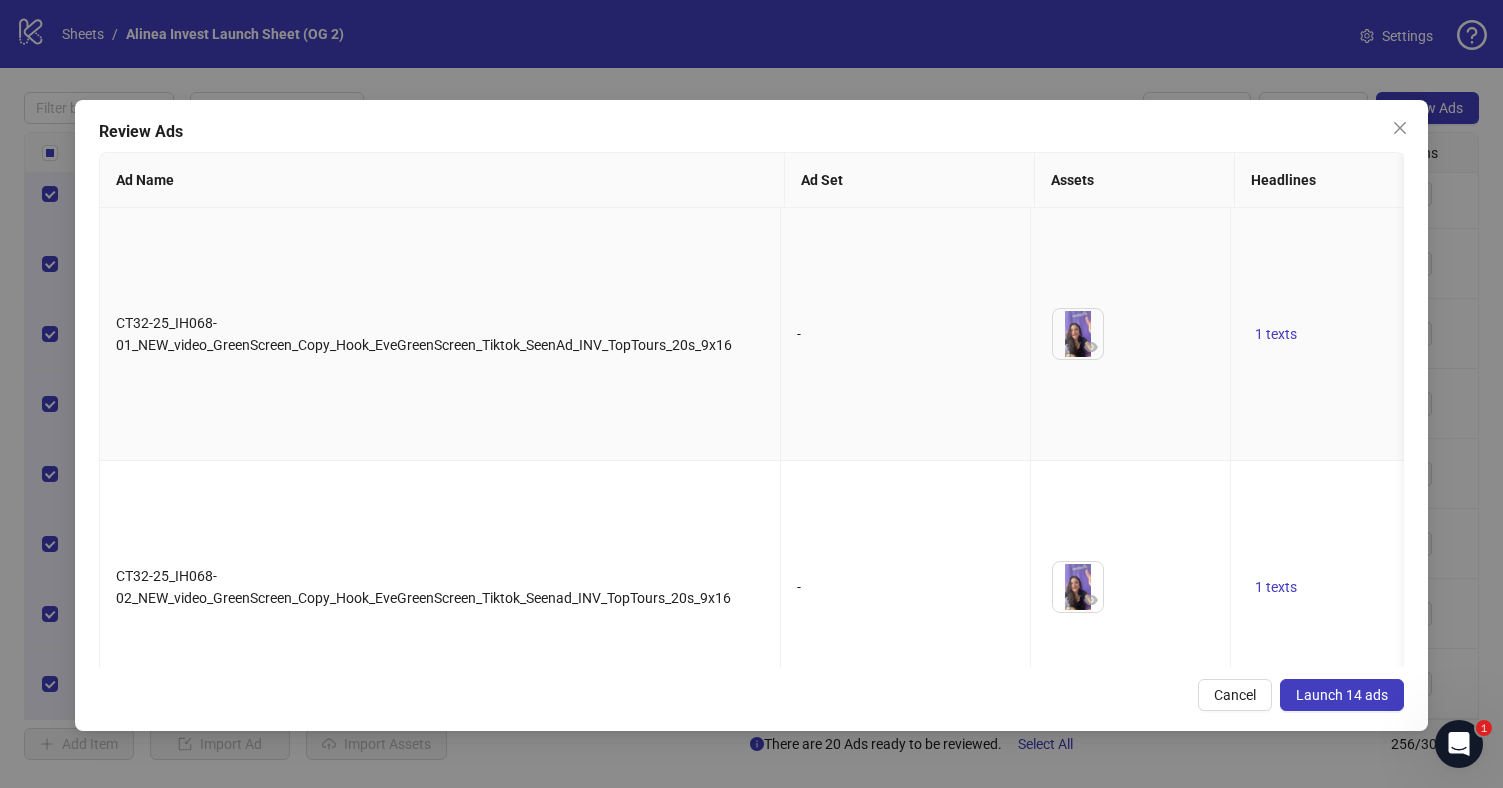 scroll, scrollTop: 0, scrollLeft: 15, axis: horizontal 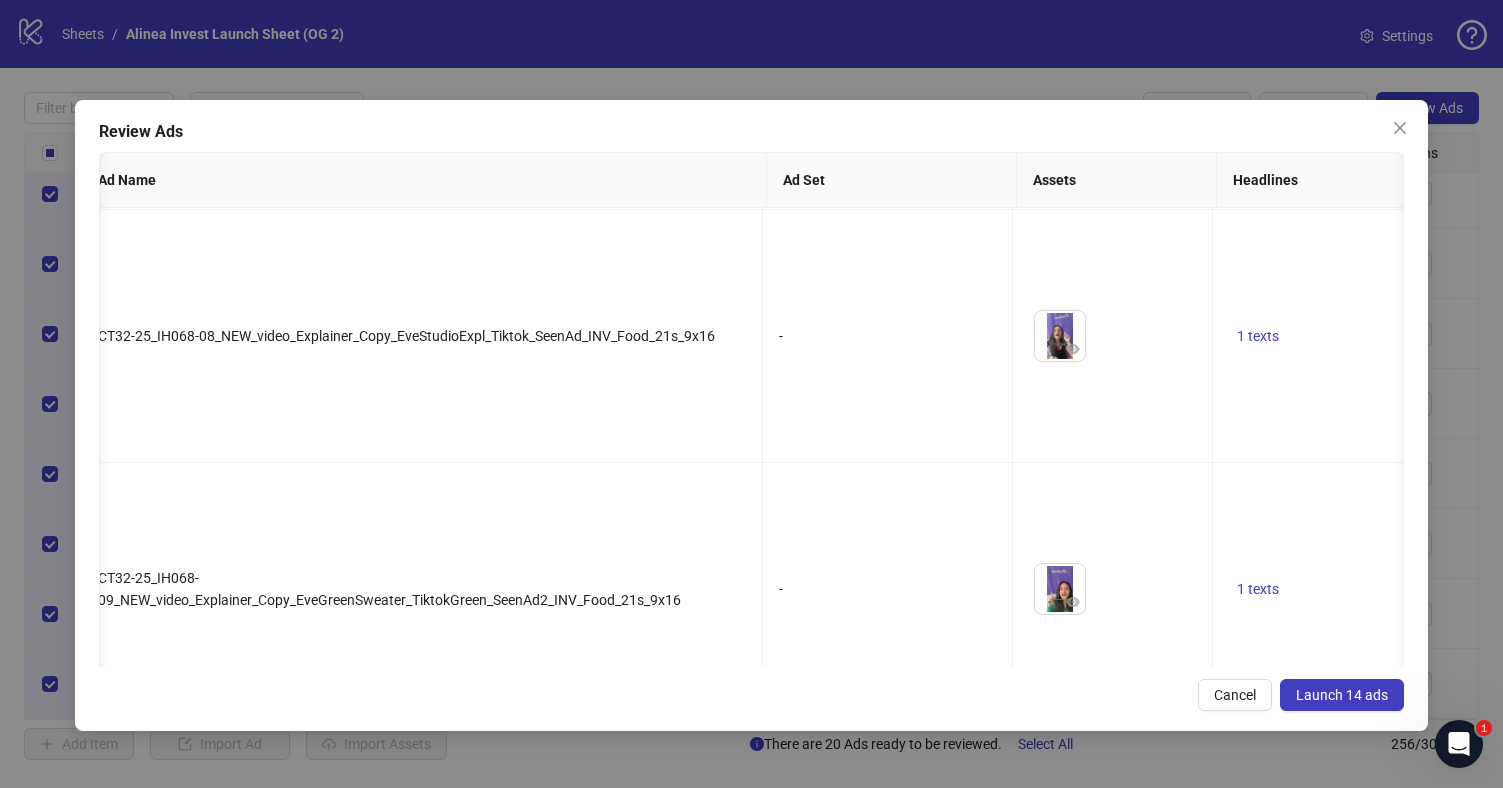 click on "Launch 14 ads" at bounding box center (1342, 695) 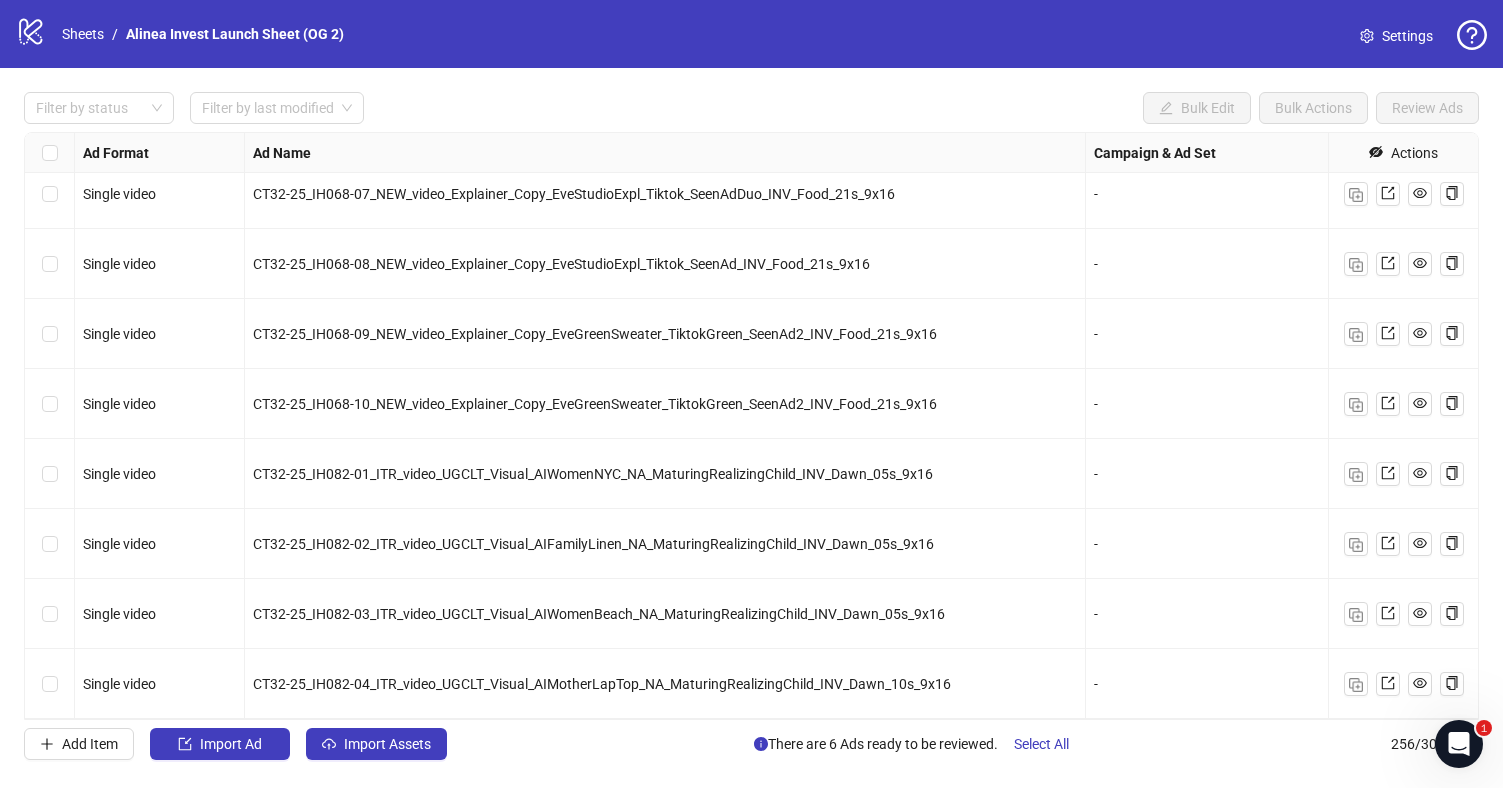 scroll, scrollTop: 17374, scrollLeft: 875, axis: both 